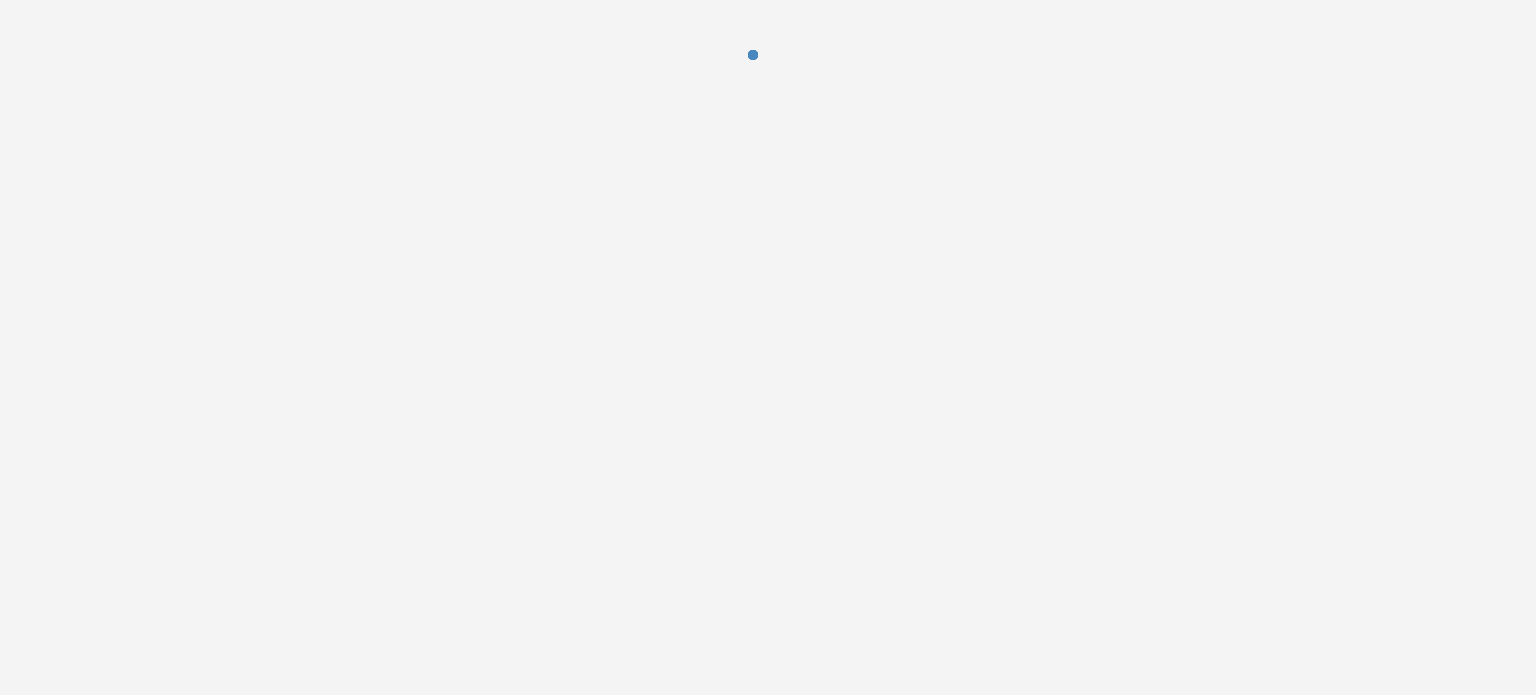 scroll, scrollTop: 0, scrollLeft: 0, axis: both 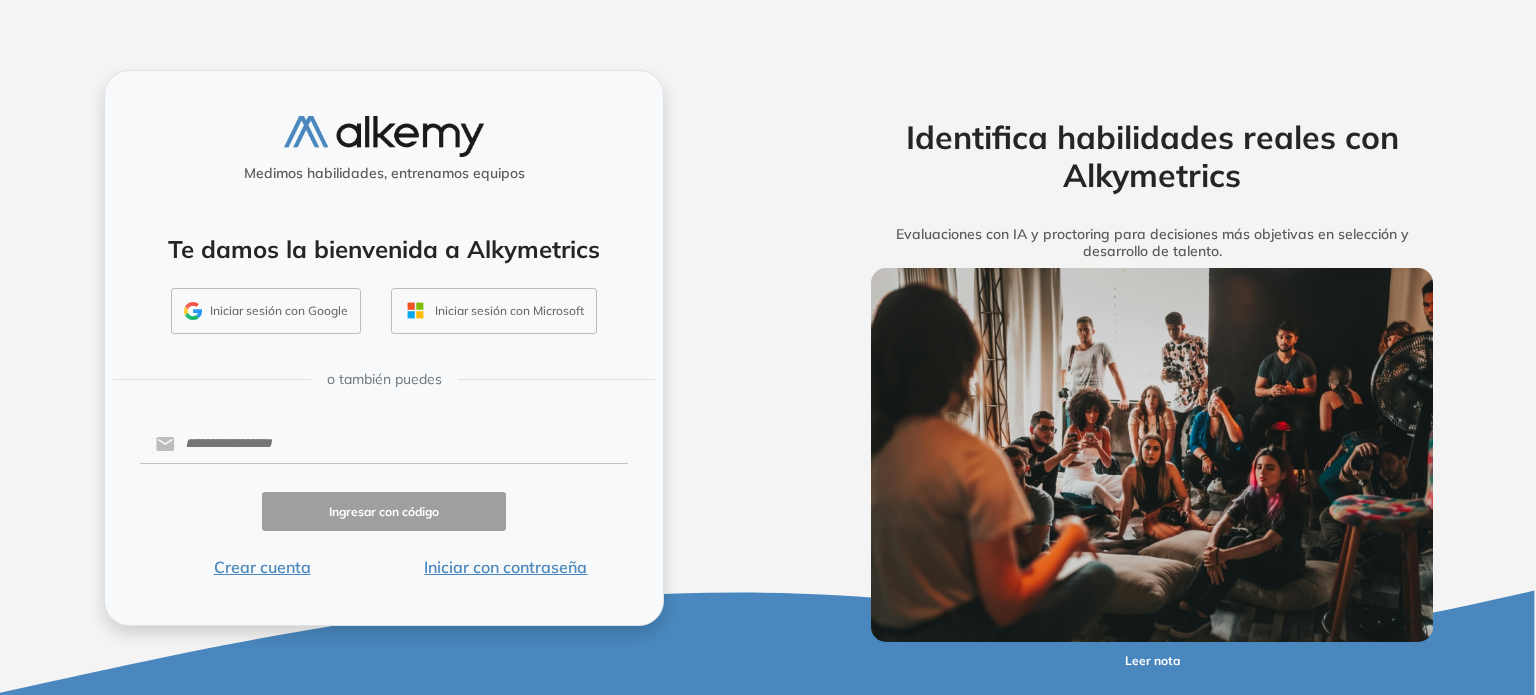 click on "Iniciar sesión con Google" at bounding box center (266, 311) 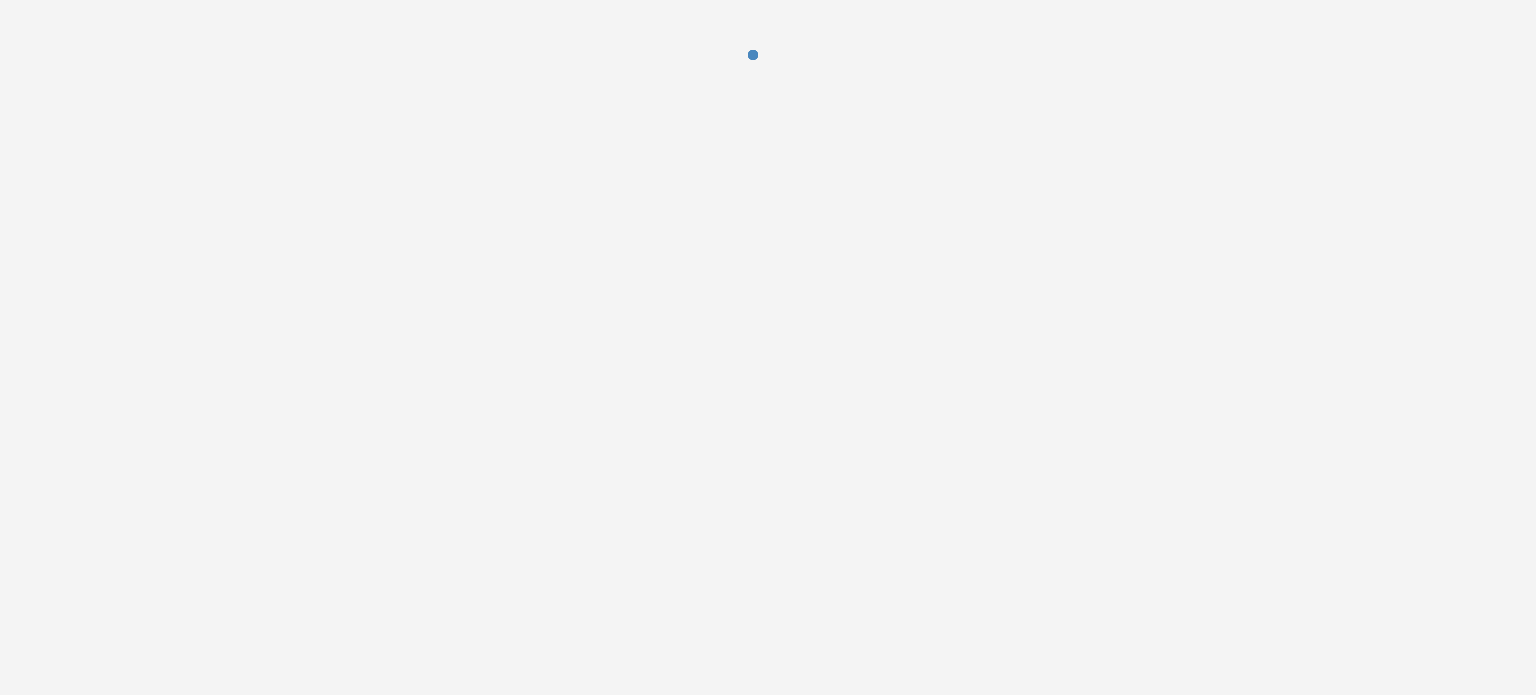 scroll, scrollTop: 0, scrollLeft: 0, axis: both 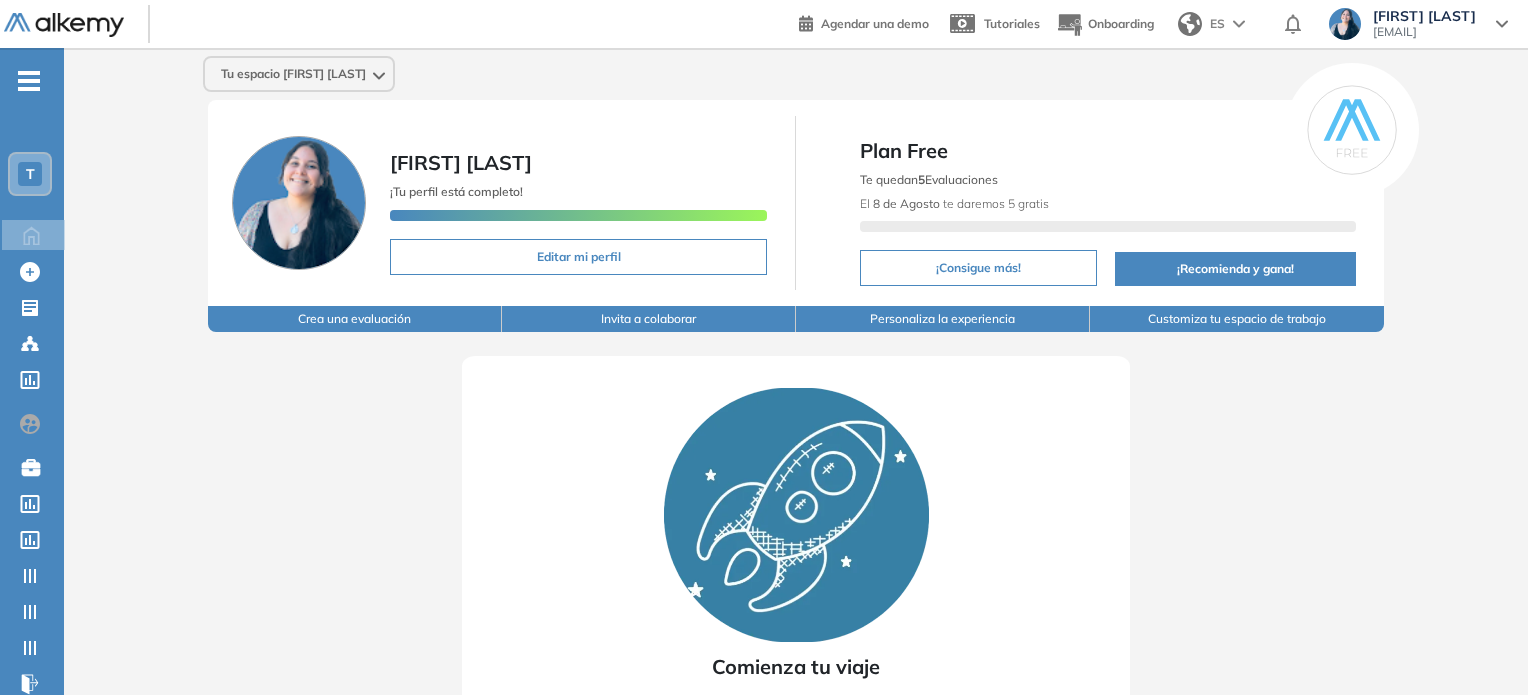 click 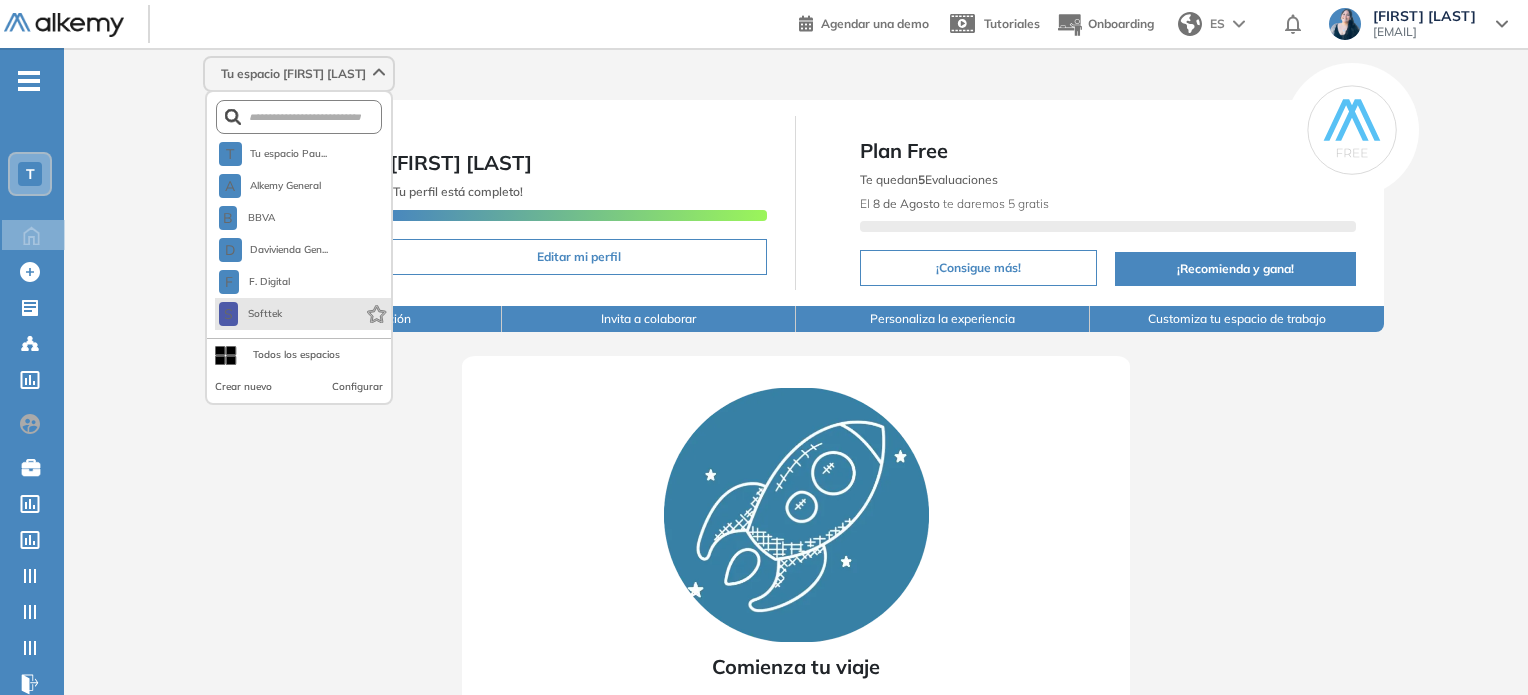 click on "S Softtek" at bounding box center [303, 314] 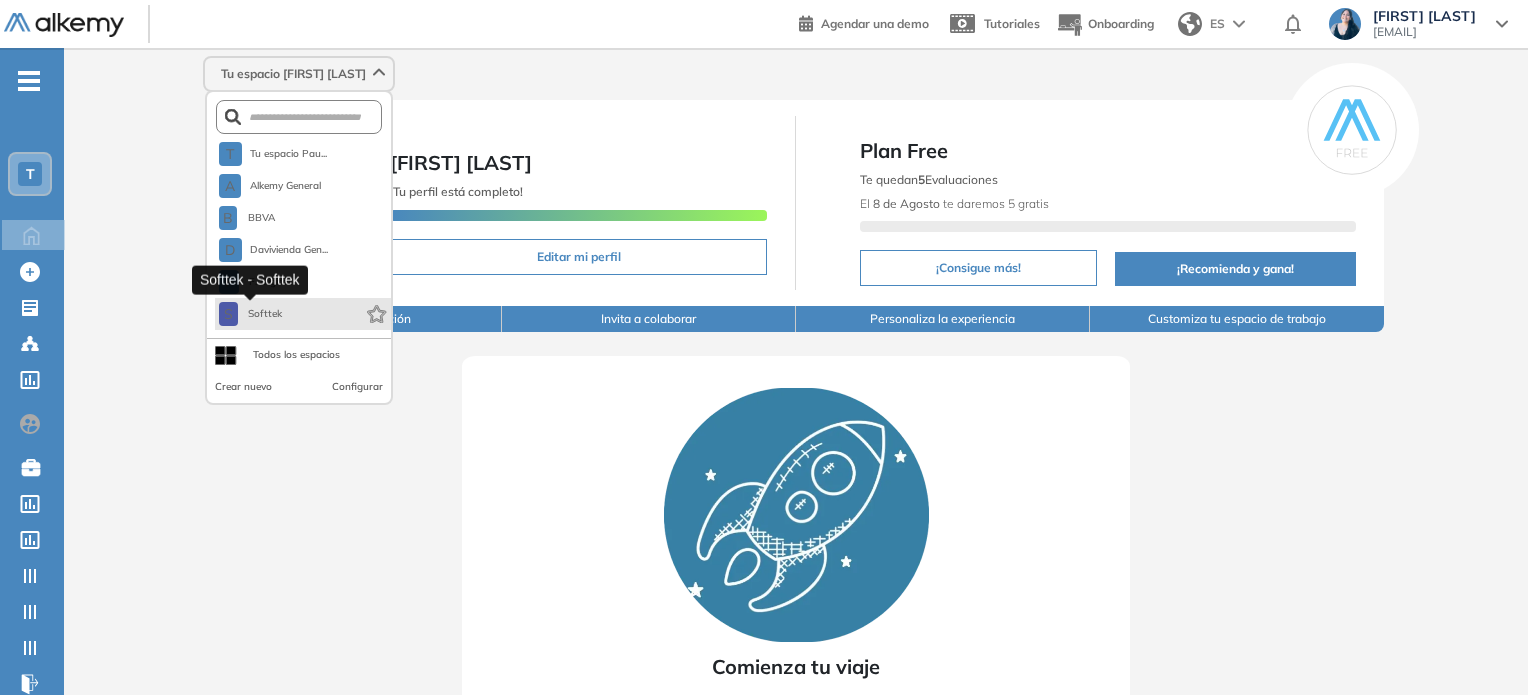 click on "S Softtek" at bounding box center [252, 314] 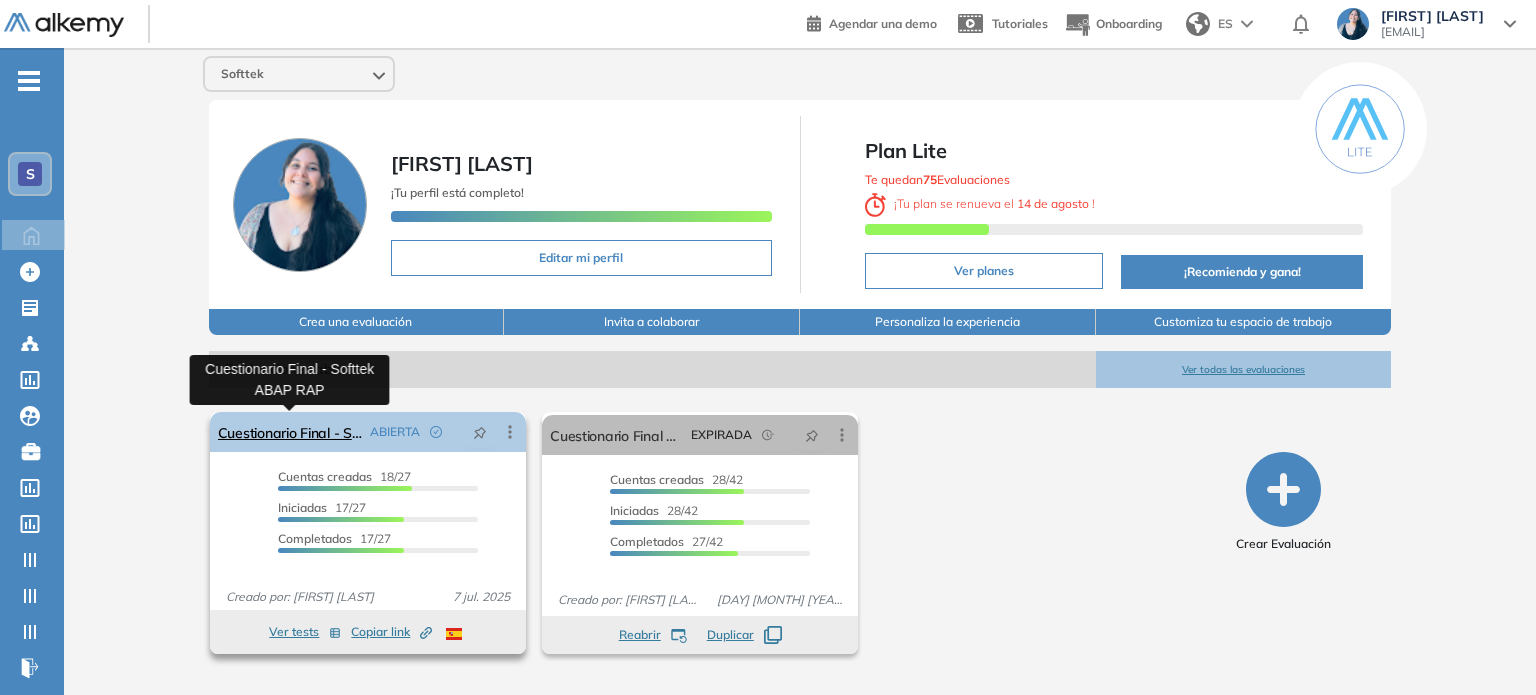 click on "Cuestionario Final - Softtek ABAP RAP" at bounding box center [290, 432] 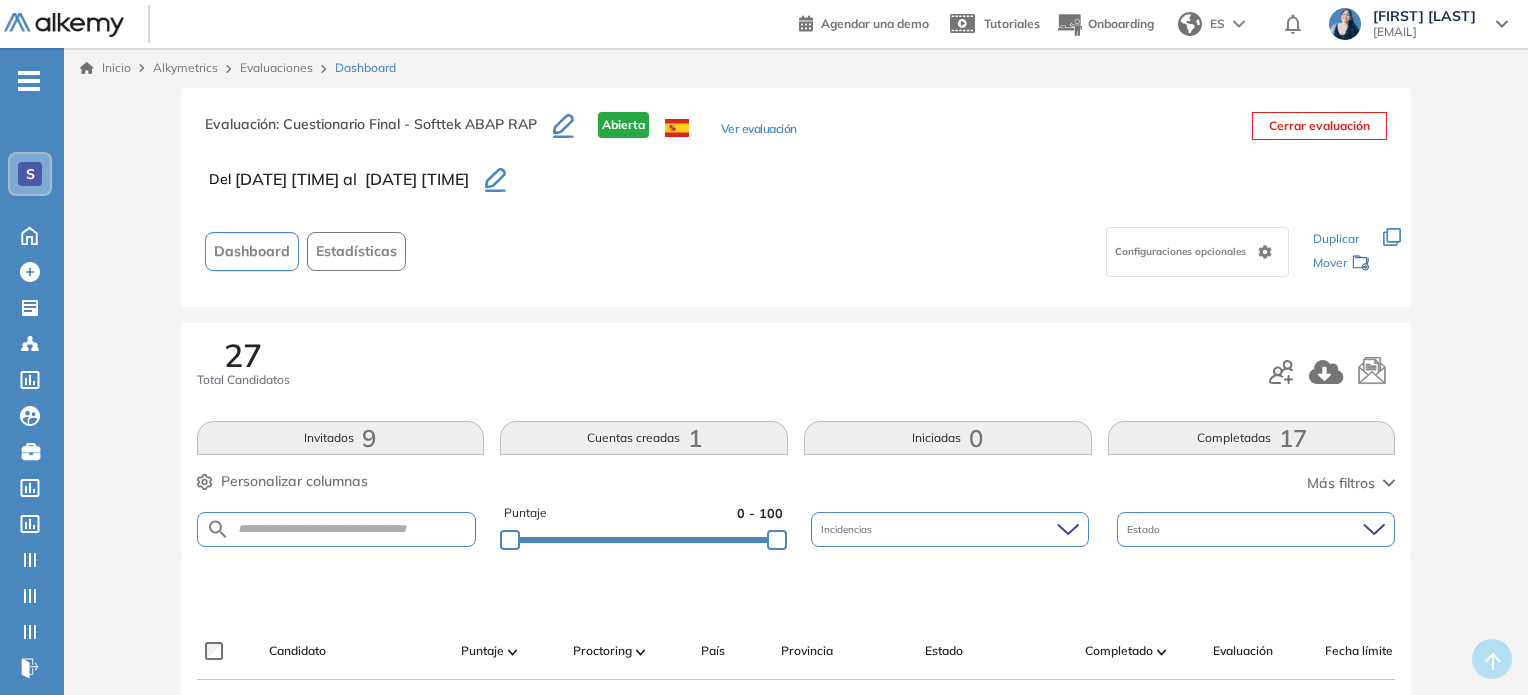 drag, startPoint x: 552, startPoint y: 180, endPoint x: 443, endPoint y: 183, distance: 109.041275 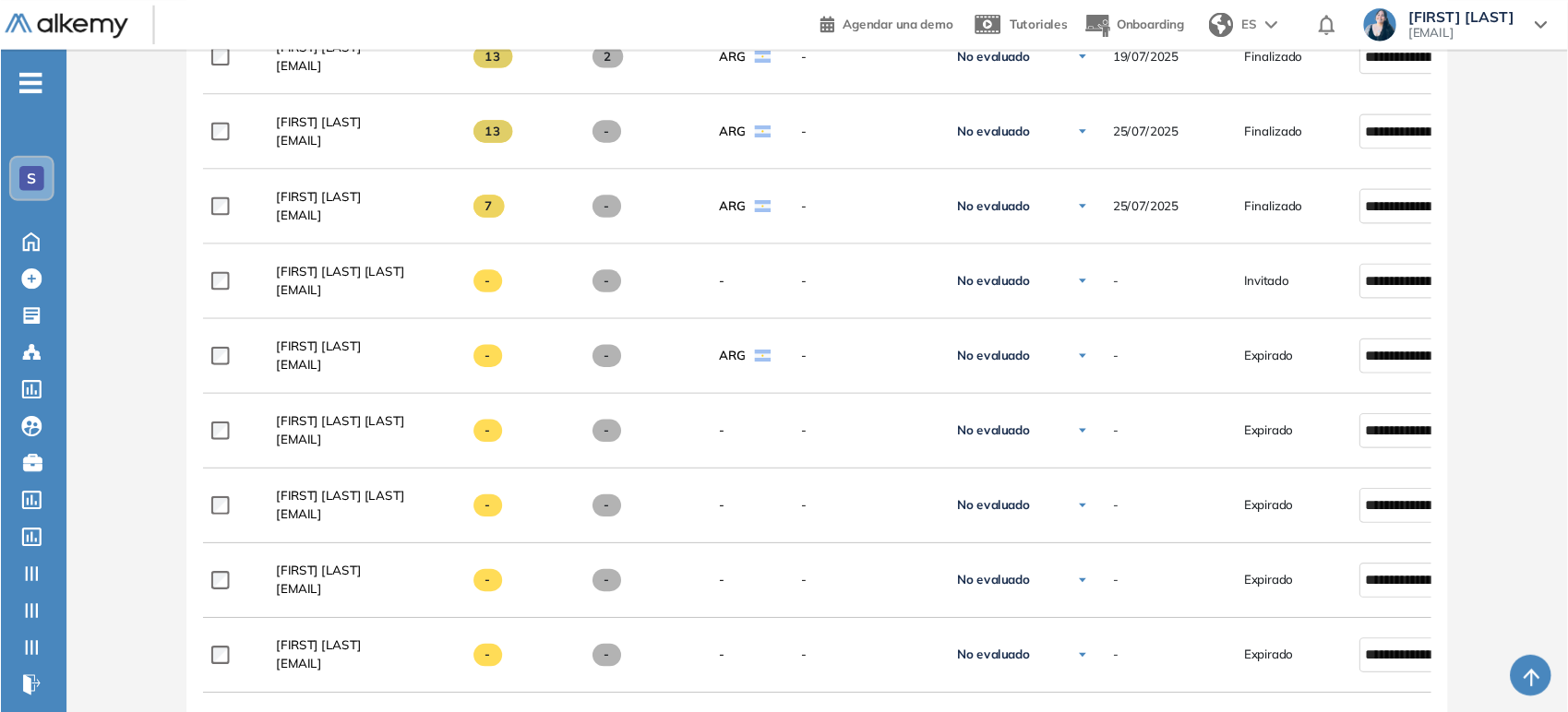 scroll, scrollTop: 1567, scrollLeft: 0, axis: vertical 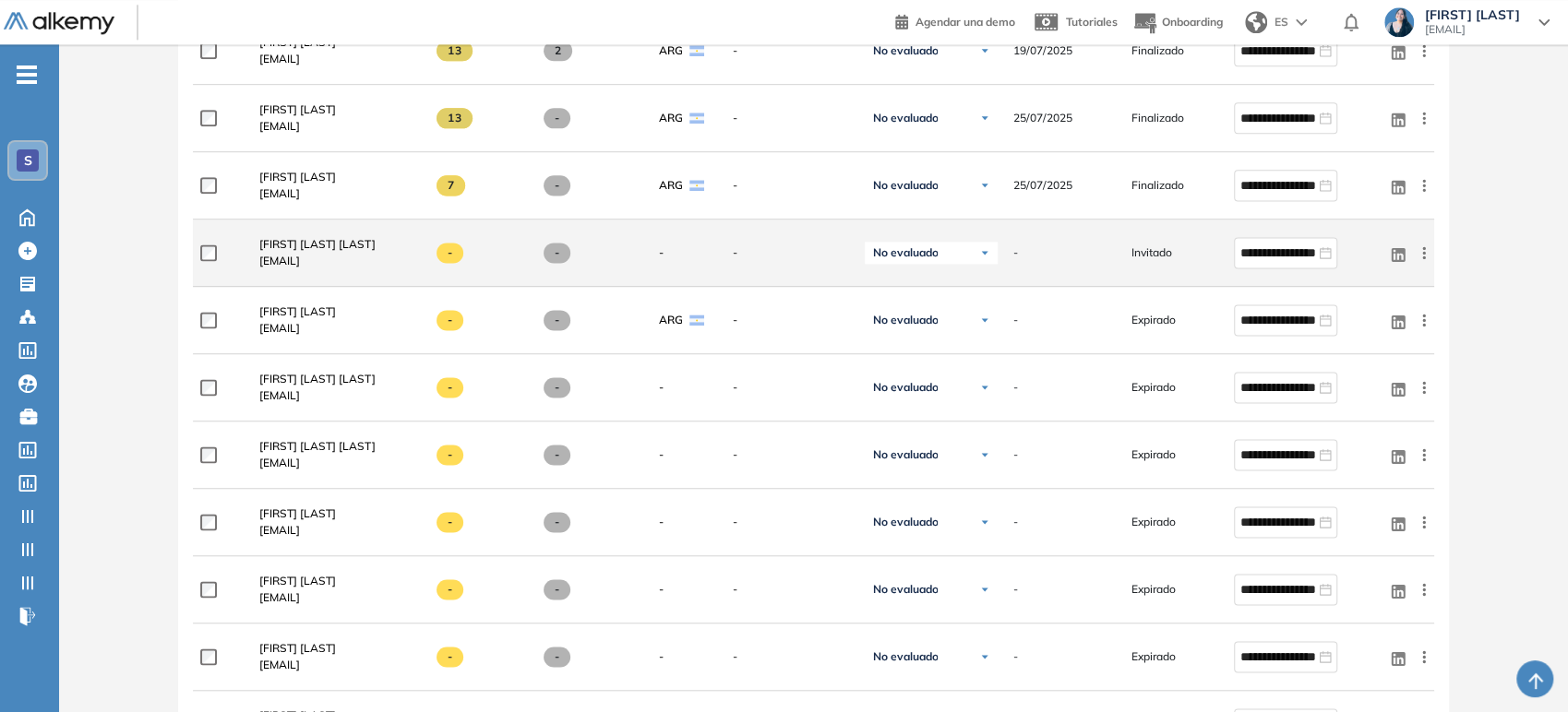 click on "No evaluado" at bounding box center [931, 253] 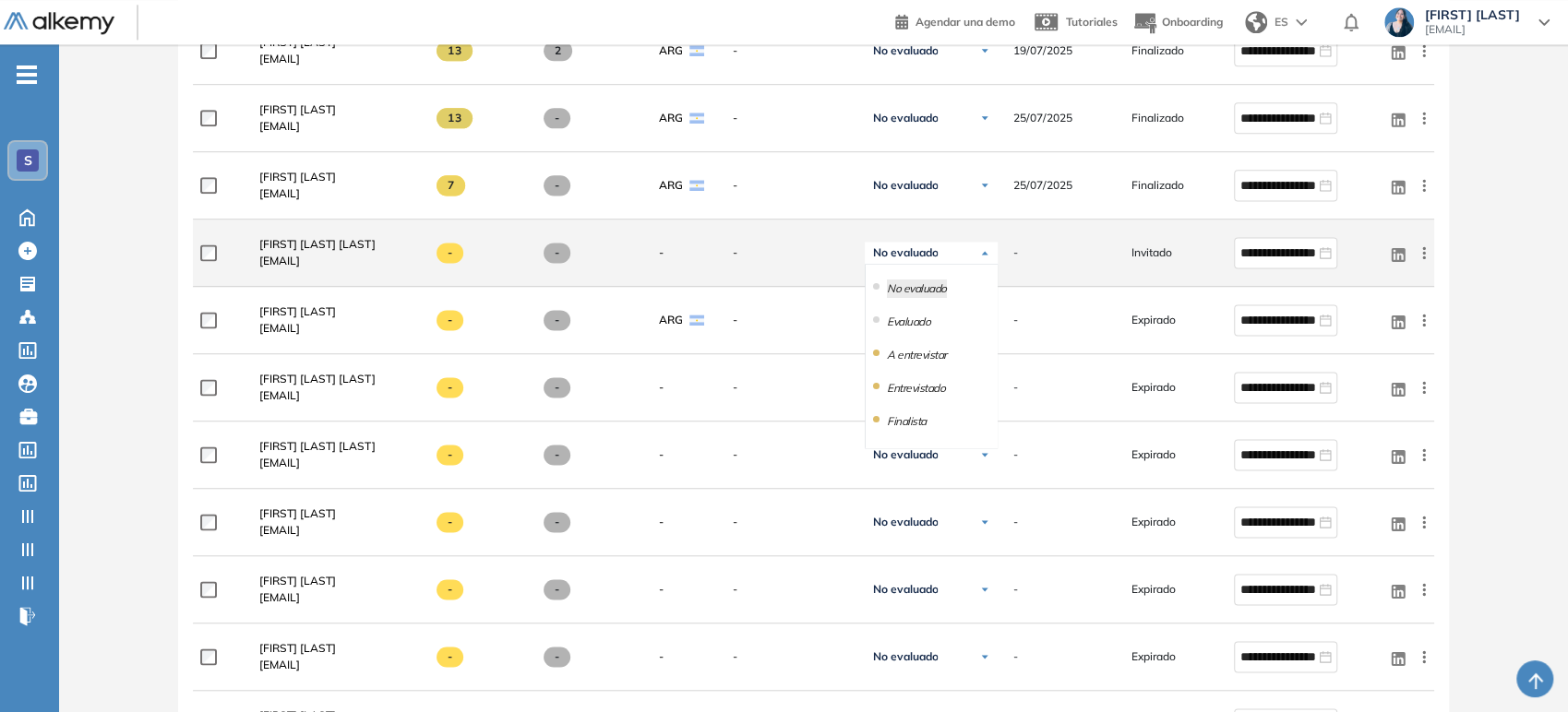 click on "No evaluado" at bounding box center [931, 253] 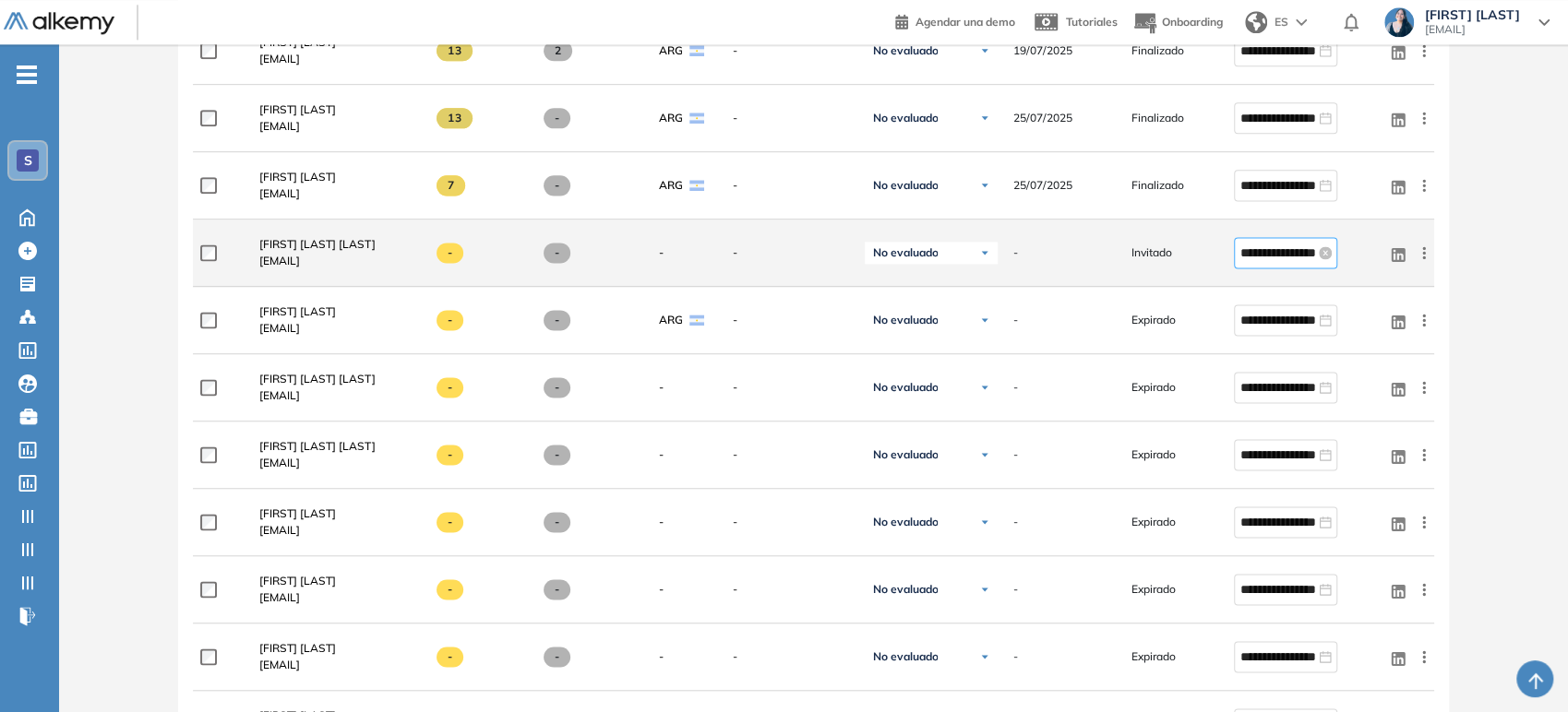 click on "**********" at bounding box center (1277, 253) 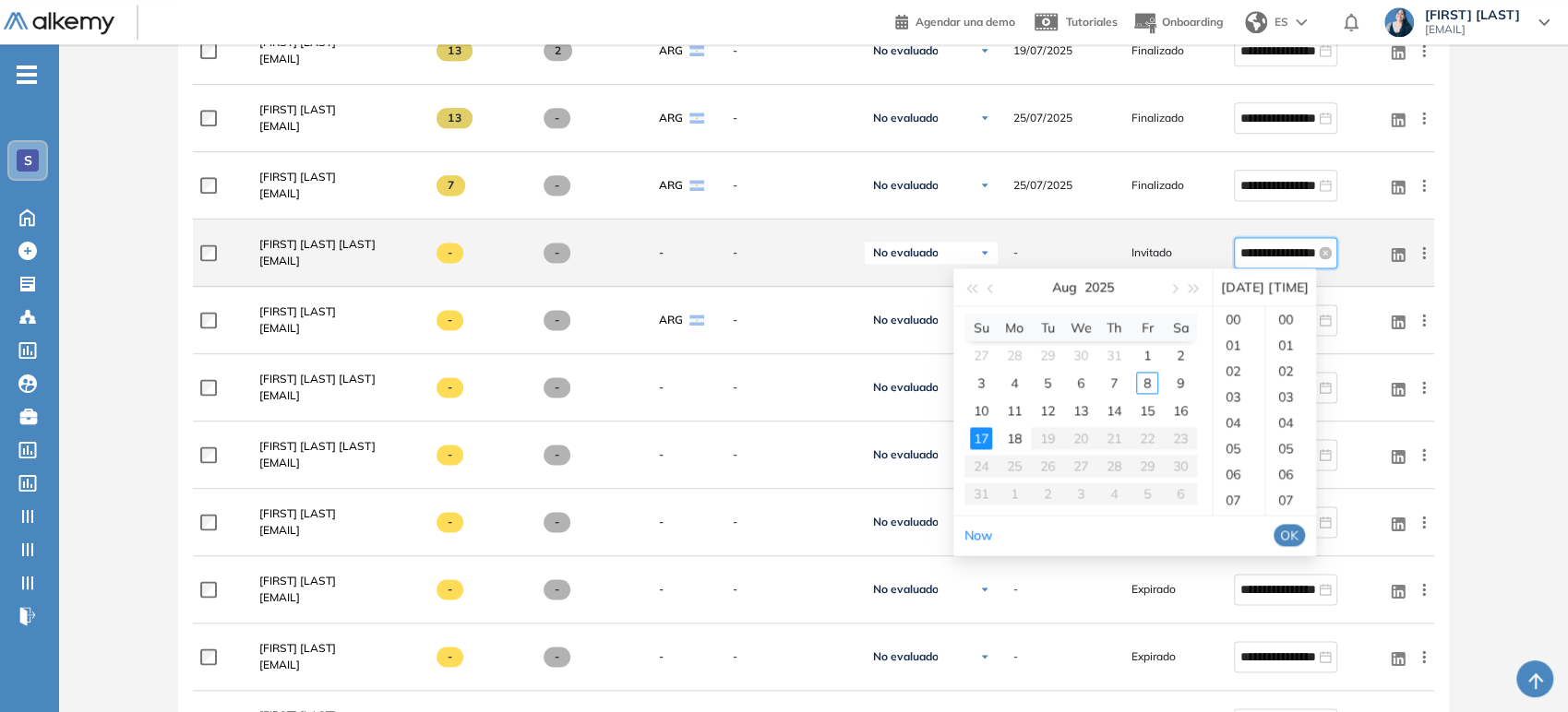 scroll, scrollTop: 594, scrollLeft: 0, axis: vertical 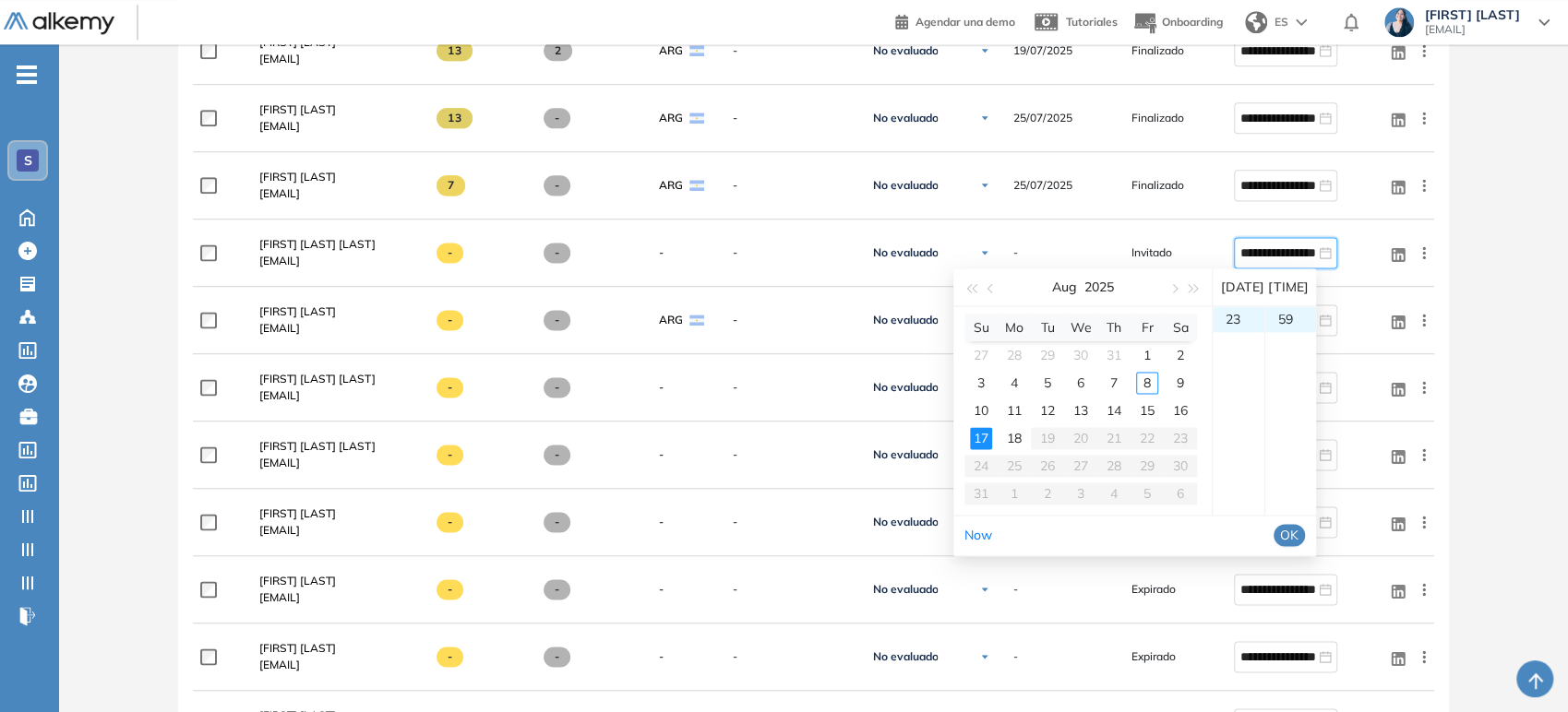 click on "Evaluación : Cuestionario Final - Softtek ABAP RAP Abierta Ver evaluación Cerrar evaluación Del [DATE] [TIME] al [DATE] [TIME] Dashboard Estadísticas Configuraciones opcionales Los siguientes tests ya no están disponibles o tienen una nueva versión Revisa en el catálogo otras opciones o su detalle. Entendido Duplicar Mover 27 Total Candidatos Invitados 9 Cuentas creadas 1 Iniciadas 0 Completadas 17   Personalizar columnas Personalizar columnas Candidato Fijar columna Puntaje Fijar columna Proctoring Fijar columna País Fijar columna Provincia Fijar columna Estado Fijar columna Completado Fijar columna Evaluación Fijar columna Fecha límite Fijar columna SAP ABAP RAP - Cuestionario Integrador Cancelar Aplicar Más filtros Puntaje 0 - 100 Incidencias Estado Candidato Puntaje Proctoring País Provincia Estado Completado Evaluación Fecha límite Linkedin   [FIRST] [LAST] [LAST] [EMAIL]     27     -     ARG     -     No evaluado No evaluado Evaluado A entrevistar" at bounding box center [813, -116] 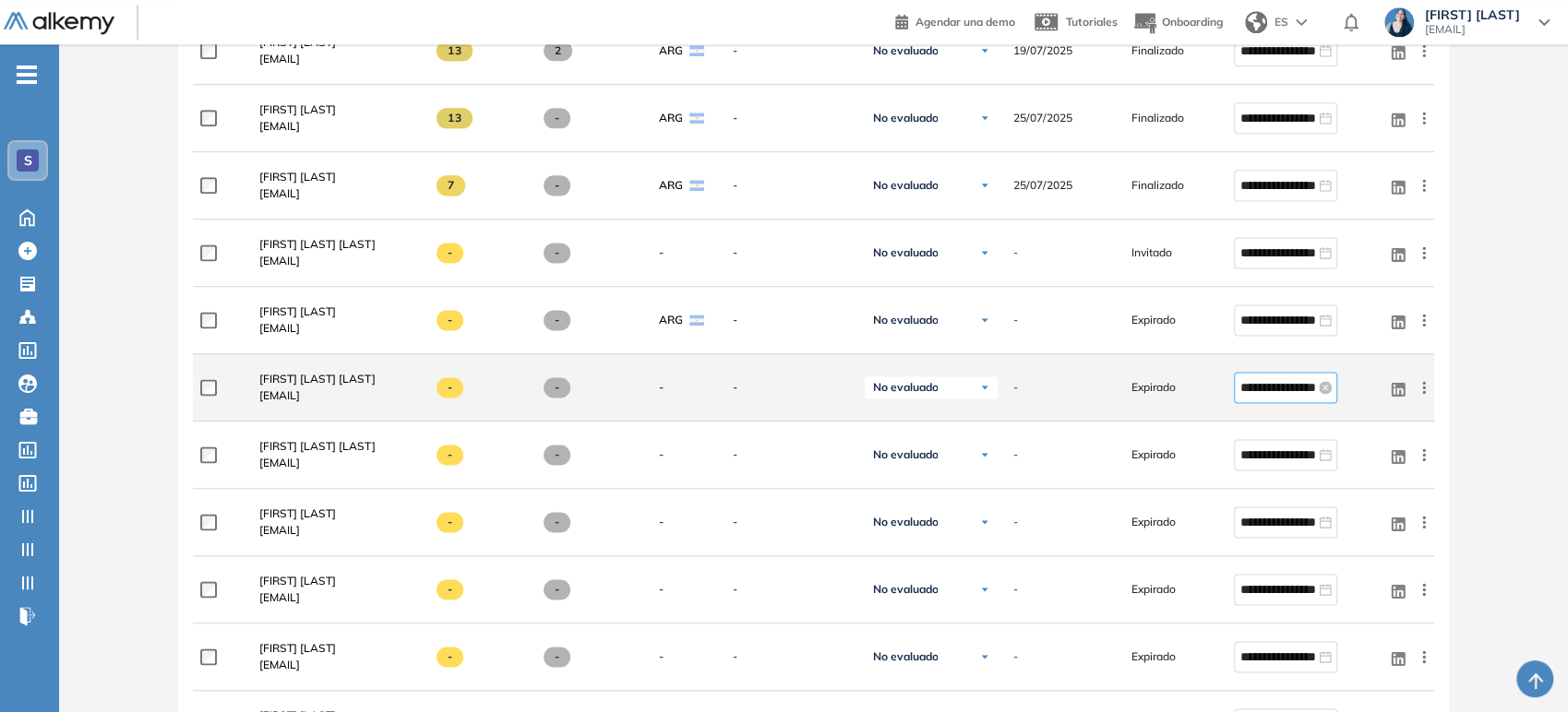 click on "**********" at bounding box center (1277, 387) 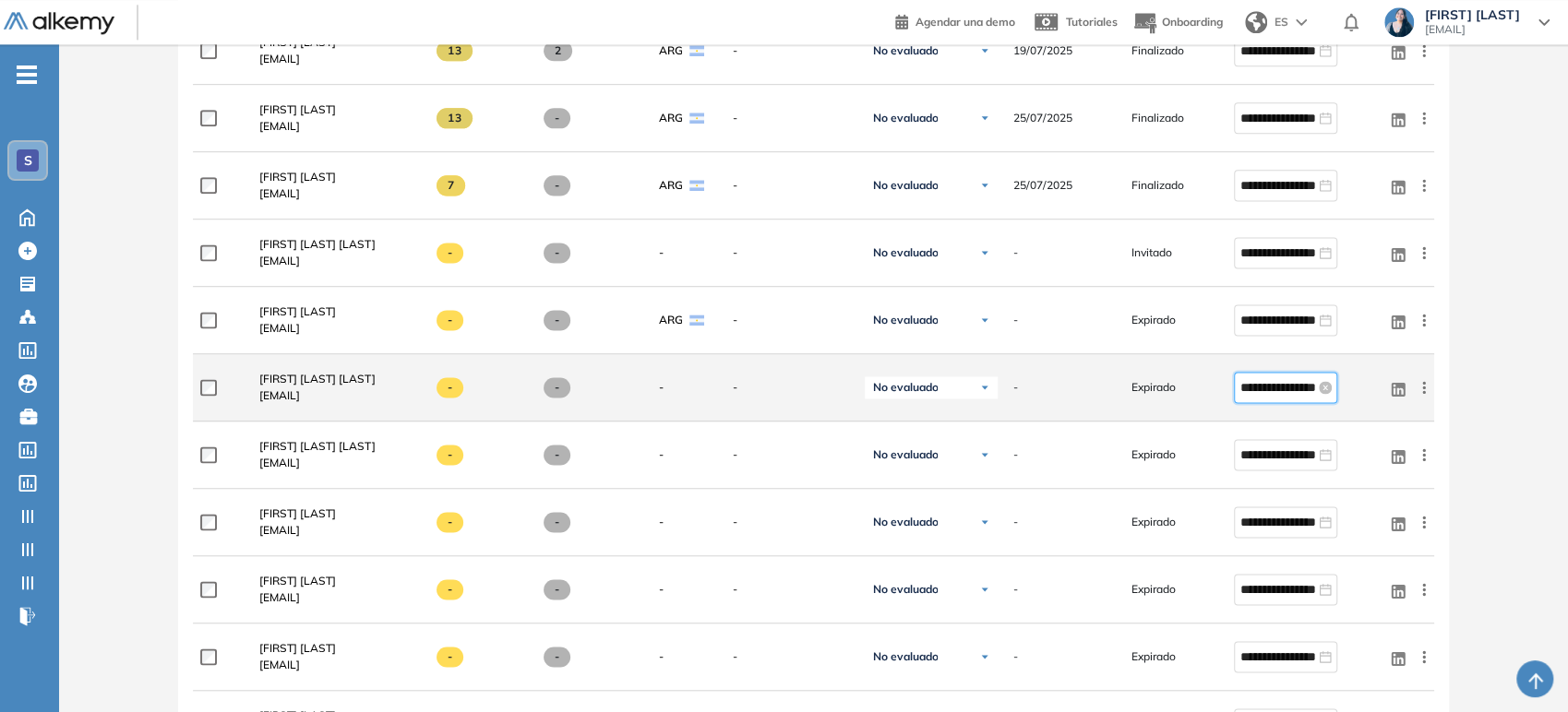 scroll, scrollTop: 516, scrollLeft: 0, axis: vertical 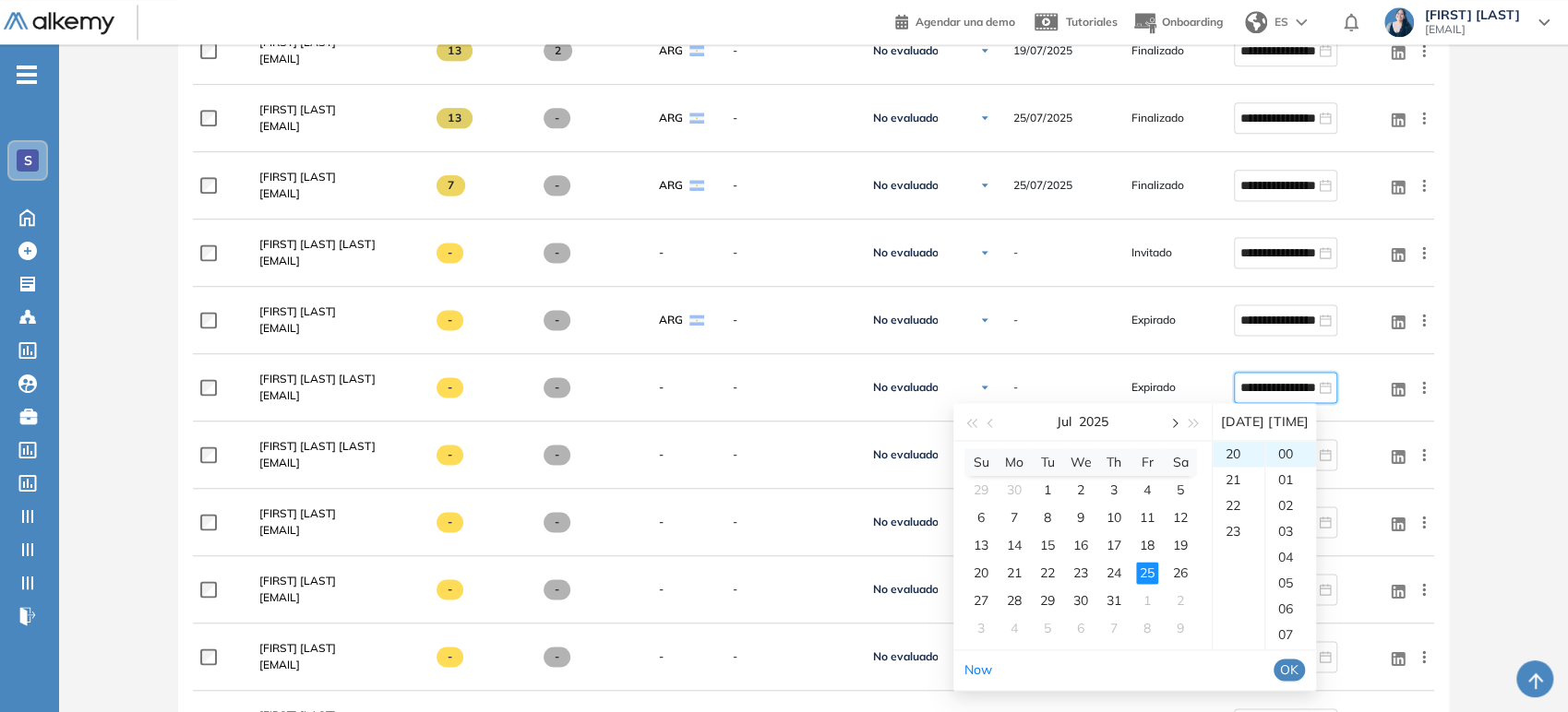 click at bounding box center (1173, 421) 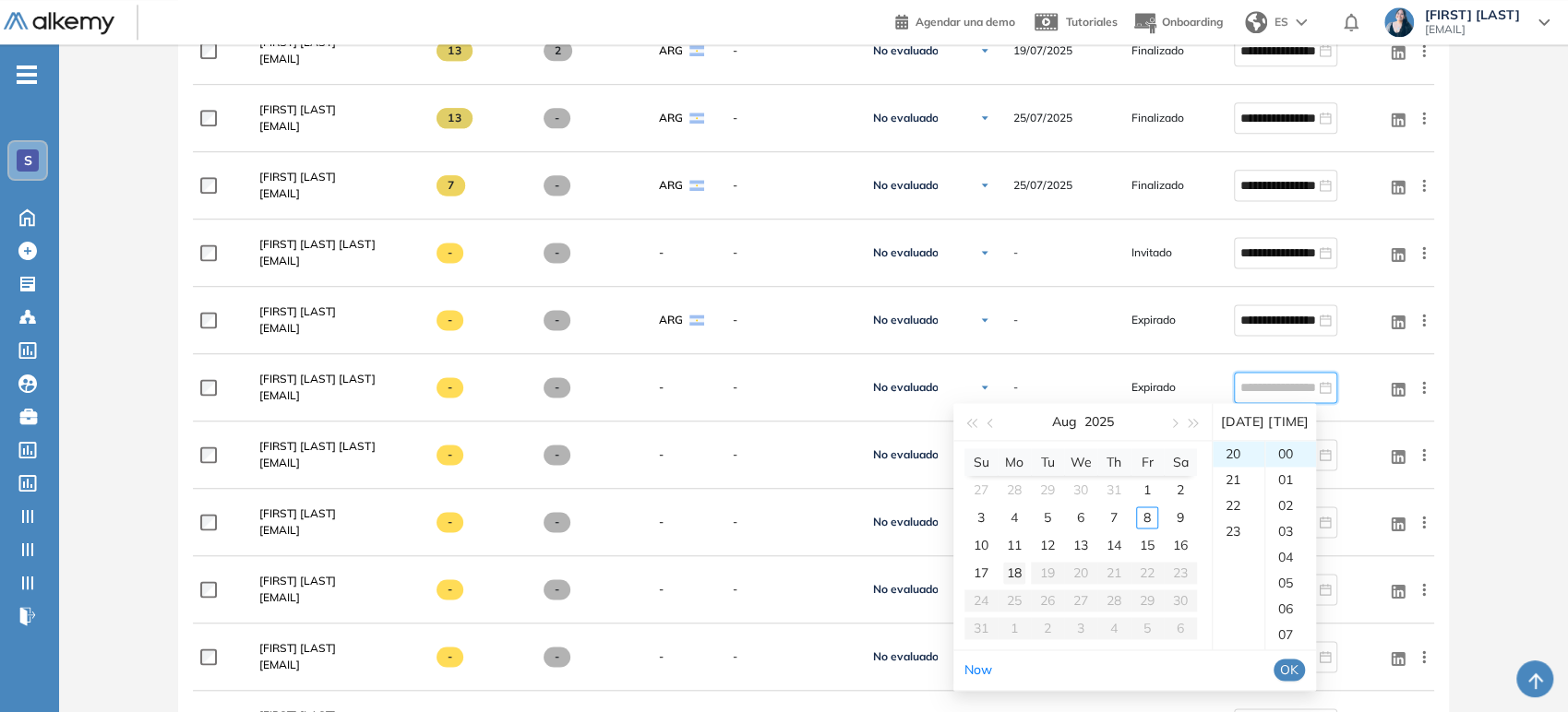 click on "18" at bounding box center (1014, 573) 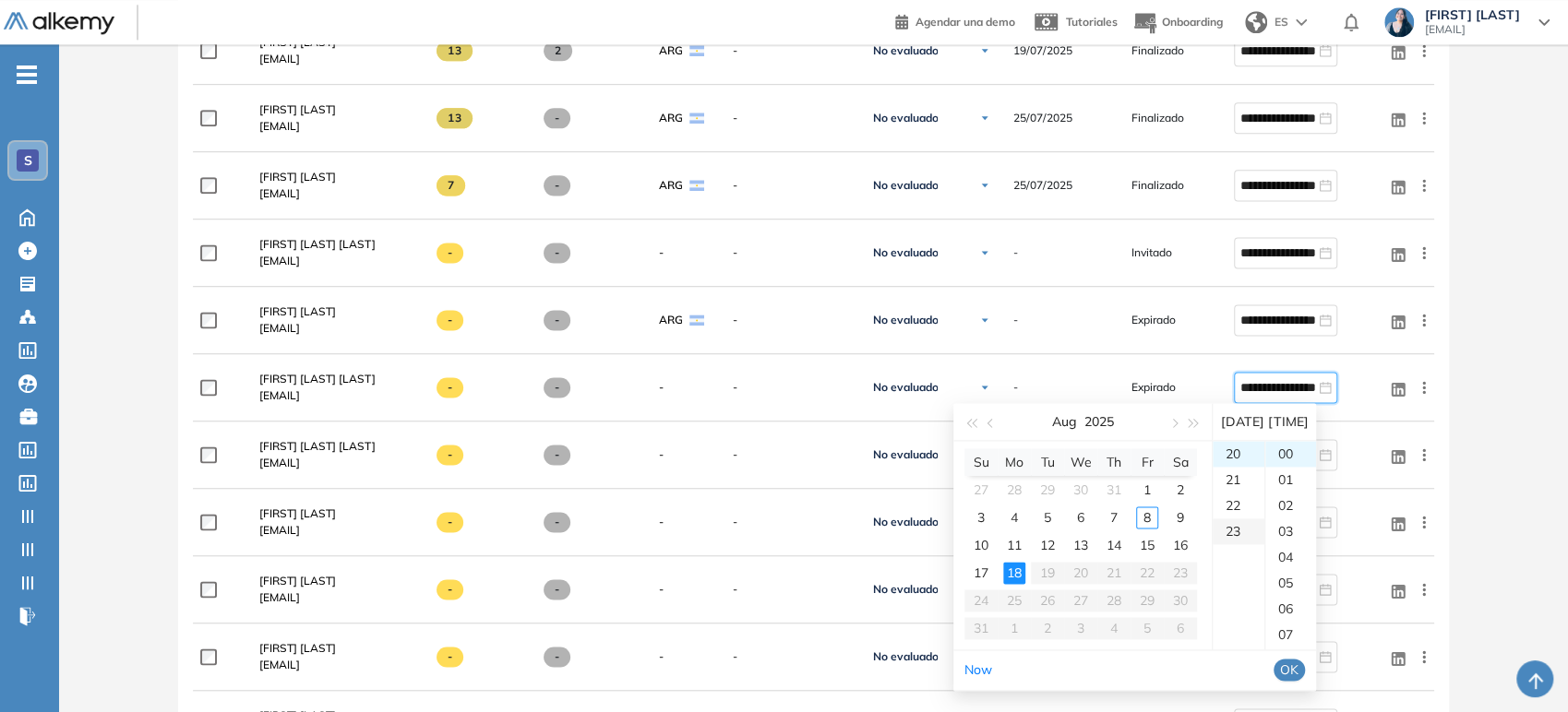 drag, startPoint x: 1304, startPoint y: 502, endPoint x: 1238, endPoint y: 539, distance: 75.66373 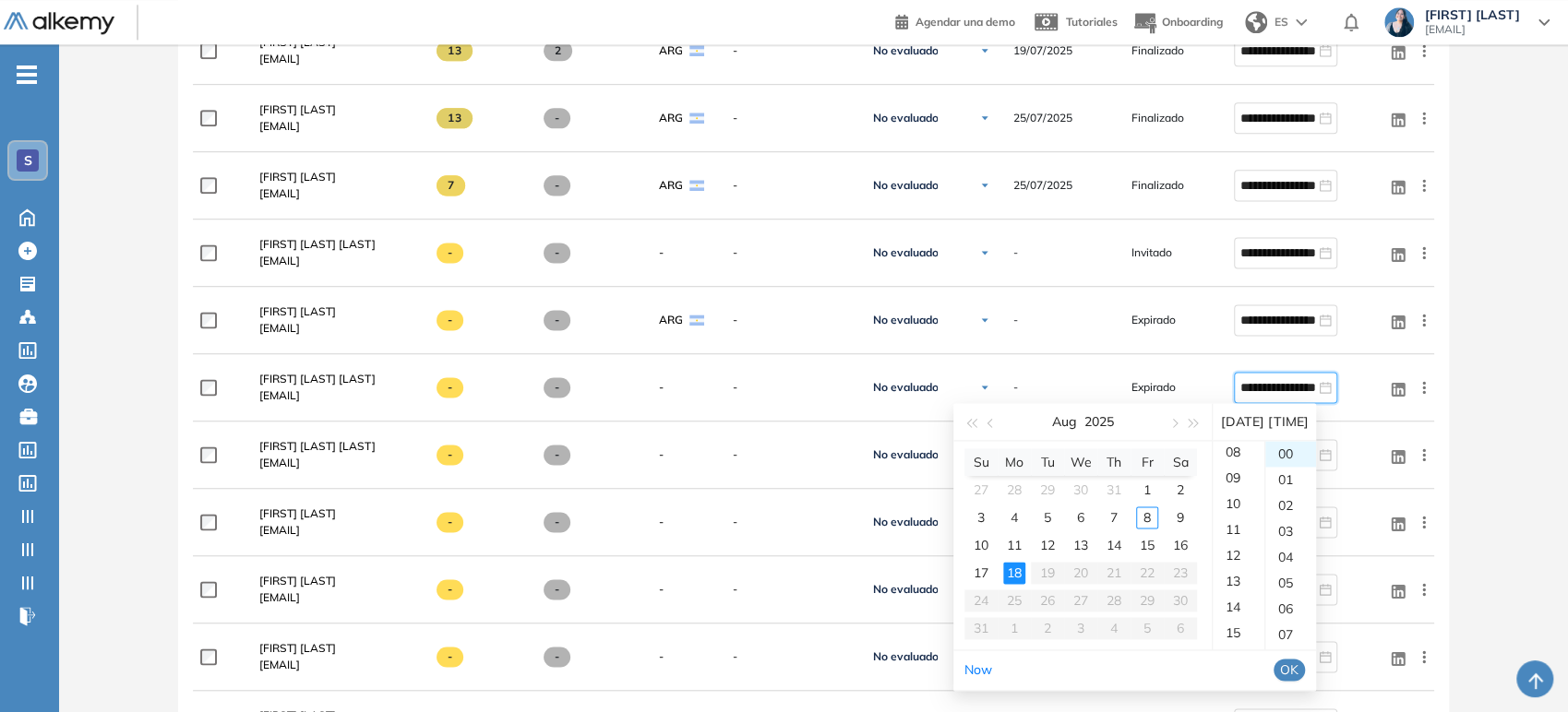 scroll, scrollTop: 0, scrollLeft: 0, axis: both 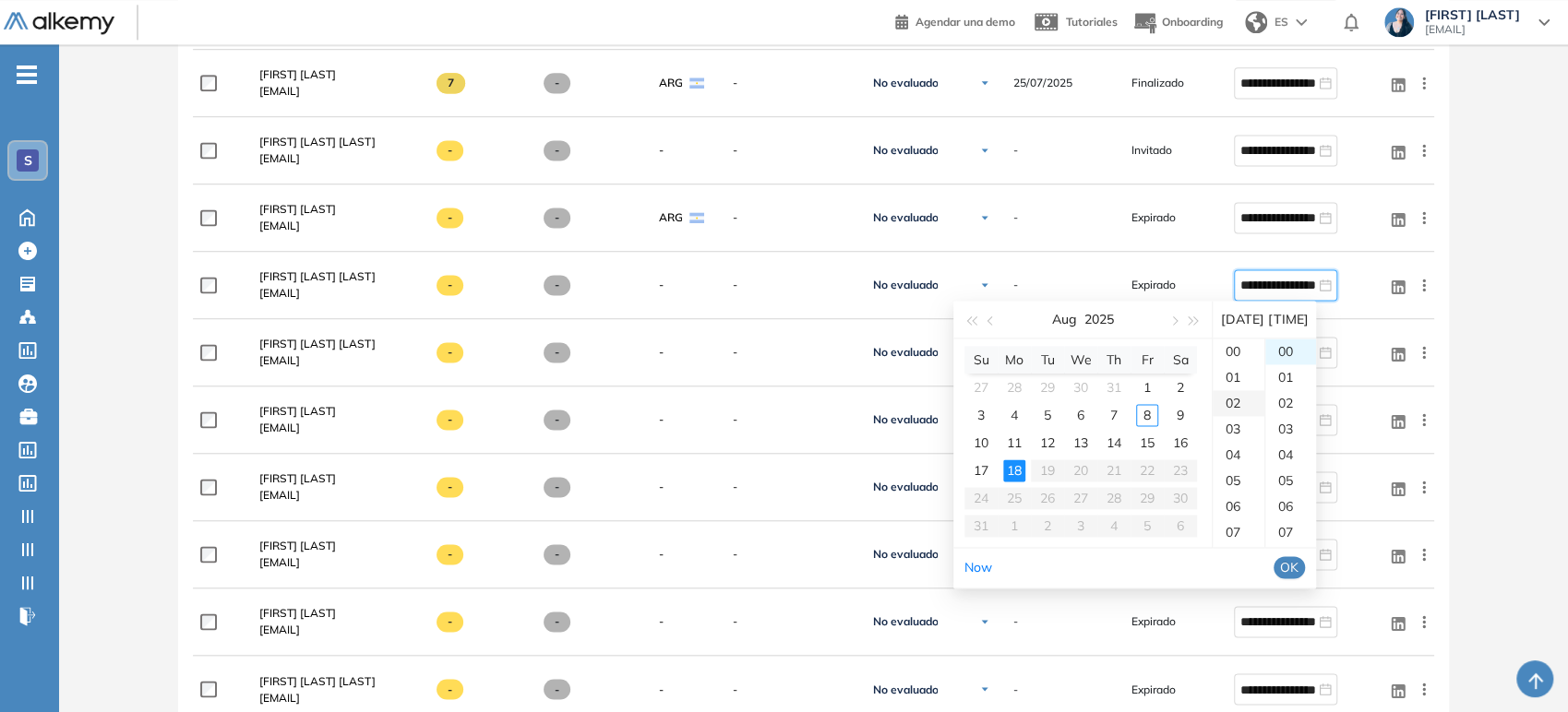 click on "02" at bounding box center [1239, 403] 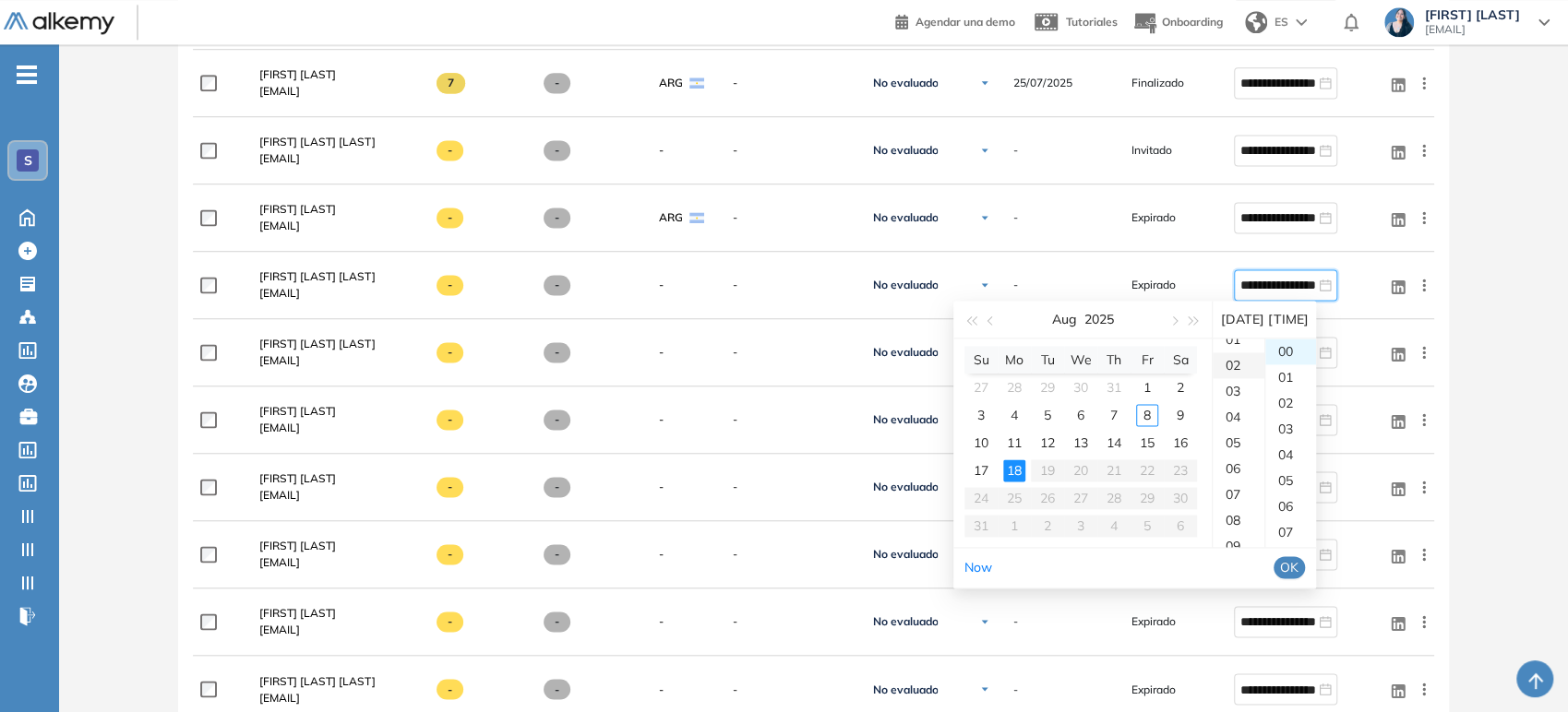 scroll, scrollTop: 52, scrollLeft: 0, axis: vertical 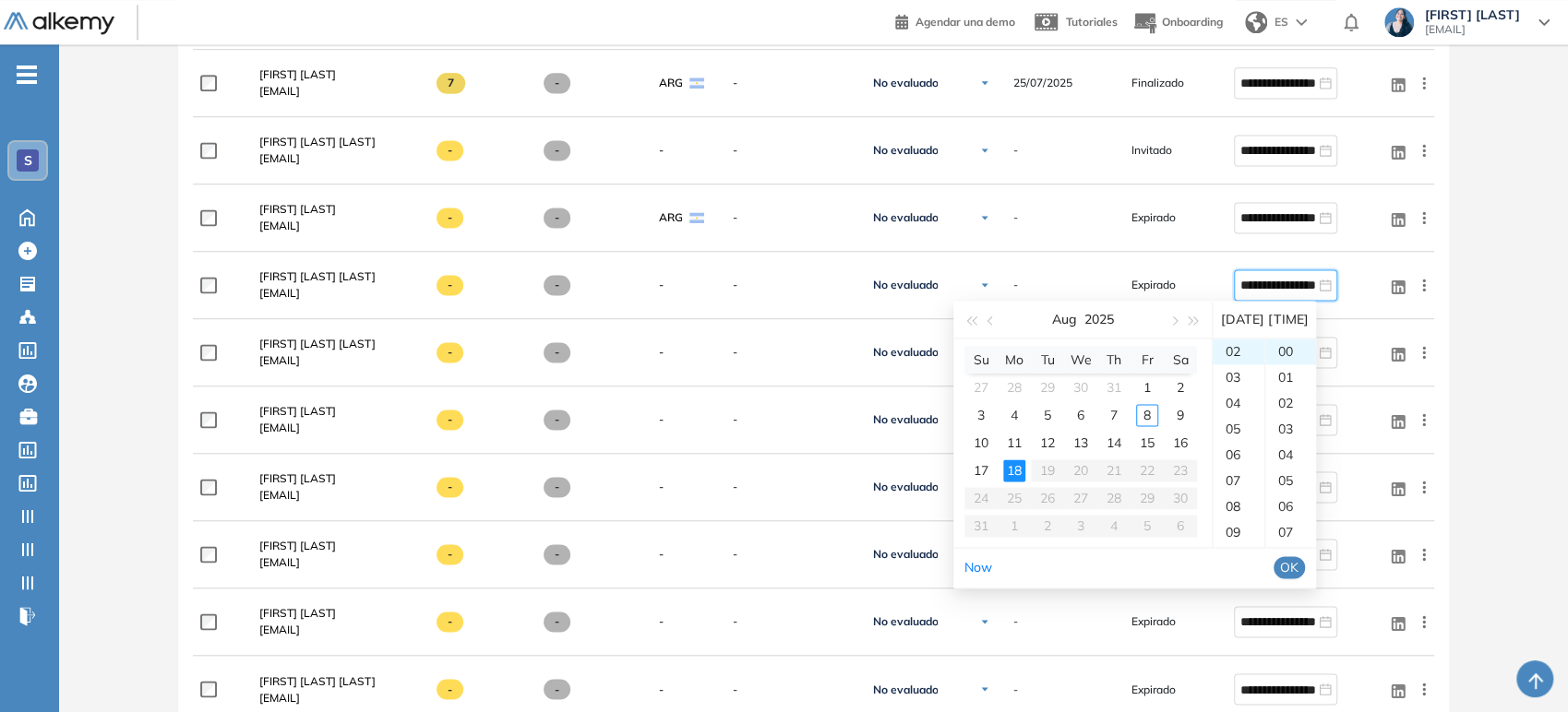 click on "OK" at bounding box center (1289, 567) 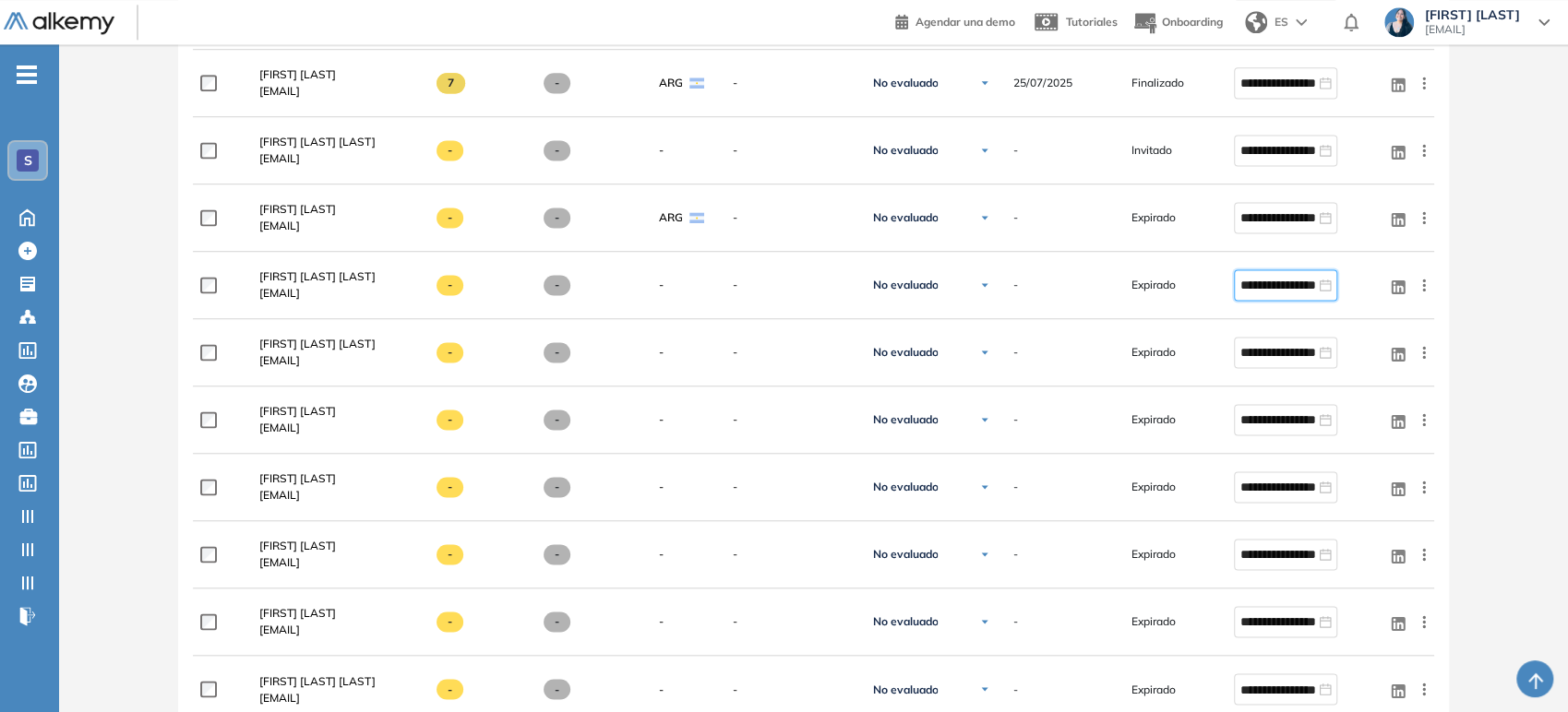 type on "**********" 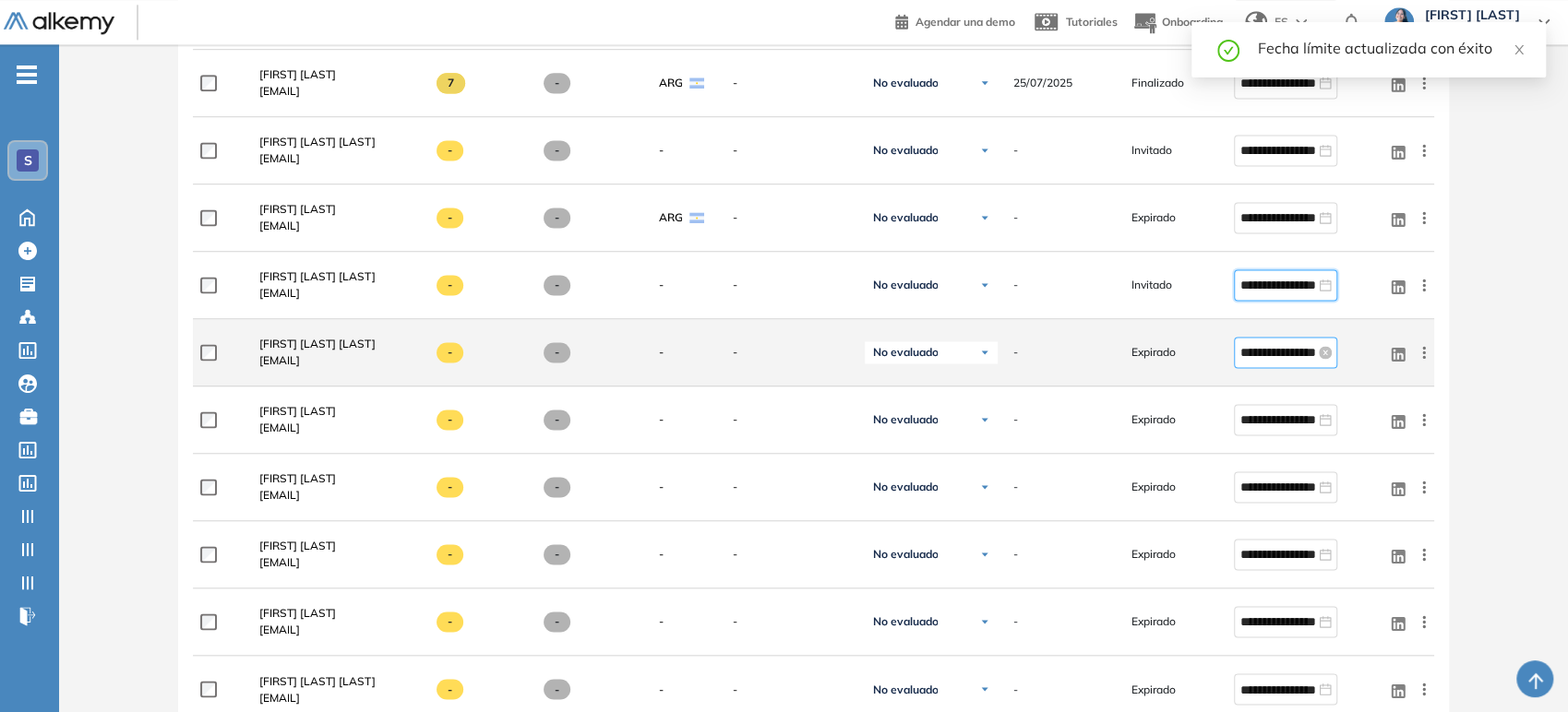 click on "**********" at bounding box center (1277, 352) 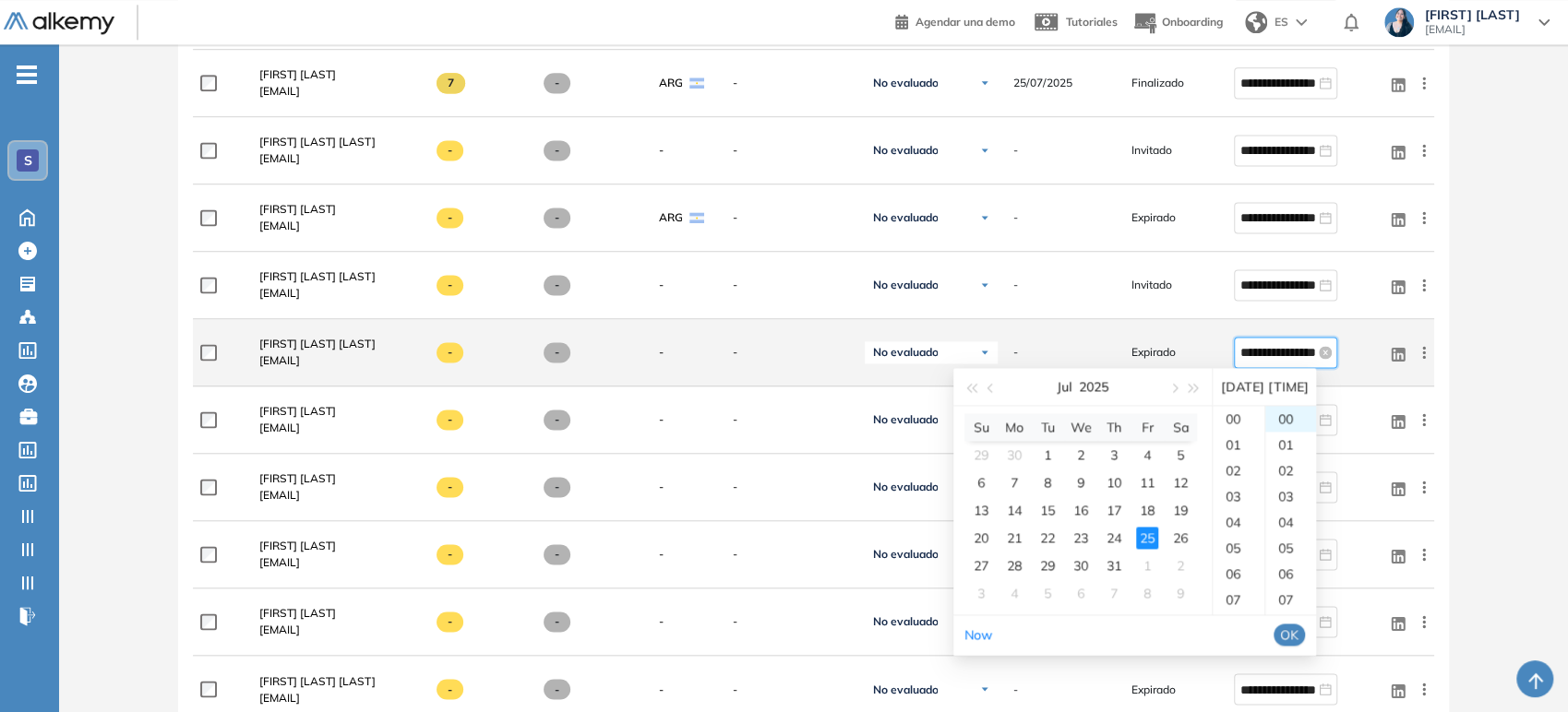 scroll, scrollTop: 516, scrollLeft: 0, axis: vertical 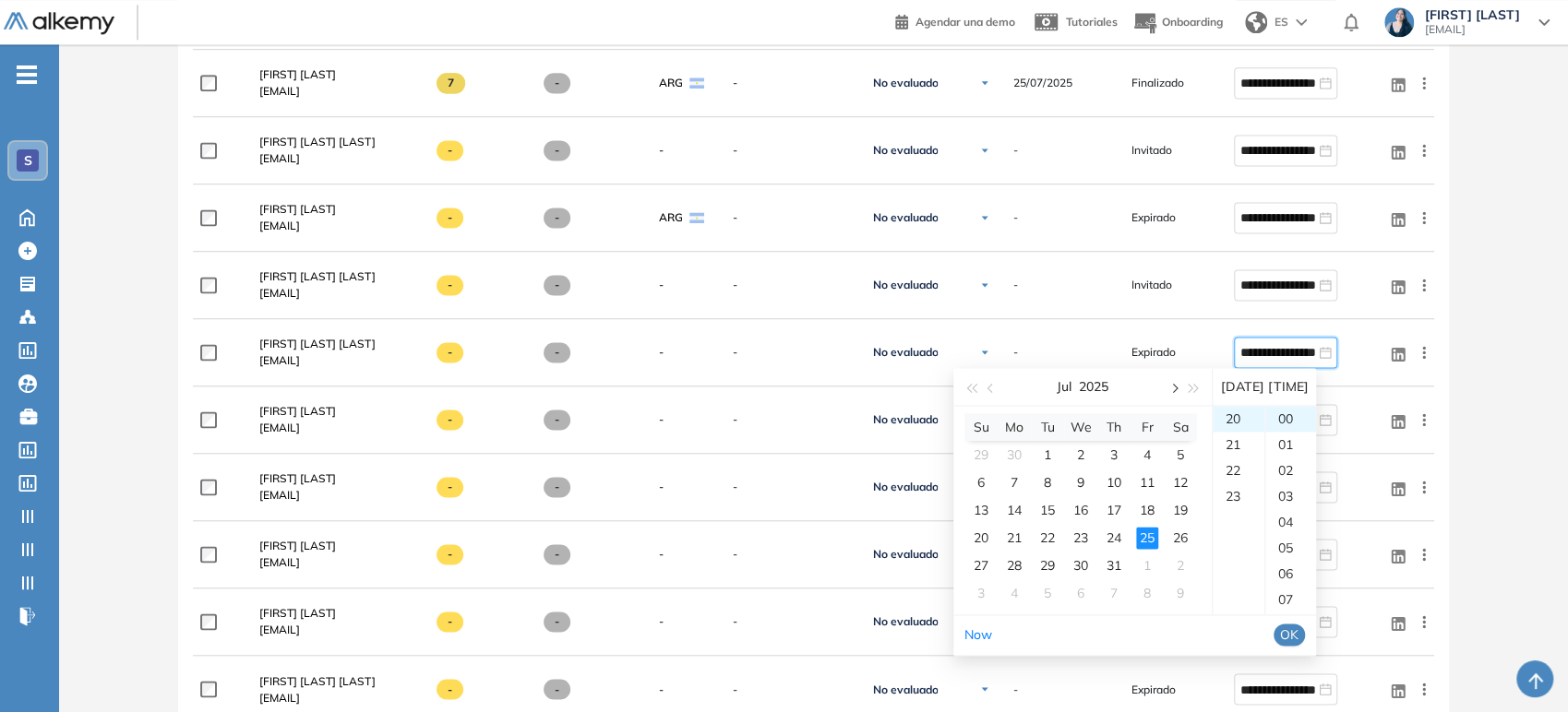 click at bounding box center (1173, 386) 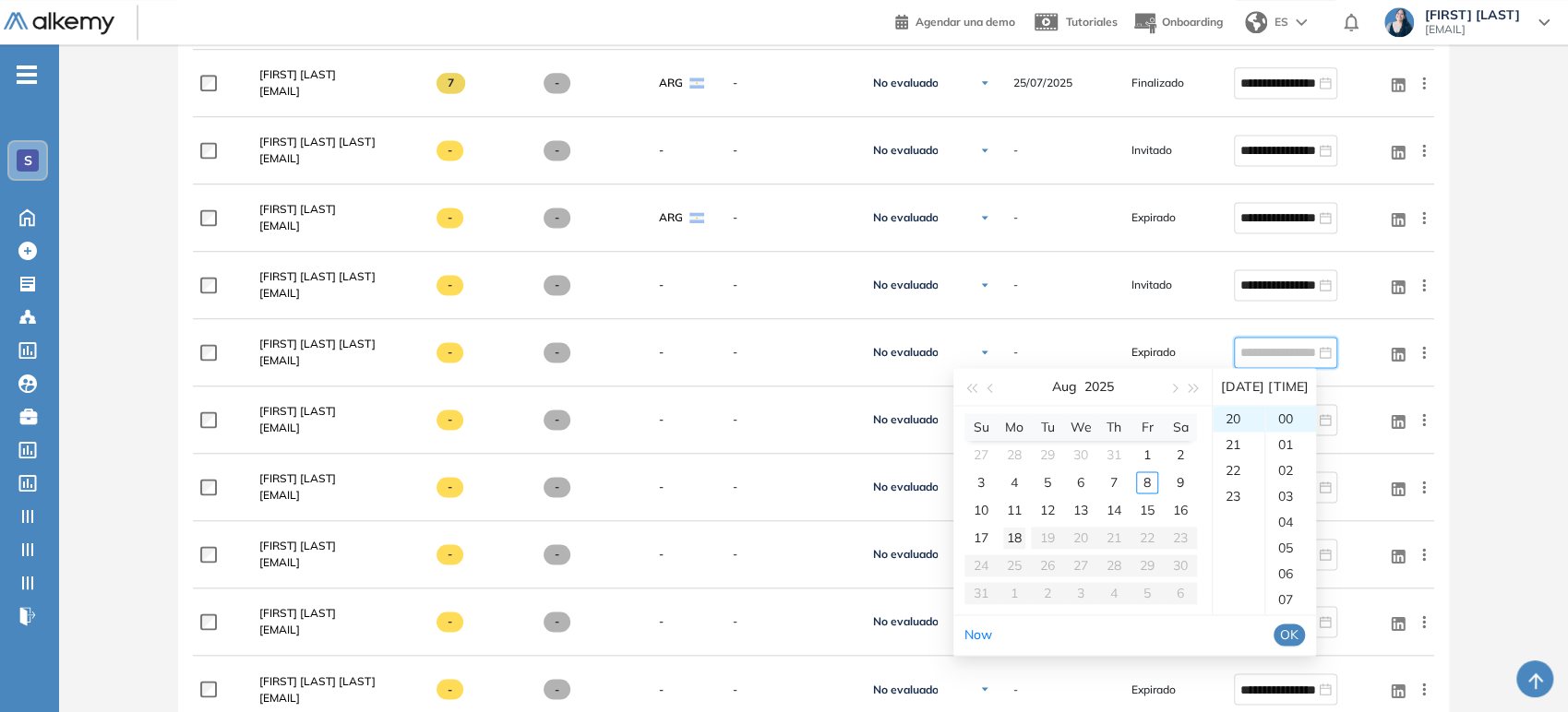 click on "18" at bounding box center (1014, 538) 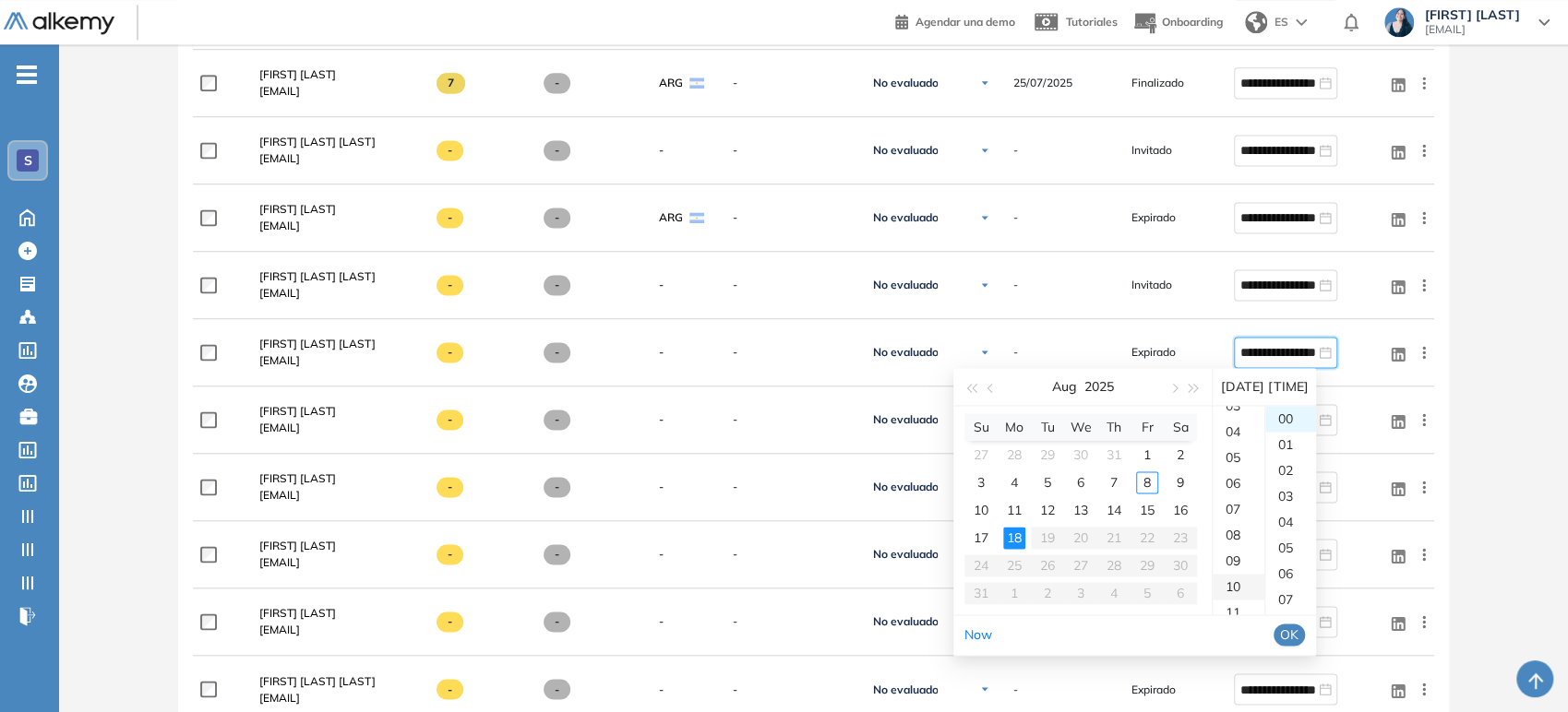 scroll, scrollTop: 0, scrollLeft: 0, axis: both 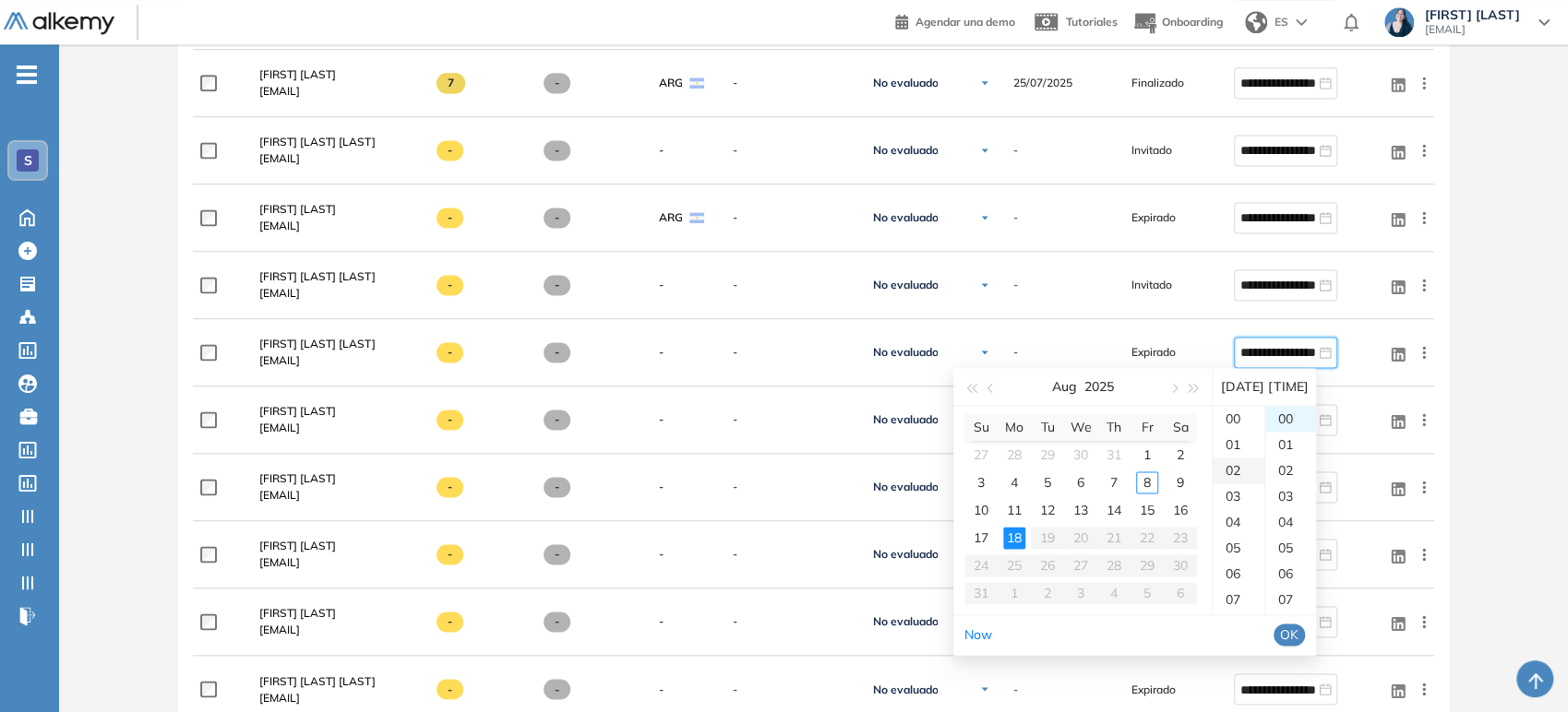 click on "02" at bounding box center (1239, 470) 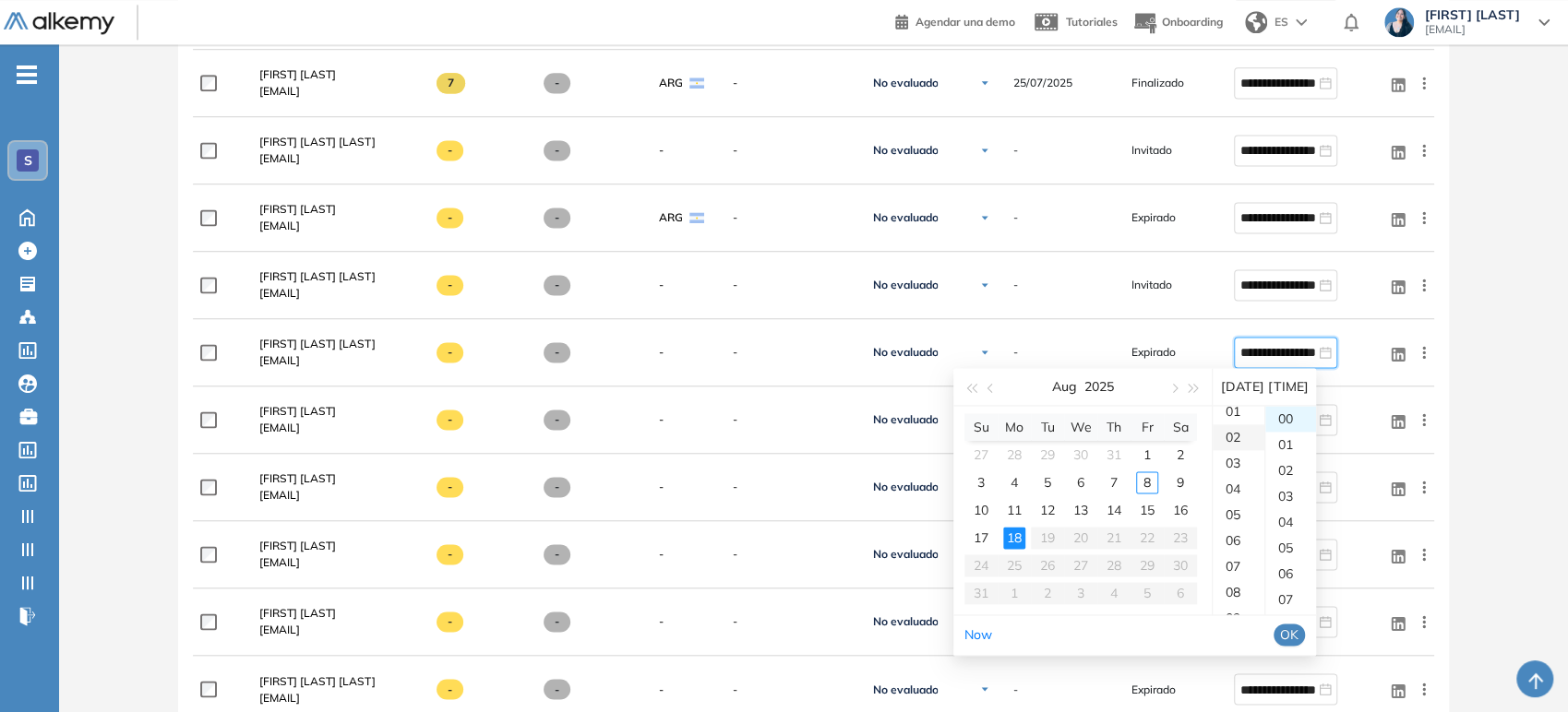 scroll, scrollTop: 52, scrollLeft: 0, axis: vertical 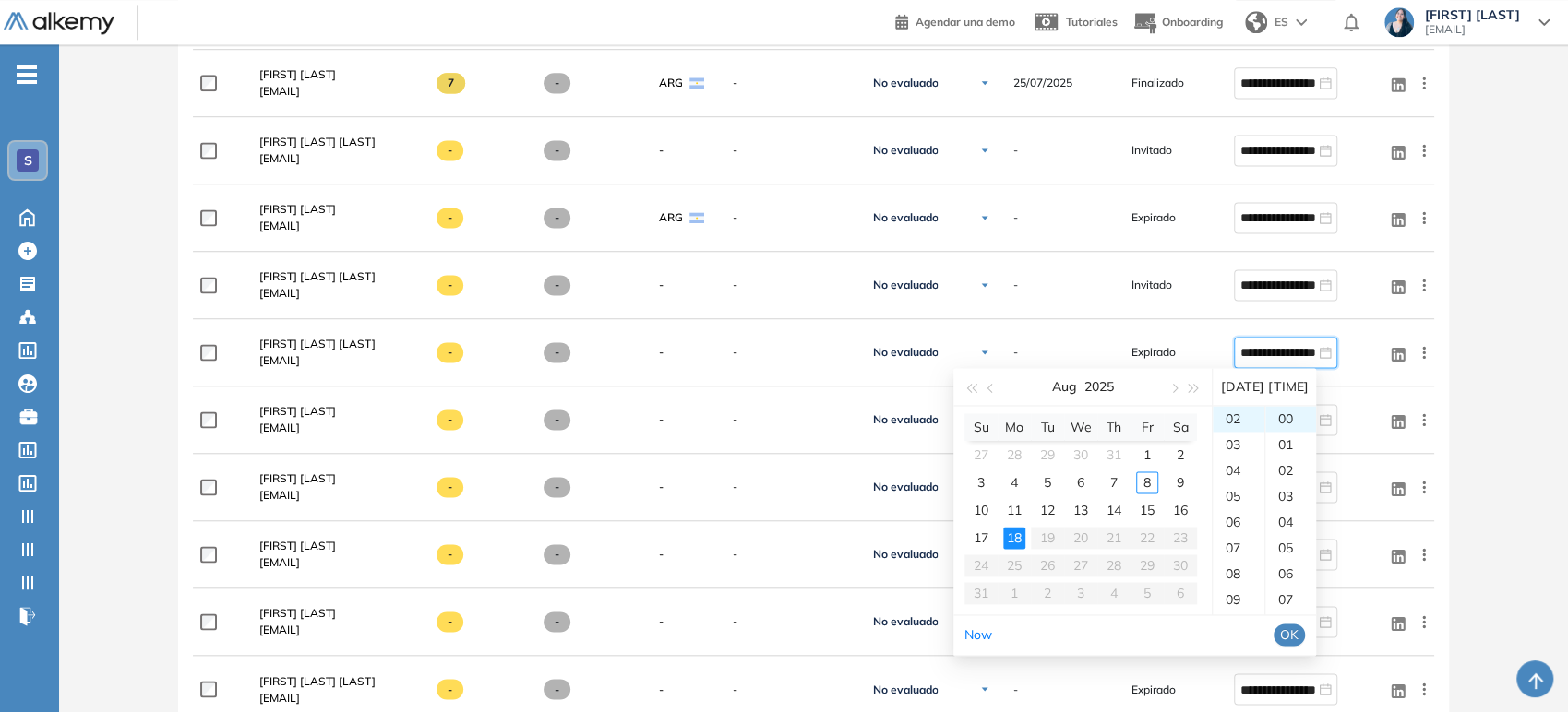 click on "OK" at bounding box center [1289, 635] 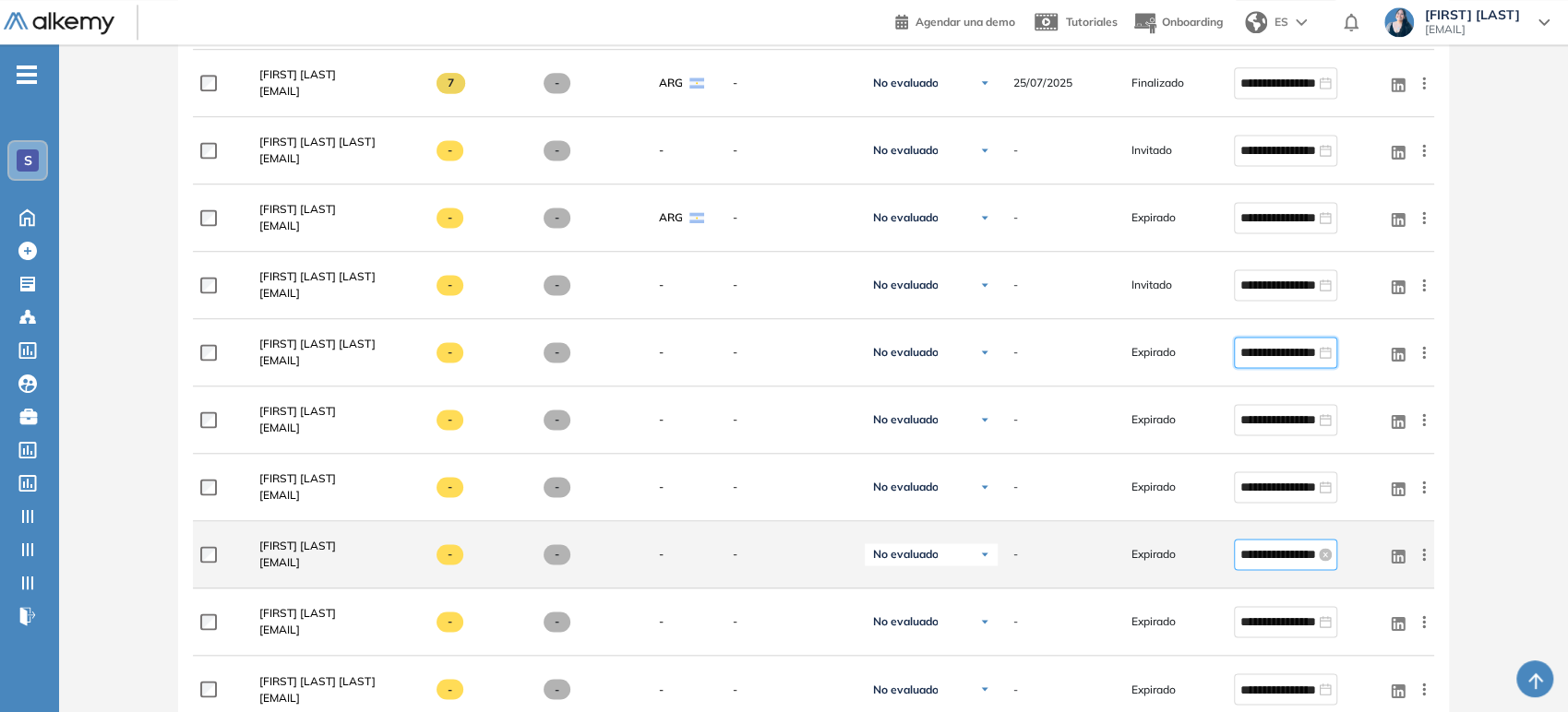 type on "**********" 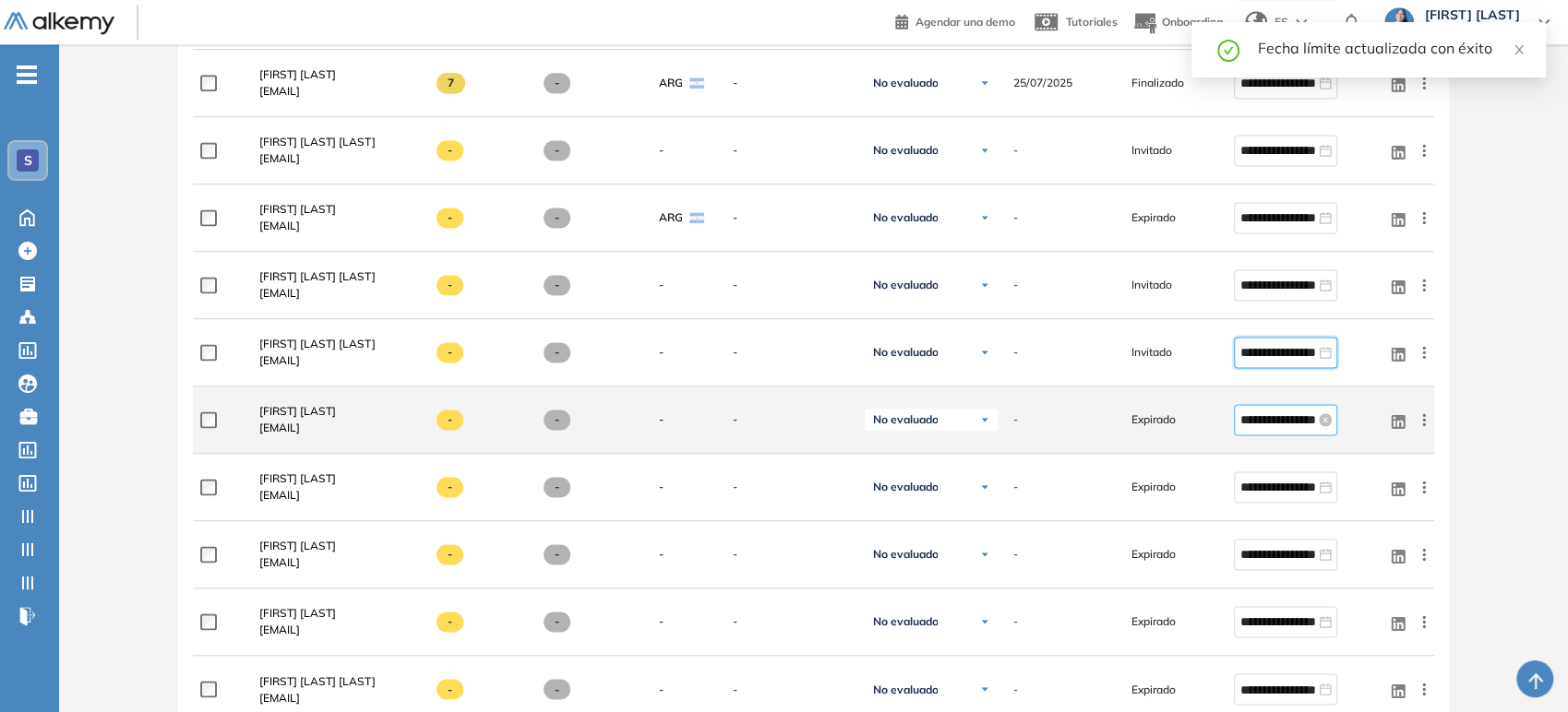 click on "**********" at bounding box center [1277, 420] 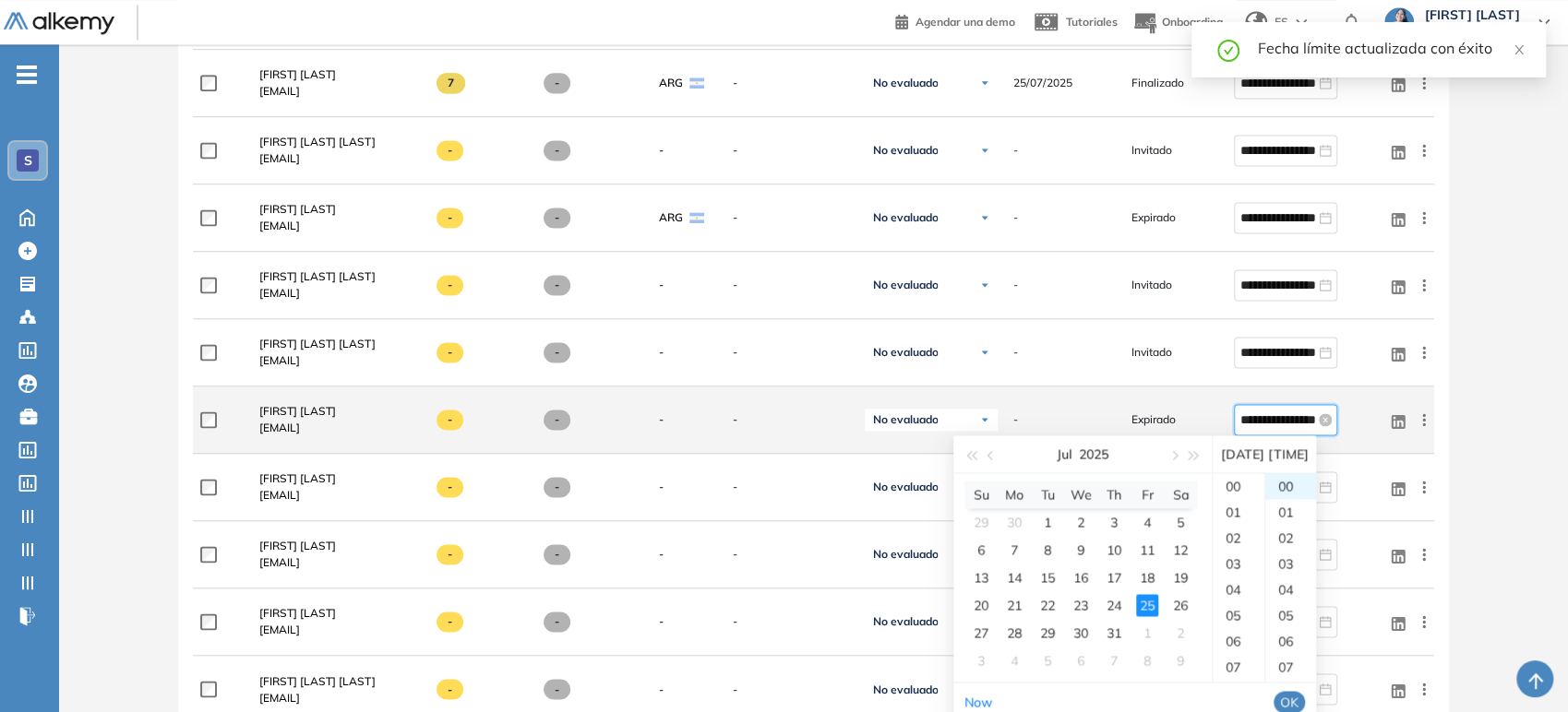 scroll, scrollTop: 516, scrollLeft: 0, axis: vertical 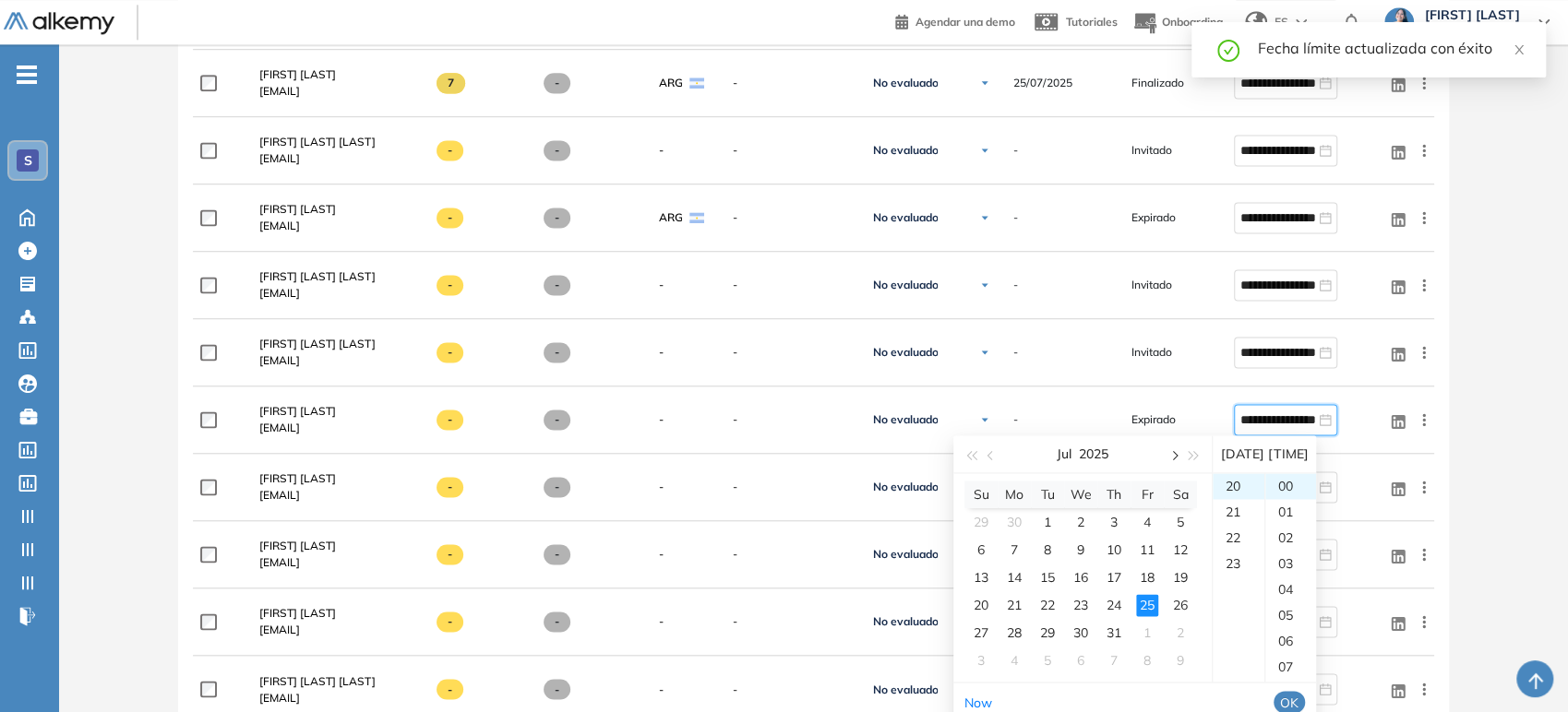 click at bounding box center (1173, 456) 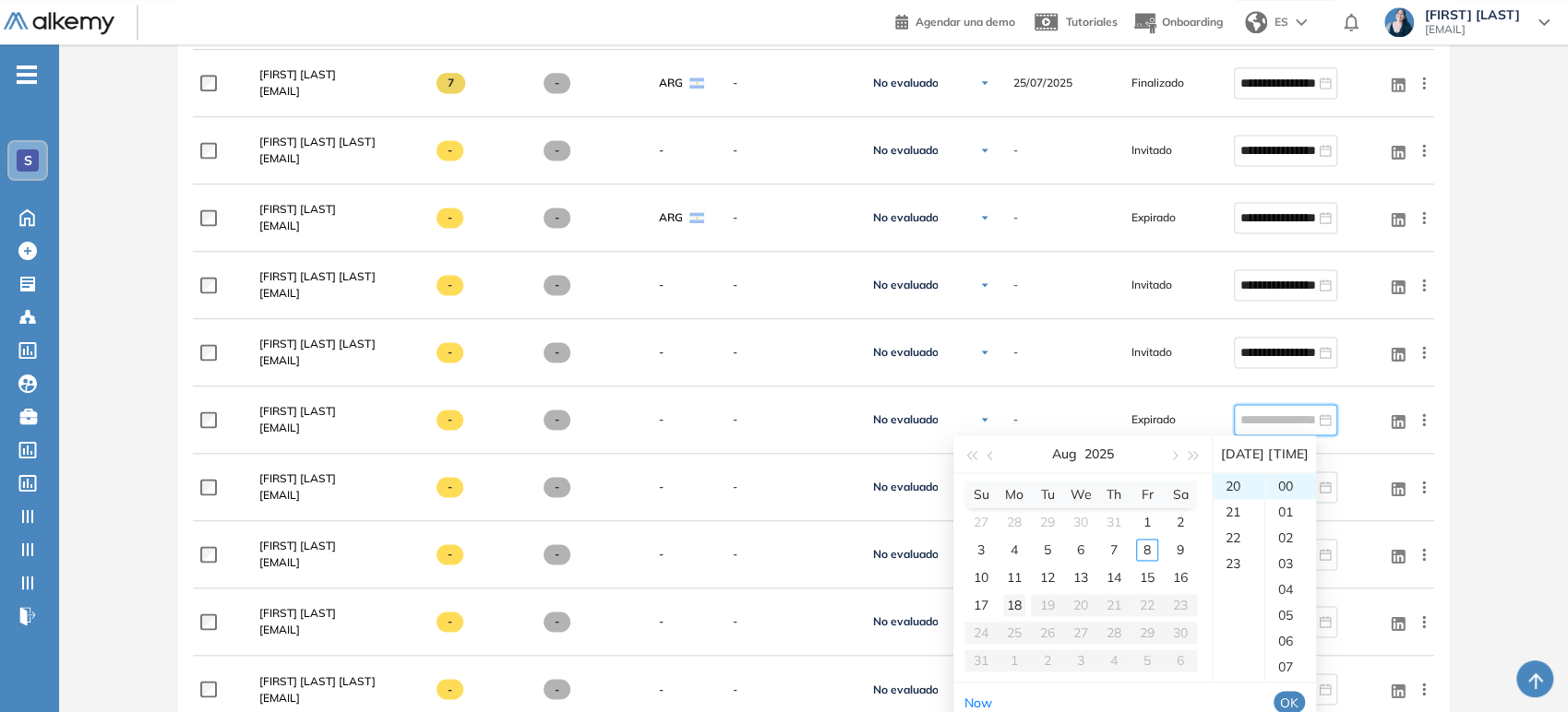 click on "18" at bounding box center (1014, 605) 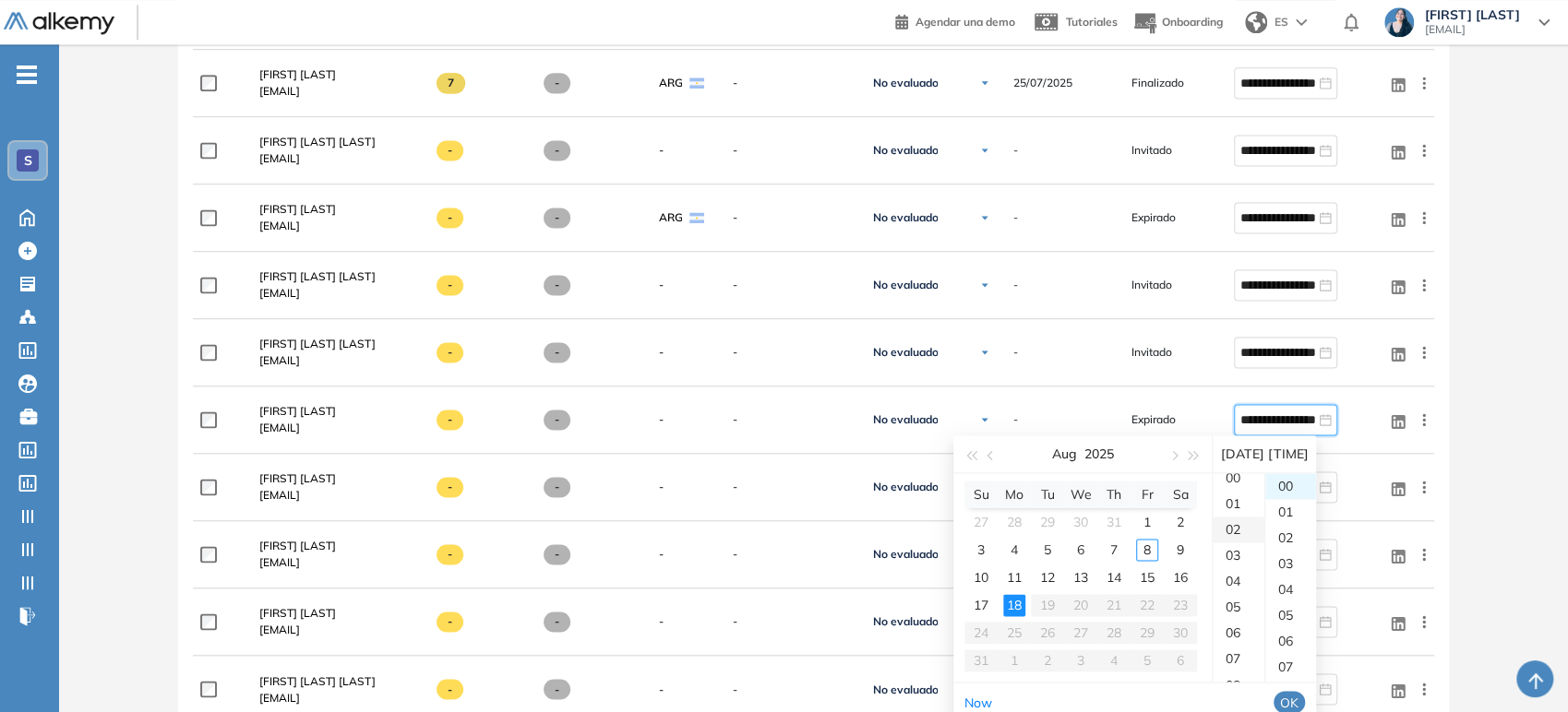 scroll, scrollTop: 0, scrollLeft: 0, axis: both 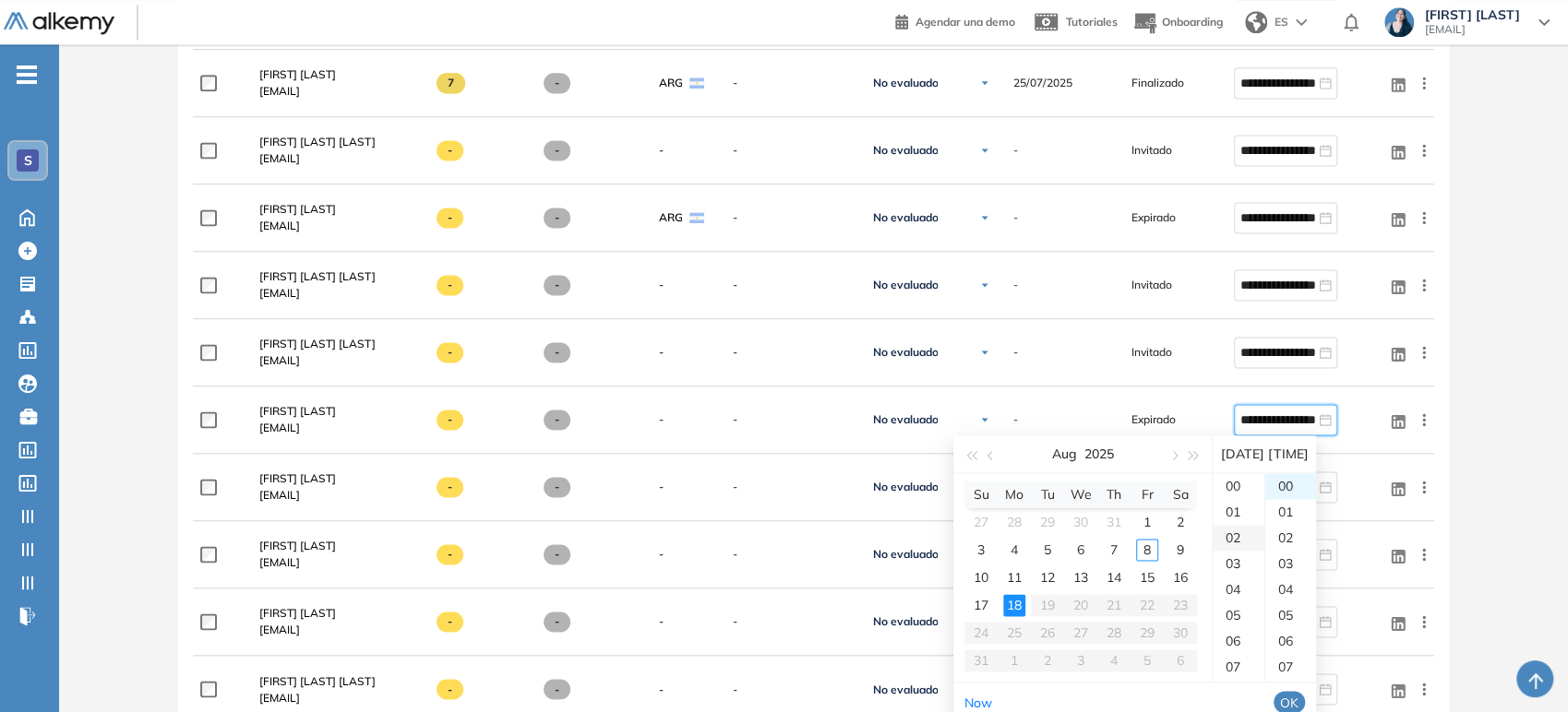 click on "02" at bounding box center (1239, 538) 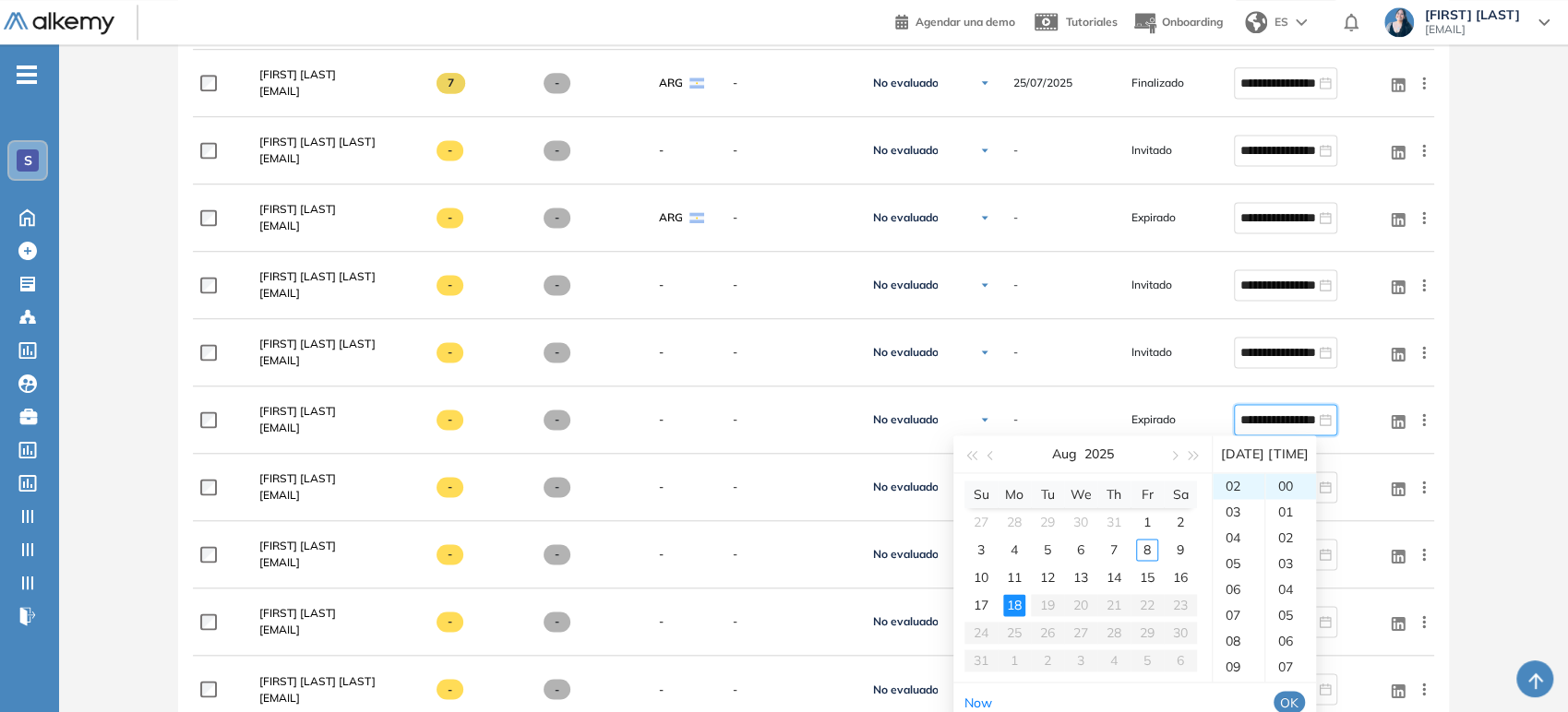click on "OK" at bounding box center [1289, 702] 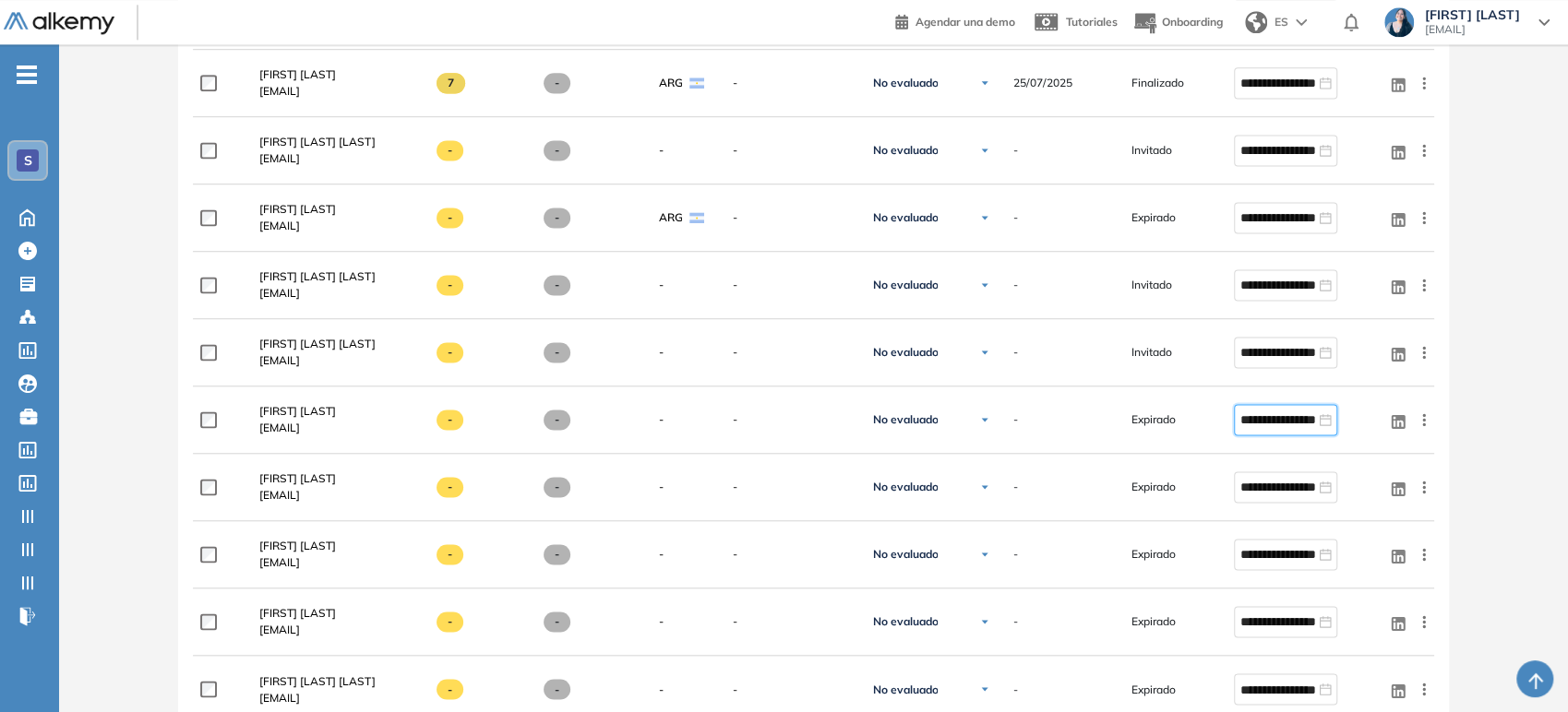 type on "**********" 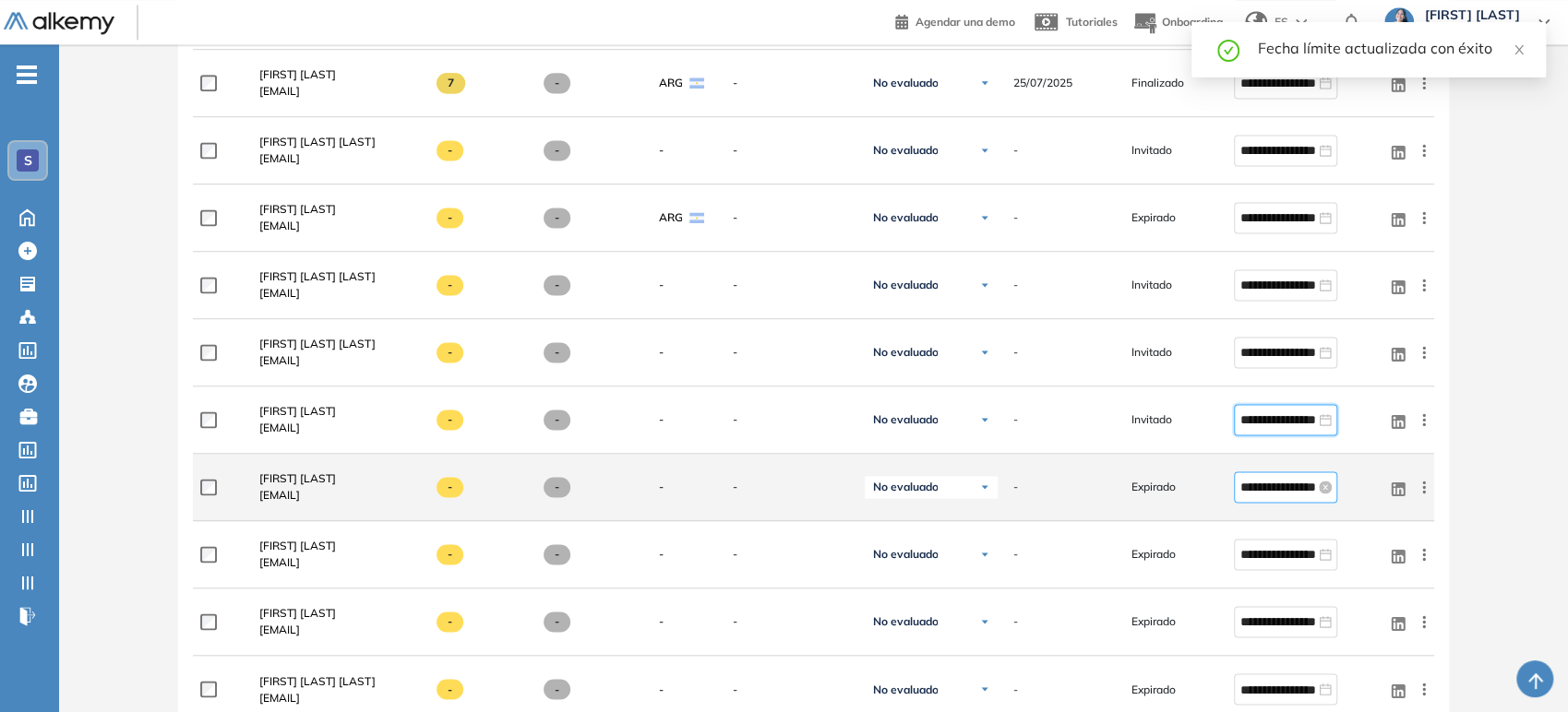 click on "**********" at bounding box center [1277, 487] 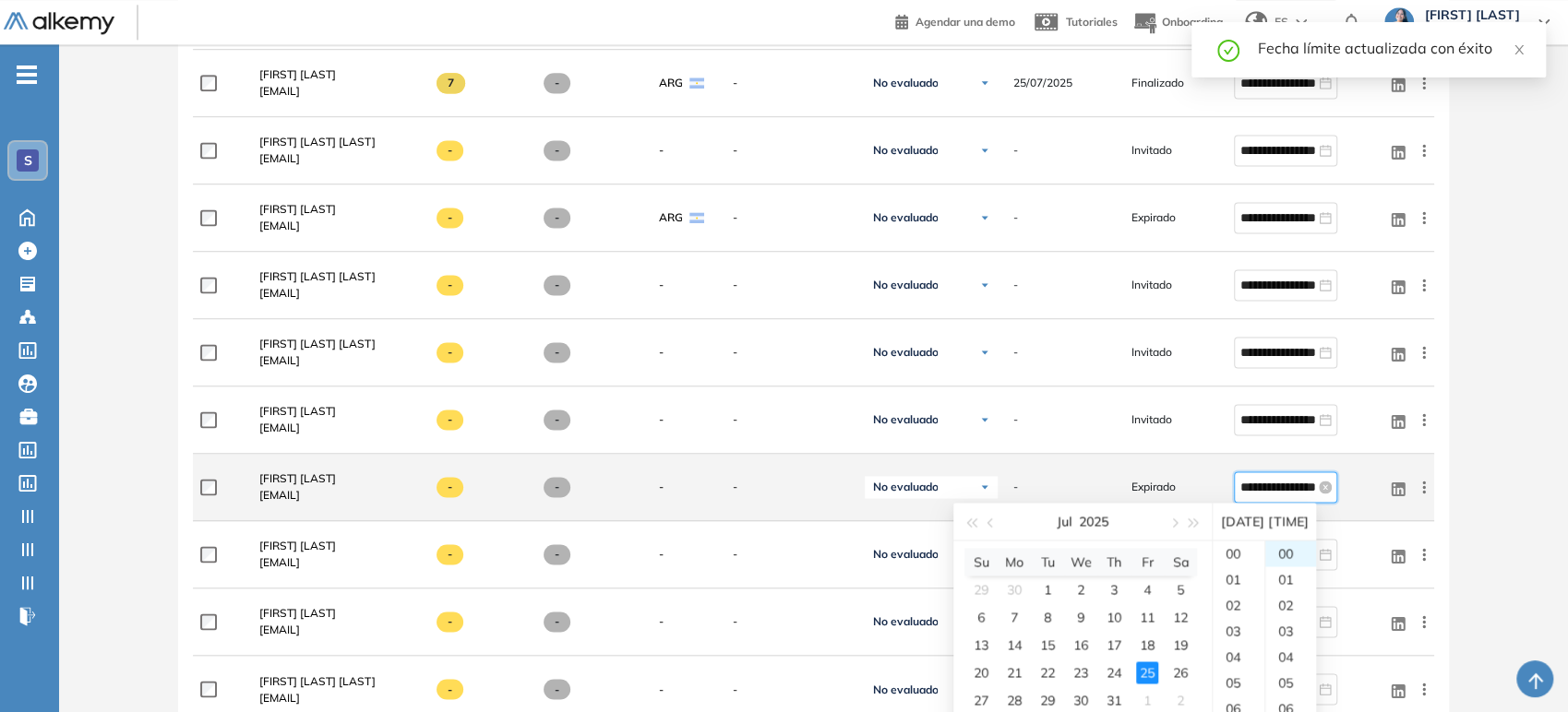 scroll, scrollTop: 516, scrollLeft: 0, axis: vertical 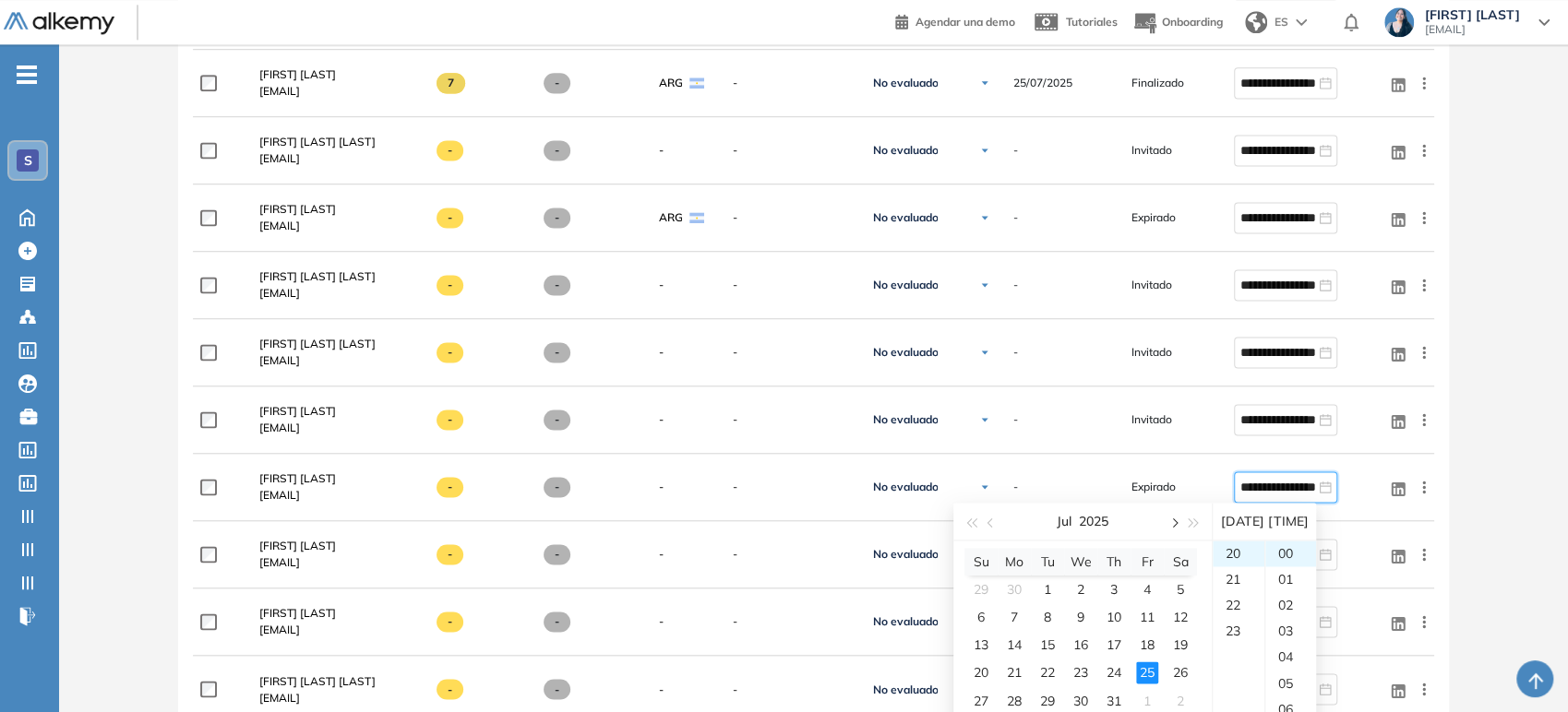 click at bounding box center (1173, 523) 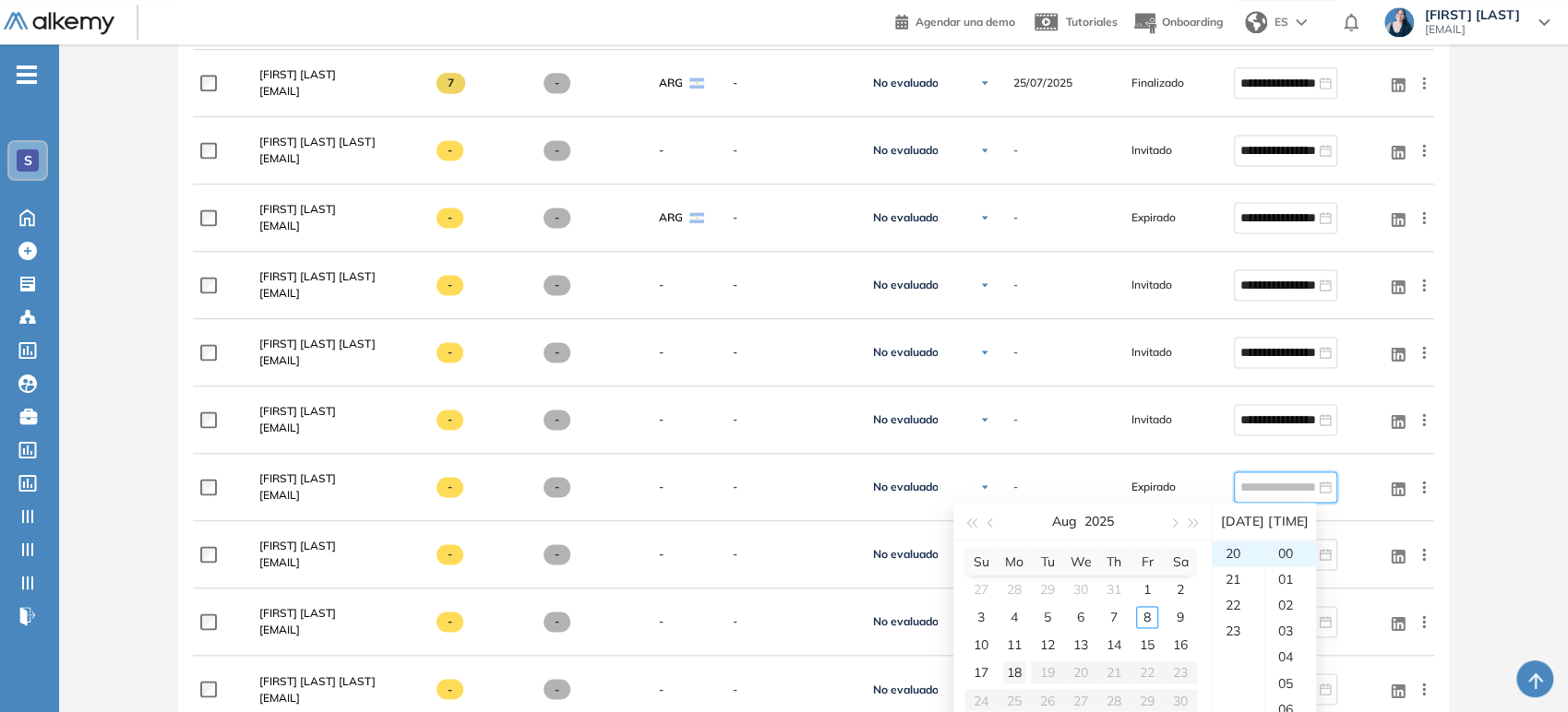 click on "18" at bounding box center (1014, 672) 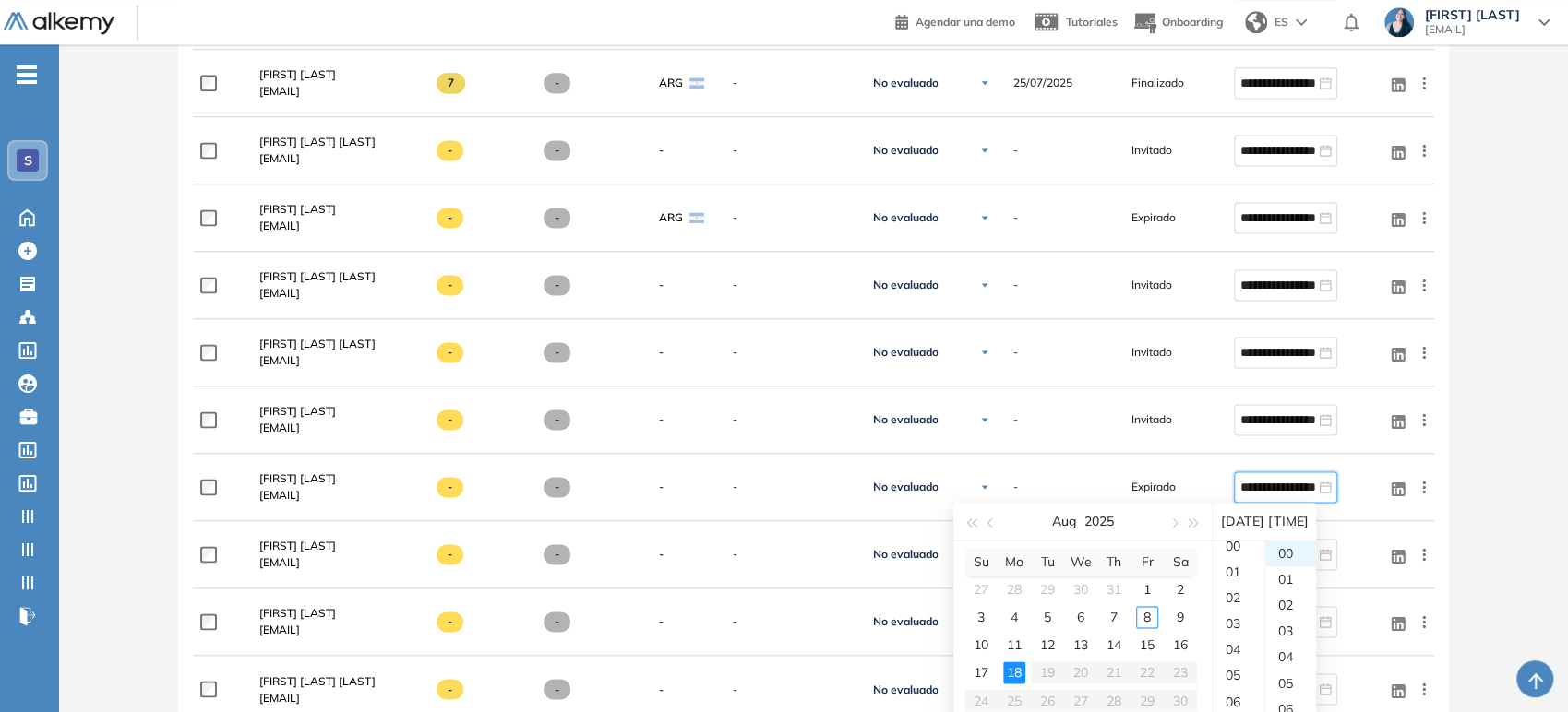 scroll, scrollTop: 0, scrollLeft: 0, axis: both 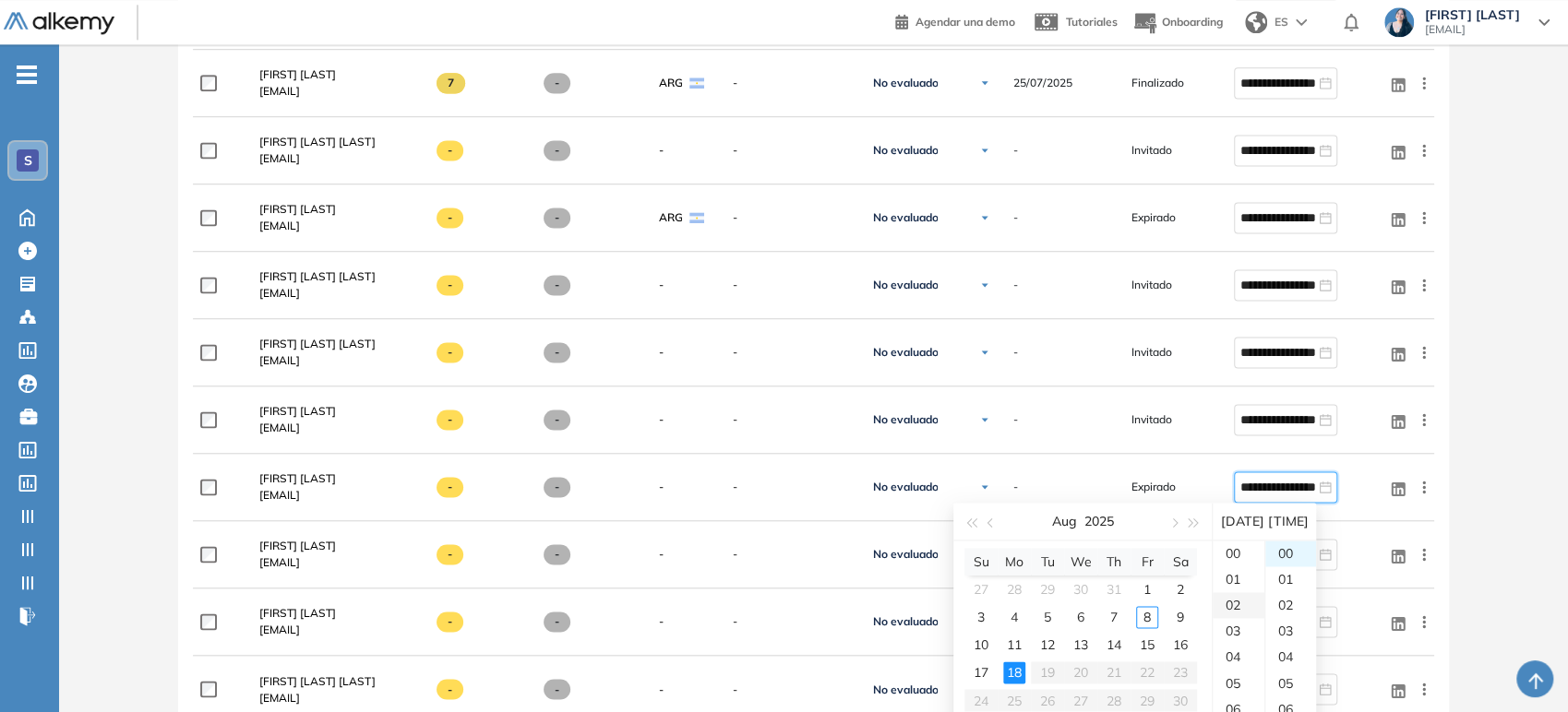 click on "02" at bounding box center [1239, 605] 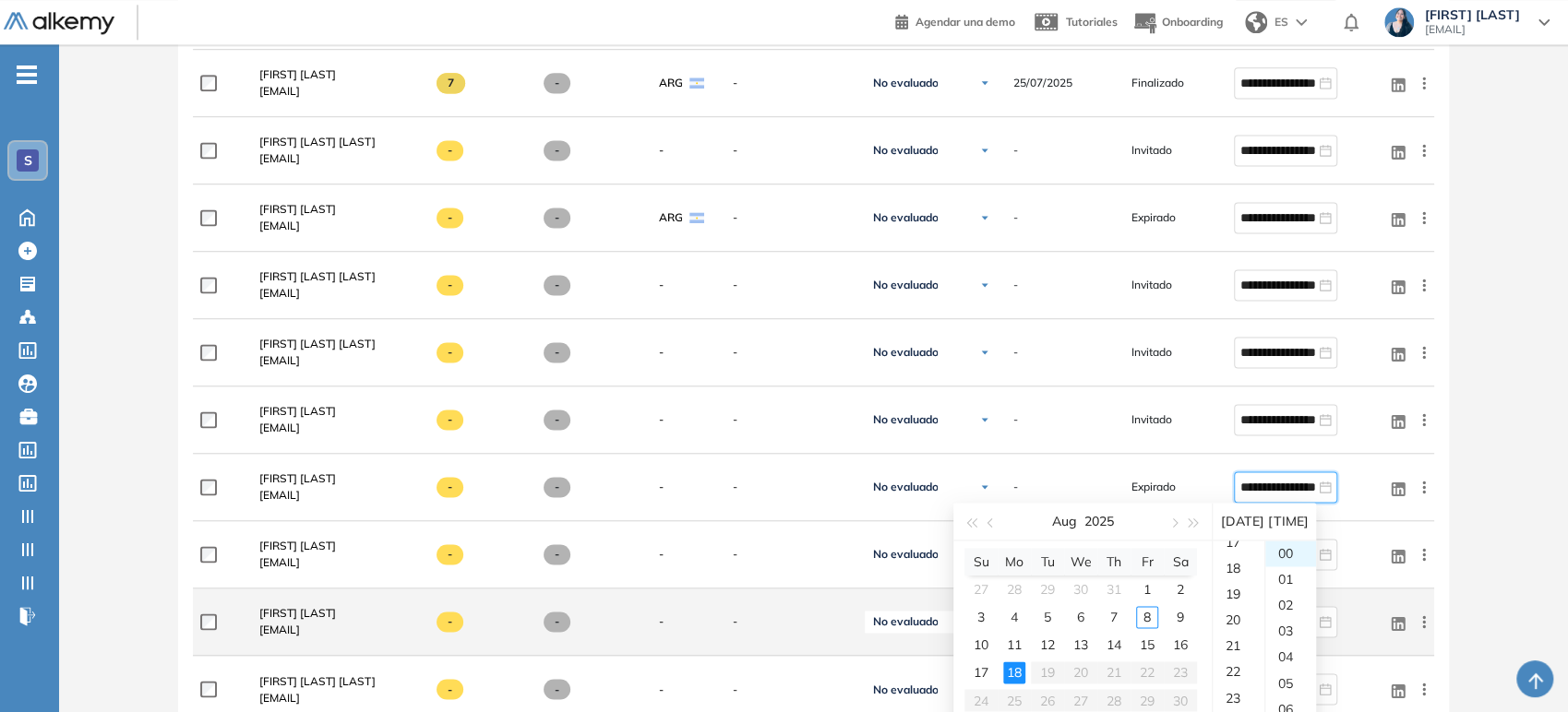scroll, scrollTop: 461, scrollLeft: 0, axis: vertical 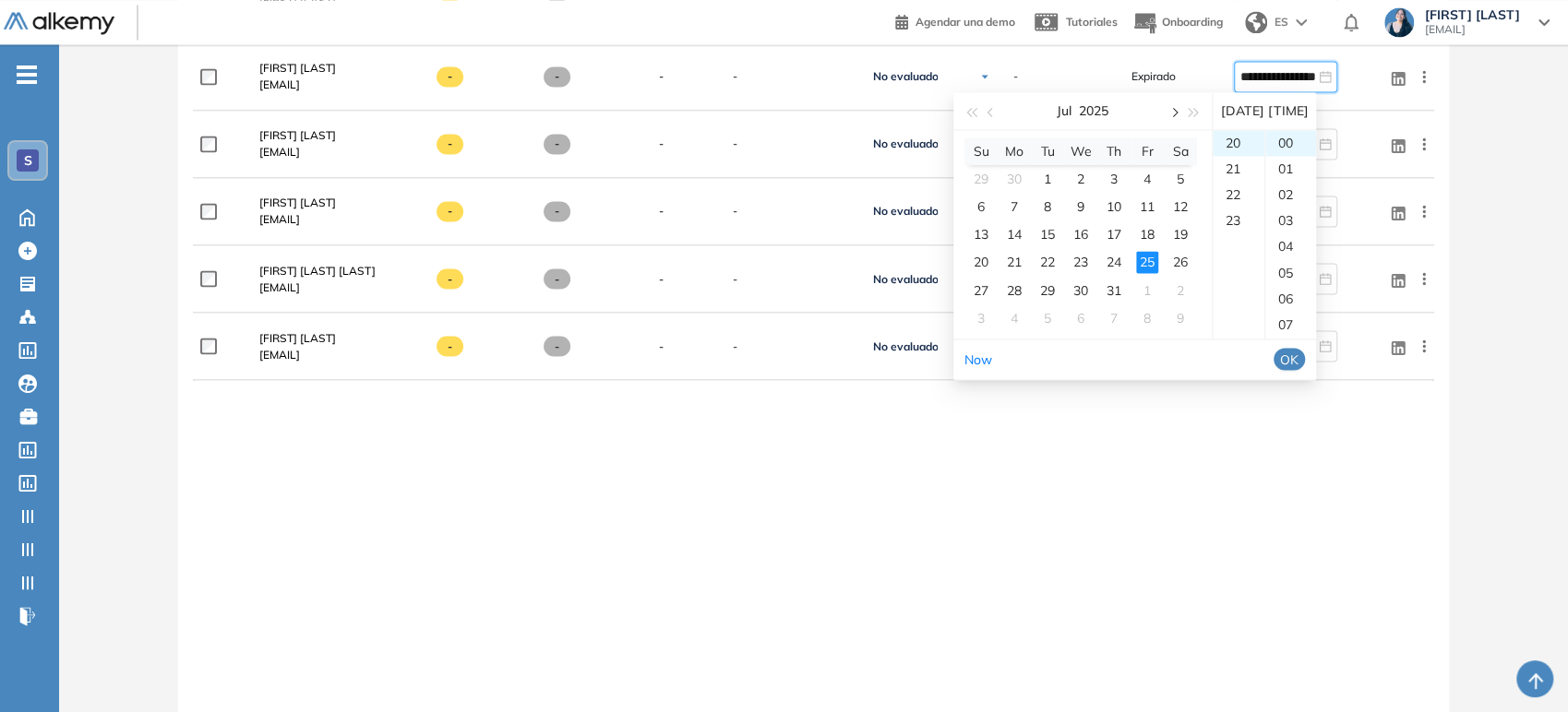 click at bounding box center (1173, 113) 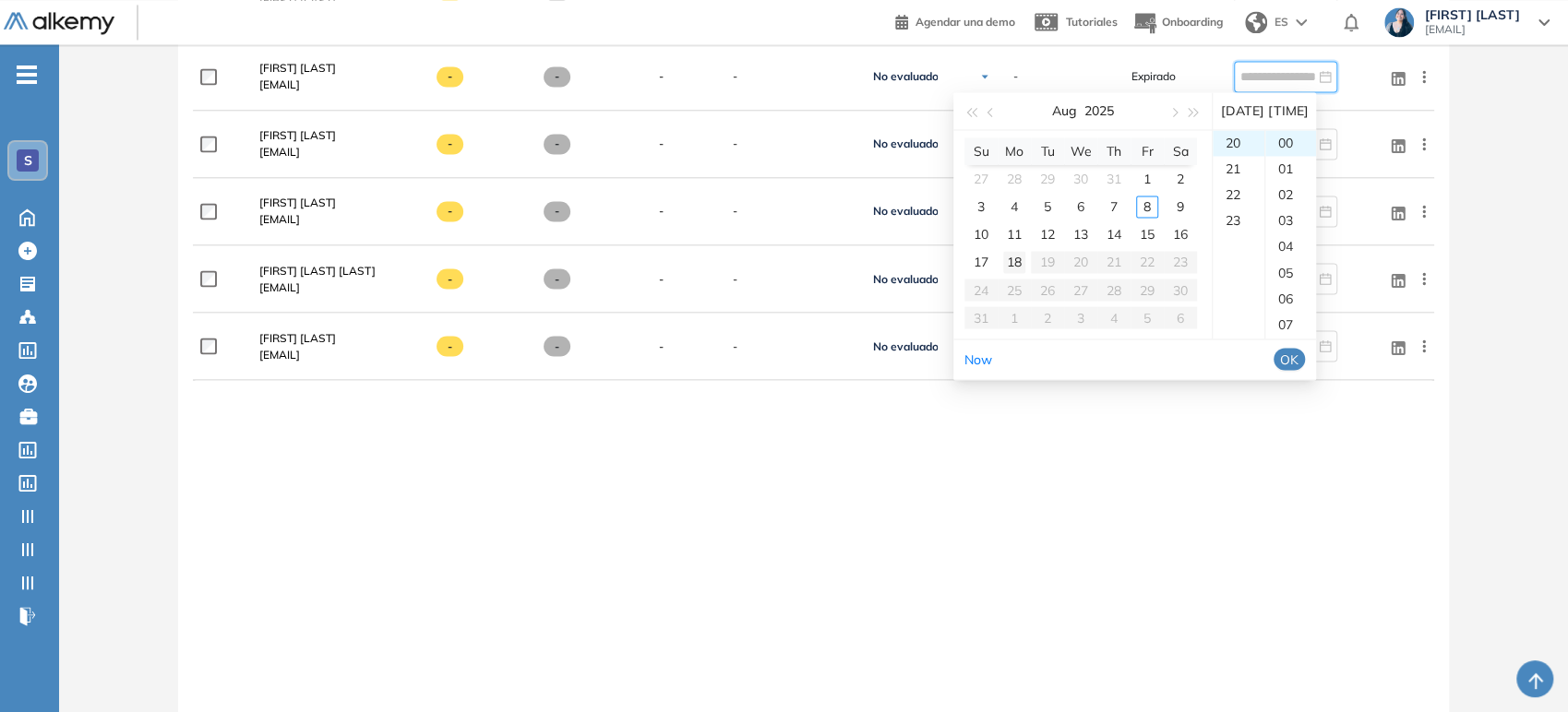 click on "18" at bounding box center [1014, 262] 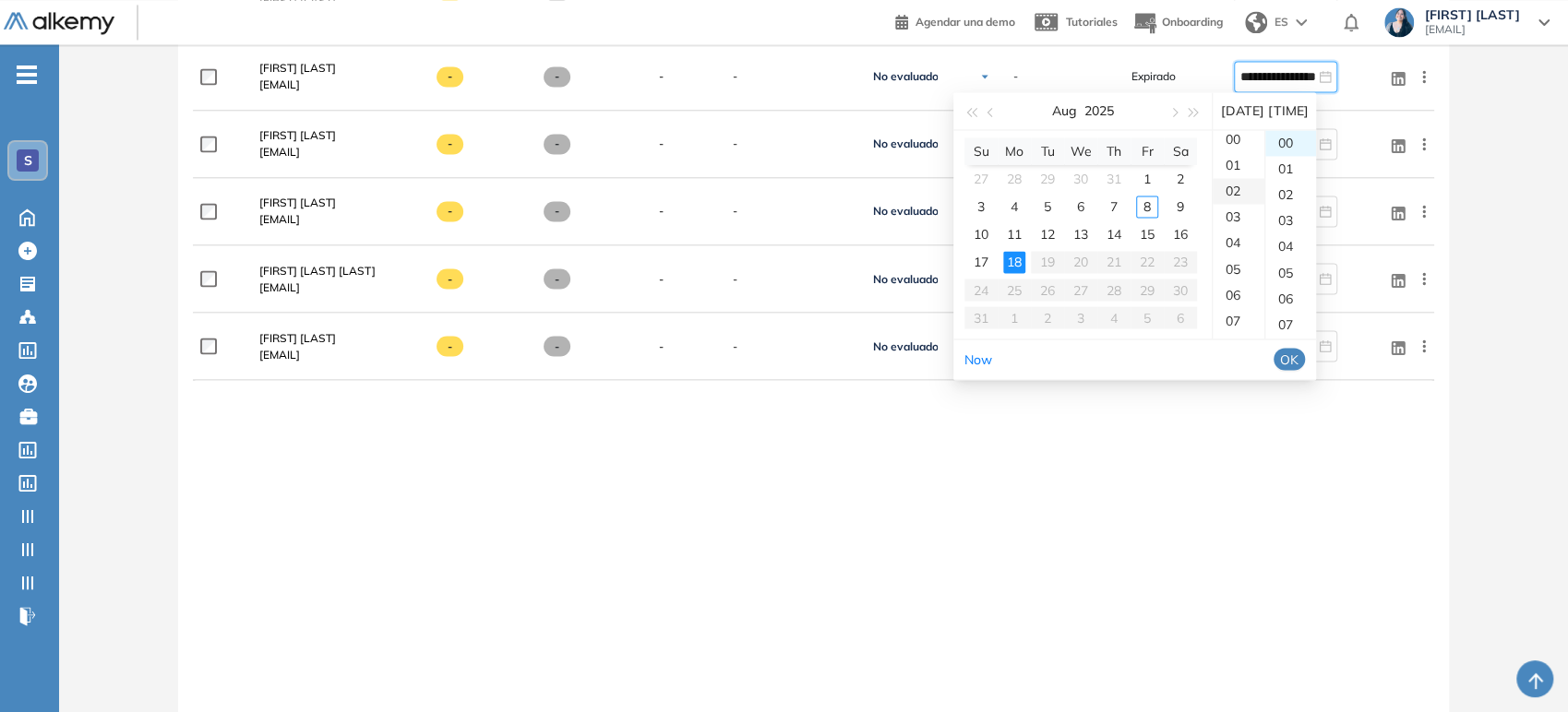 click on "02" at bounding box center [1239, 191] 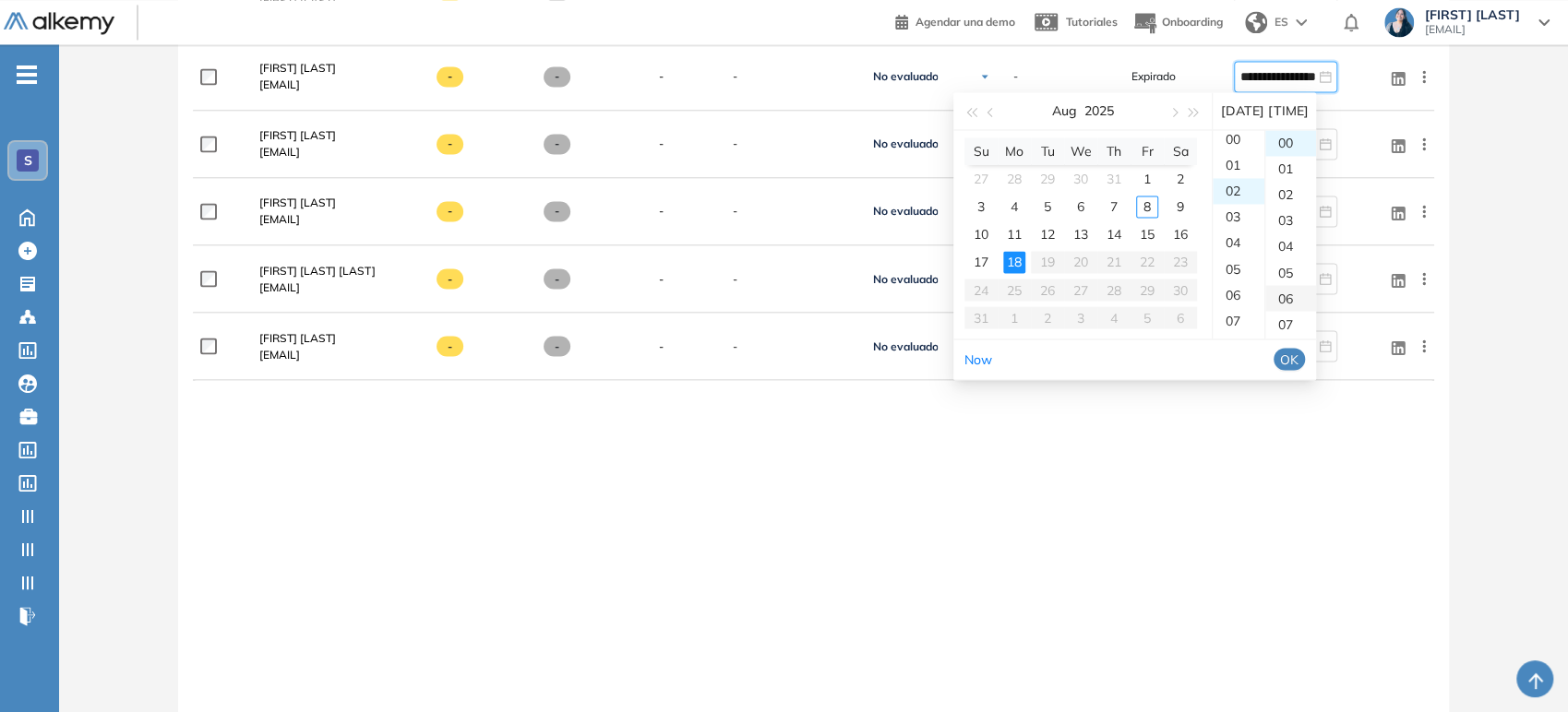 scroll, scrollTop: 52, scrollLeft: 0, axis: vertical 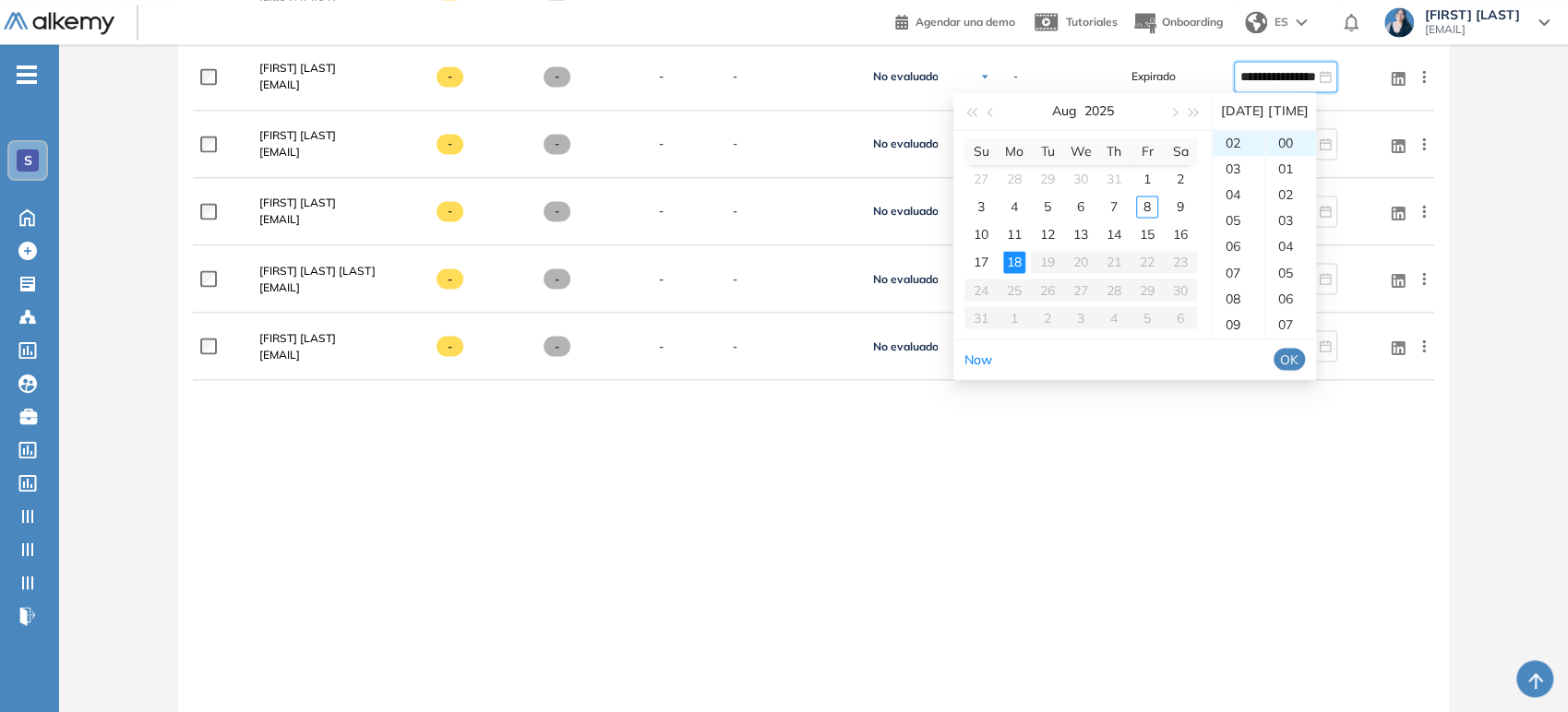 click on "OK" at bounding box center [1289, 359] 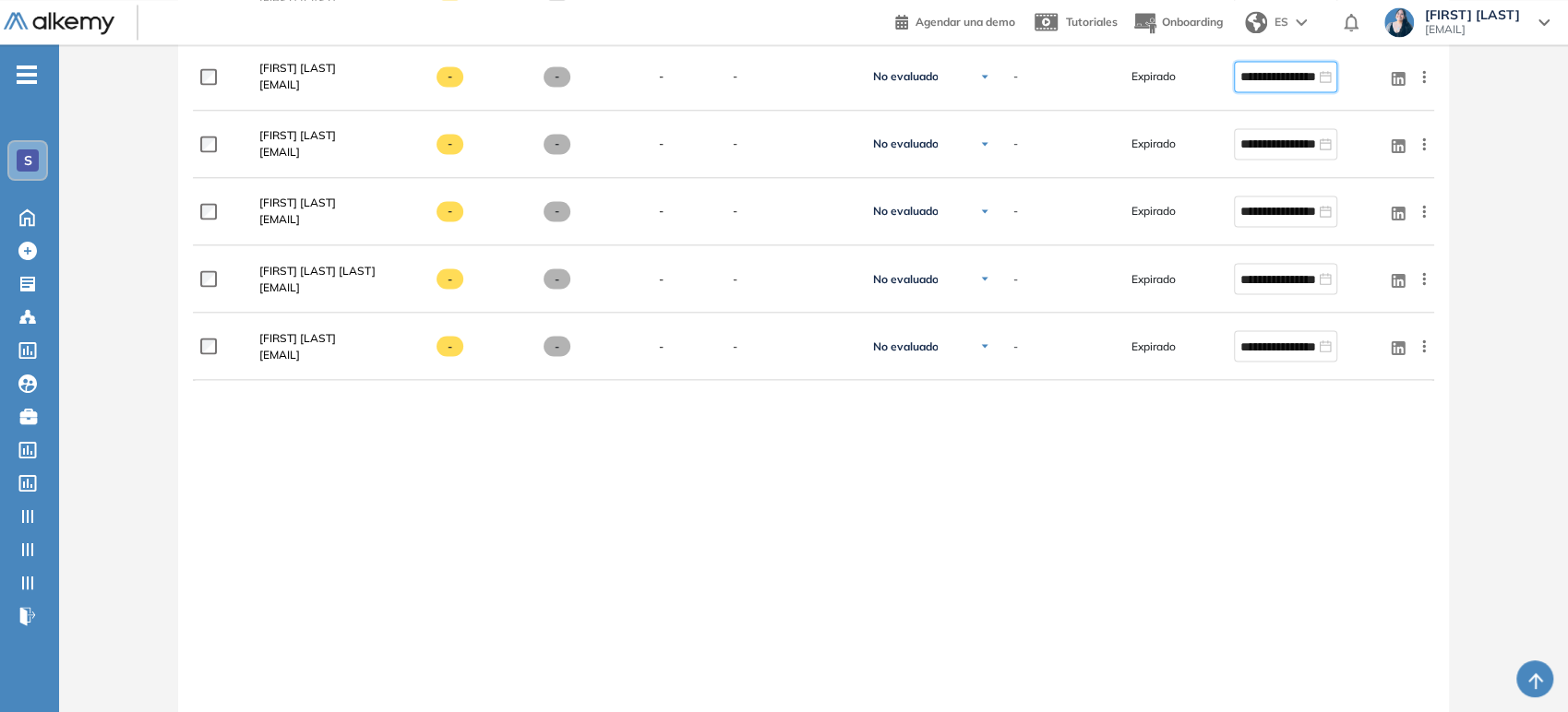 type on "**********" 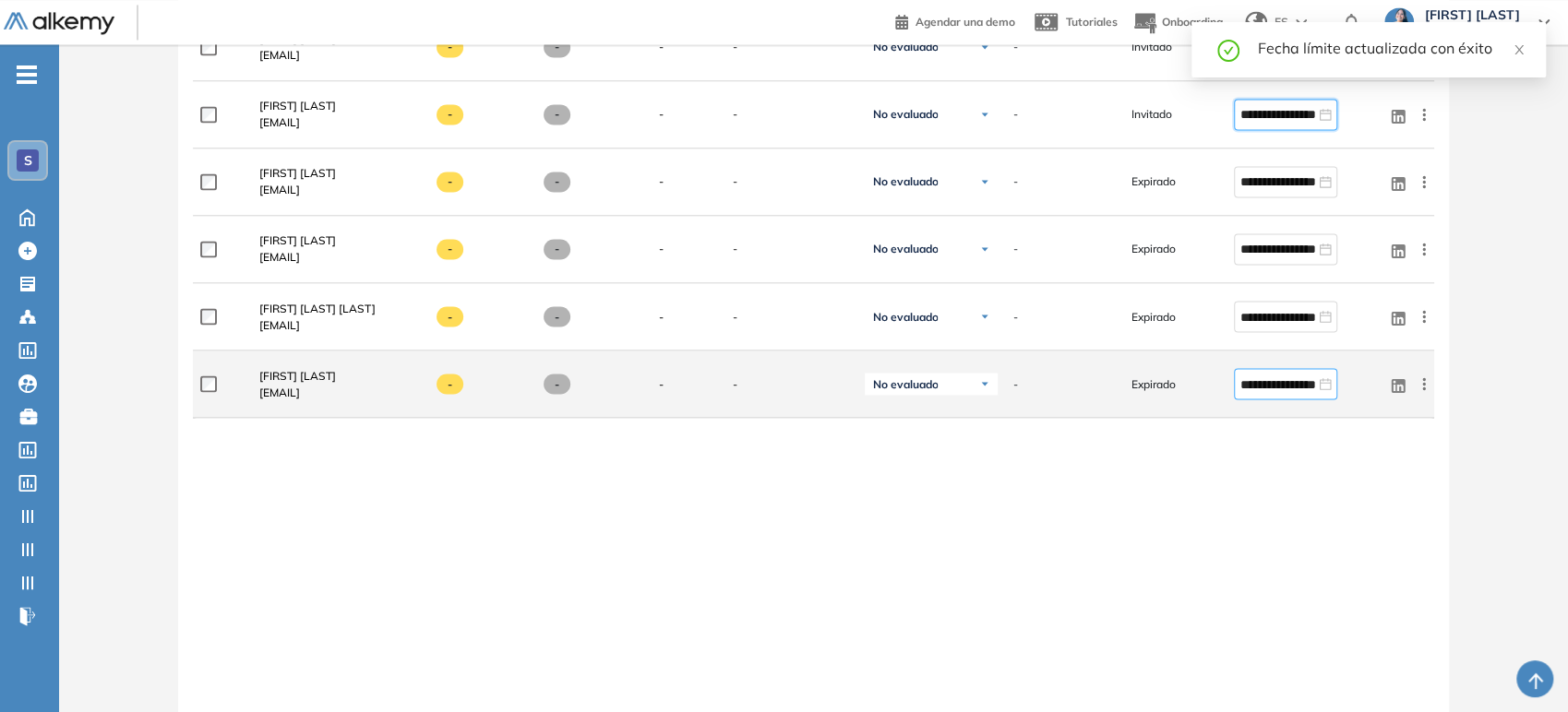 scroll, scrollTop: 1977, scrollLeft: 0, axis: vertical 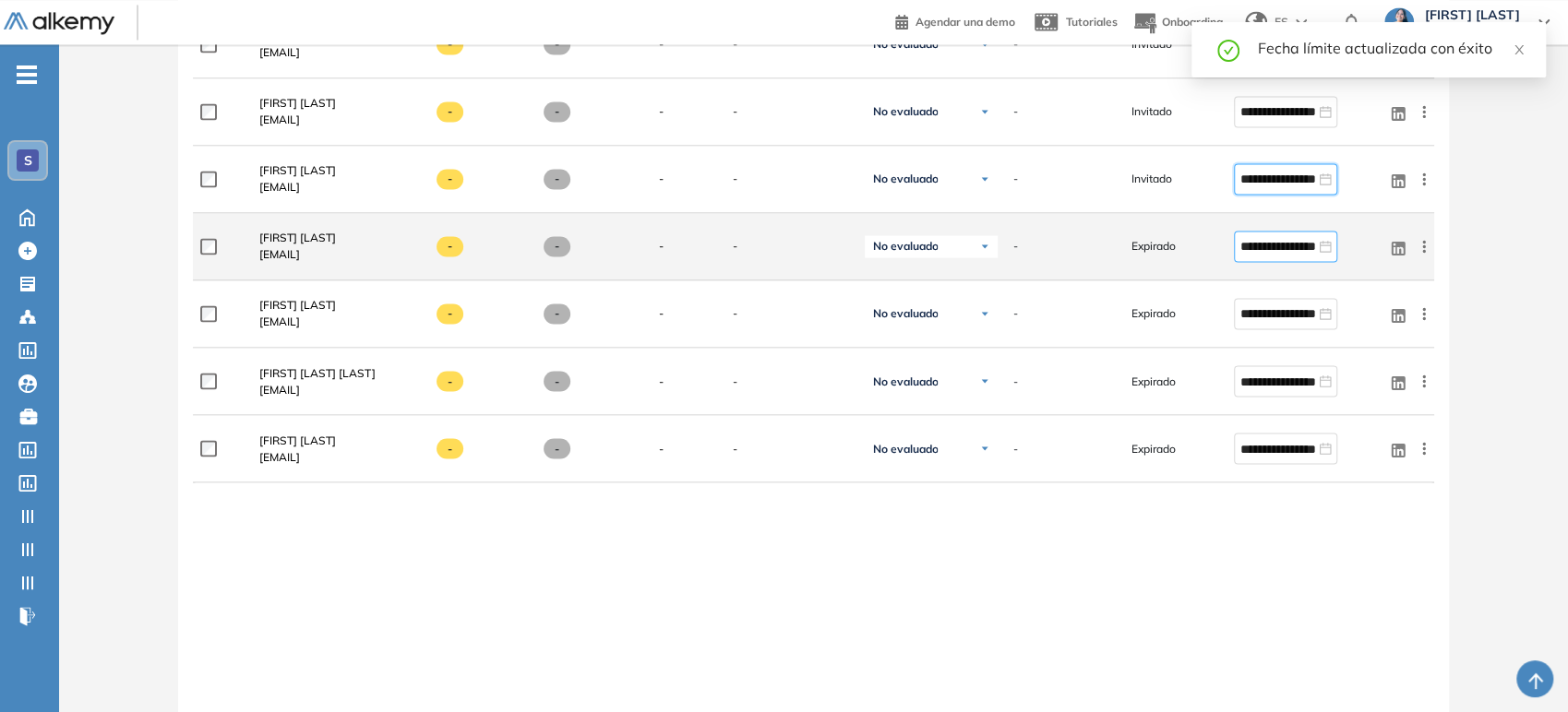 click on "**********" at bounding box center [1286, 246] 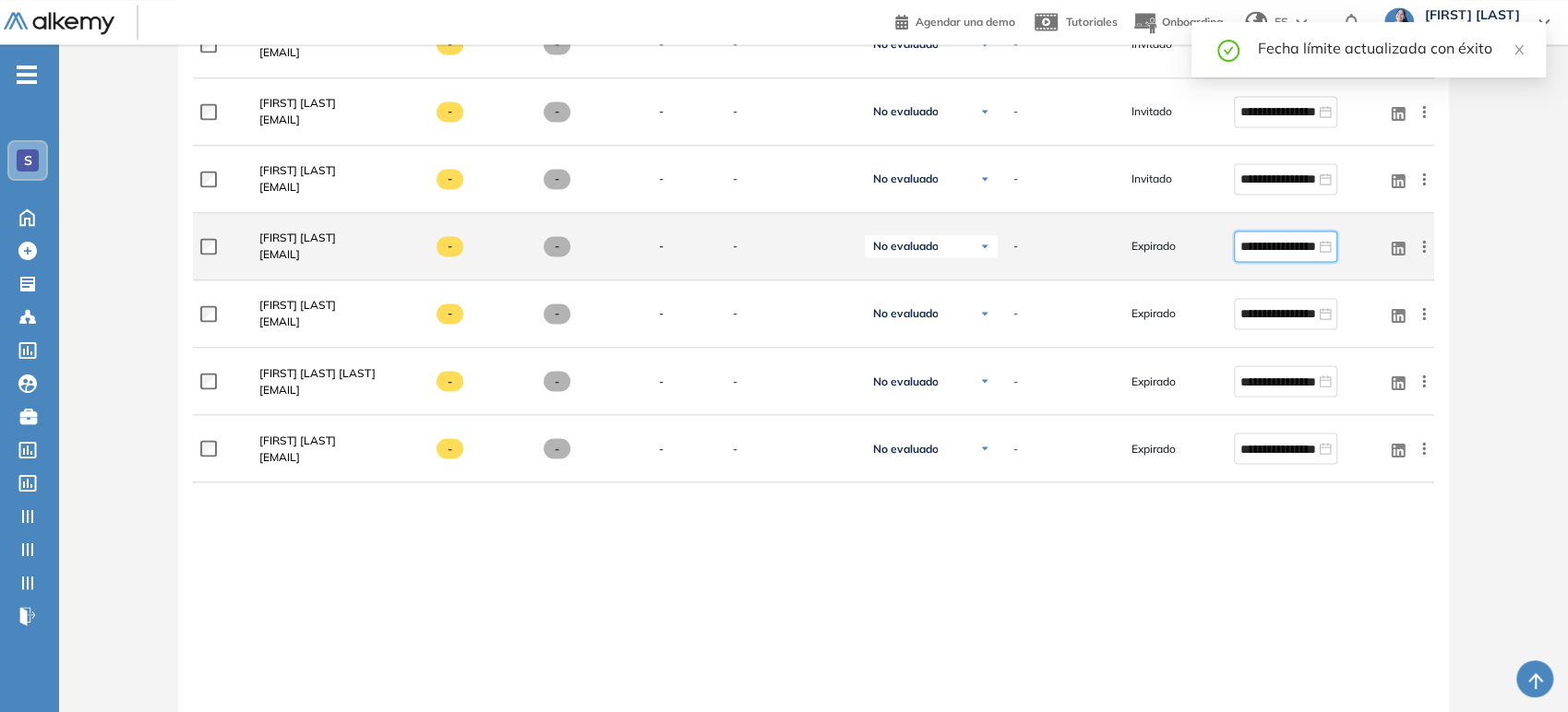 scroll, scrollTop: 516, scrollLeft: 0, axis: vertical 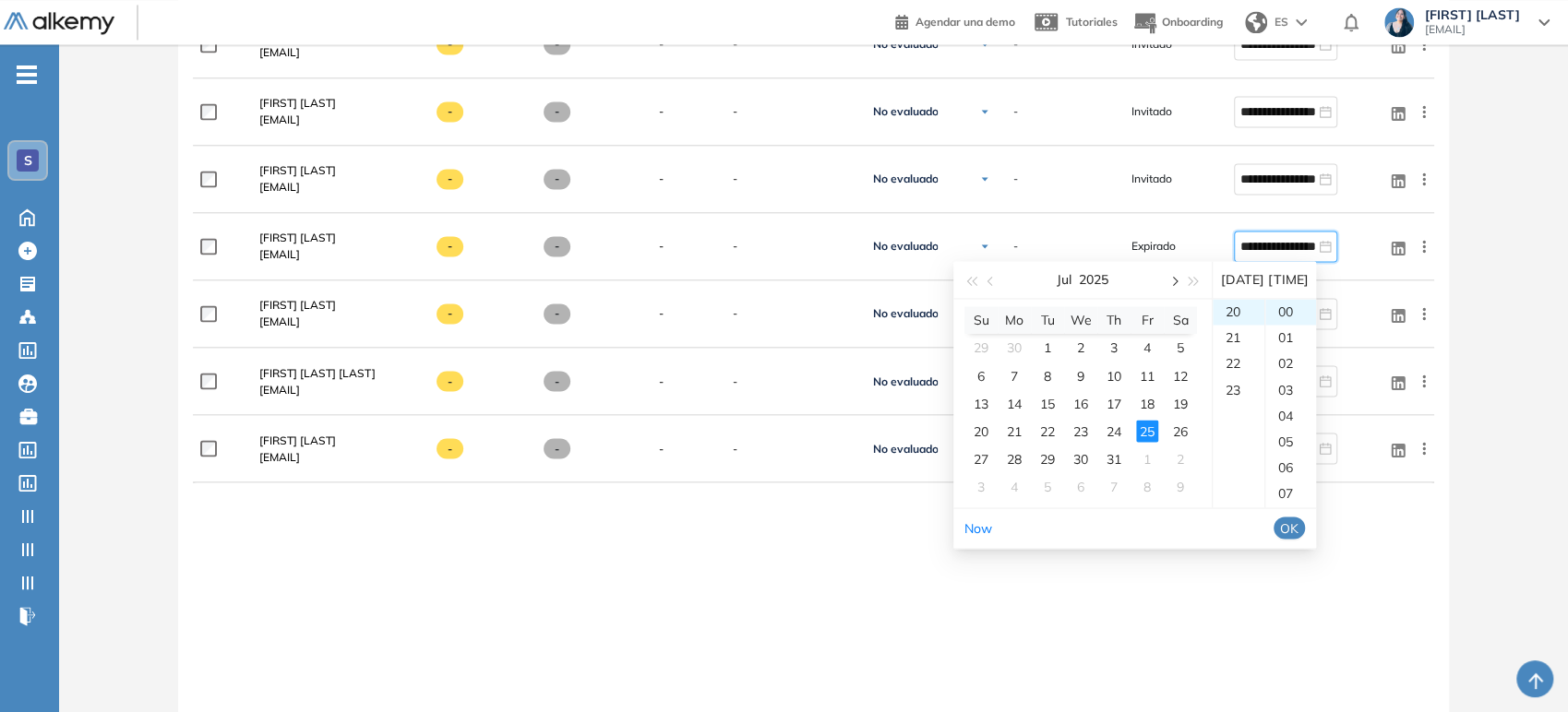 click at bounding box center (1173, 281) 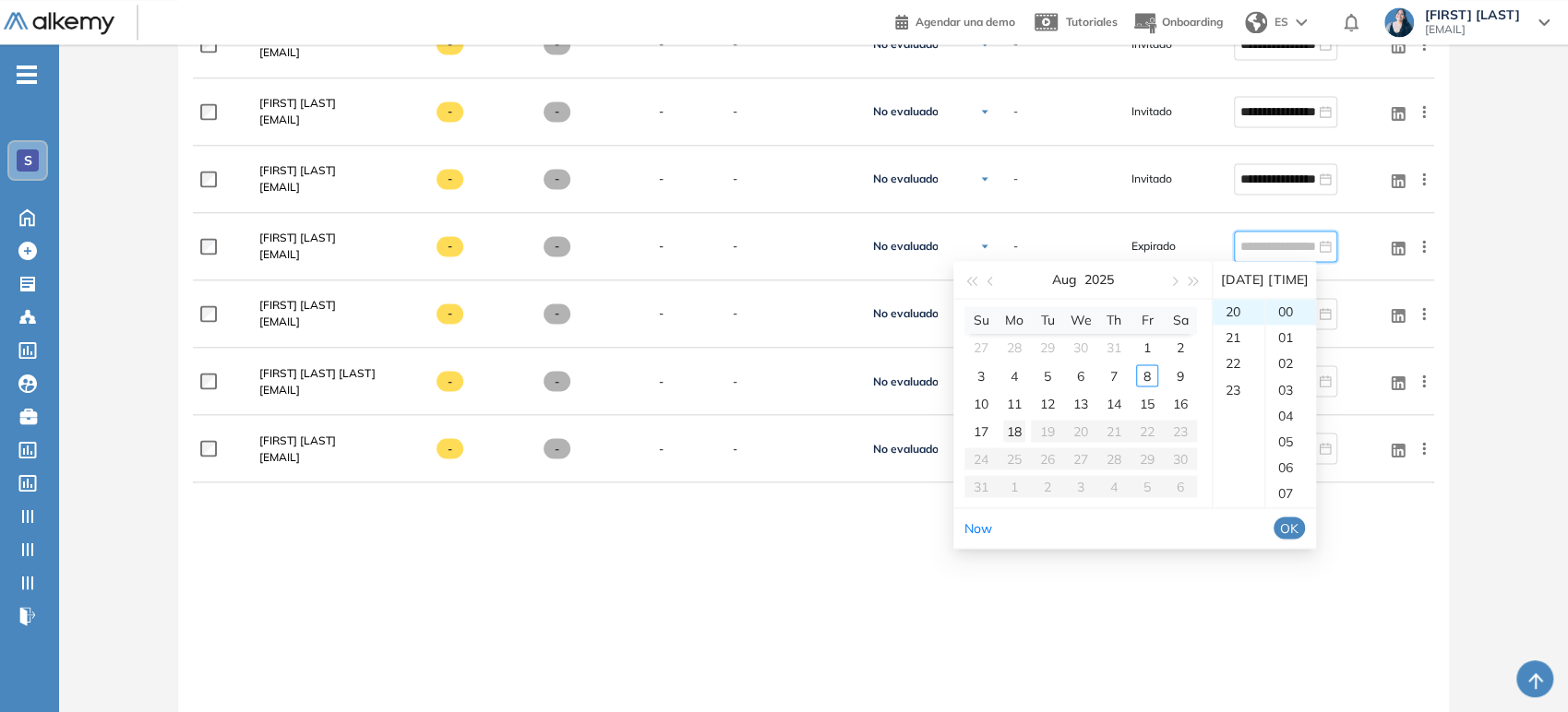 click on "18" at bounding box center (1014, 431) 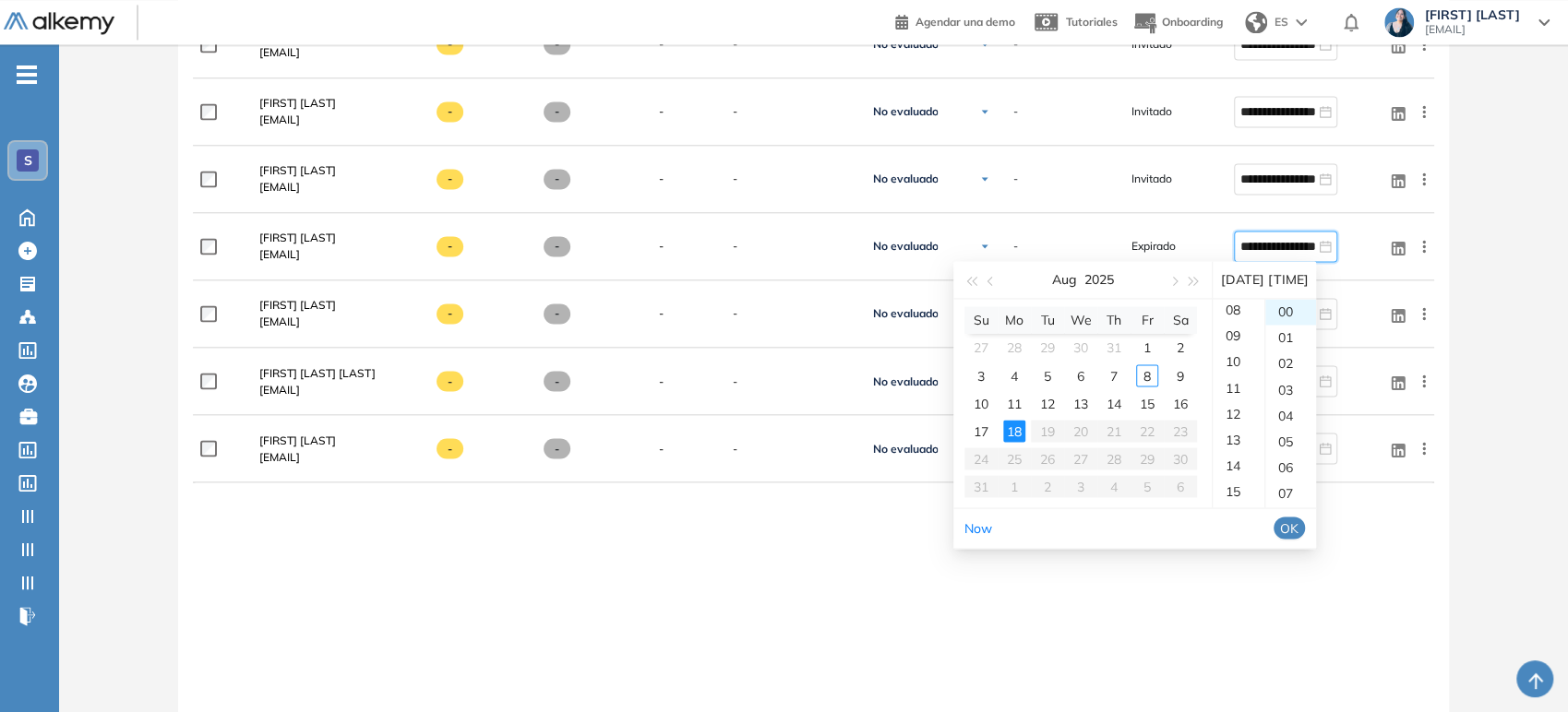 scroll, scrollTop: 0, scrollLeft: 0, axis: both 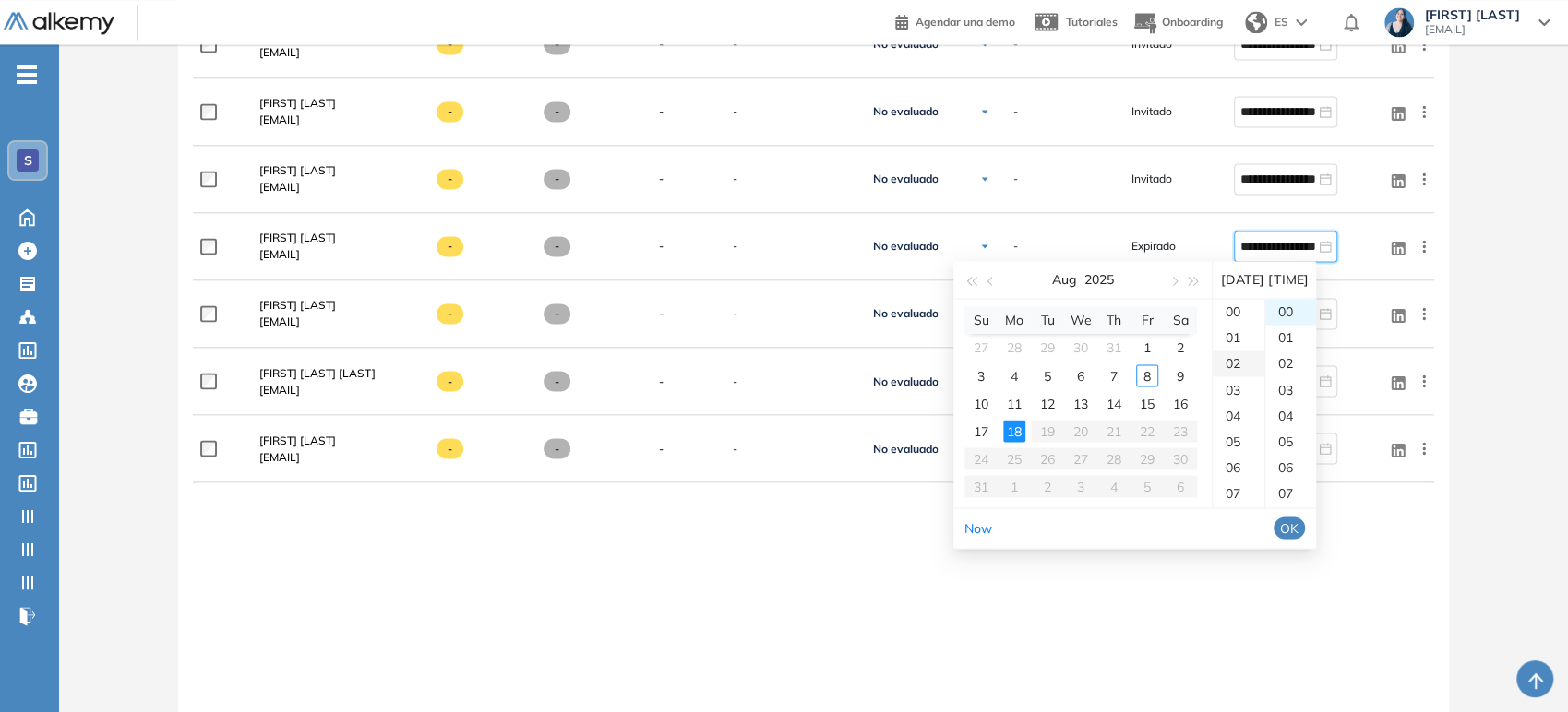 click on "02" at bounding box center [1239, 363] 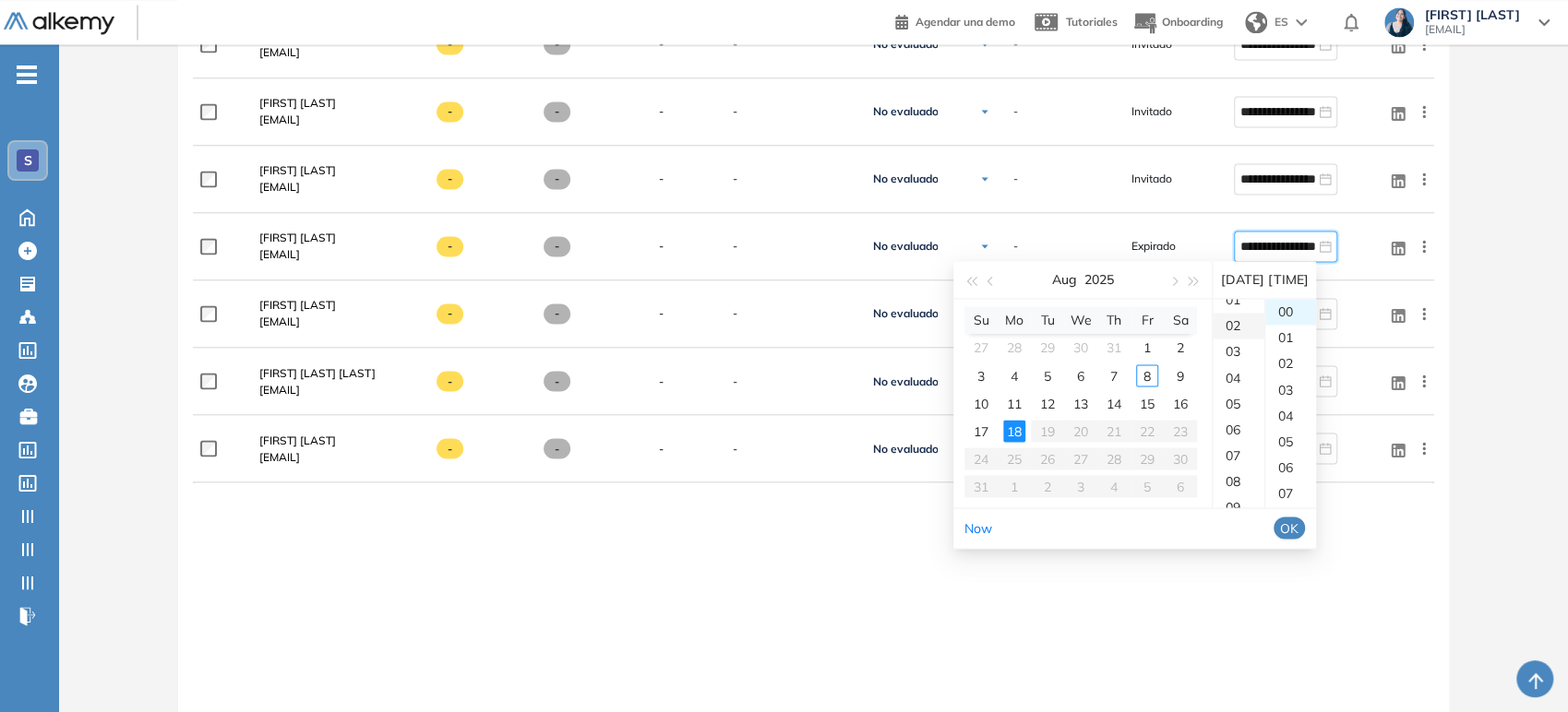 scroll, scrollTop: 52, scrollLeft: 0, axis: vertical 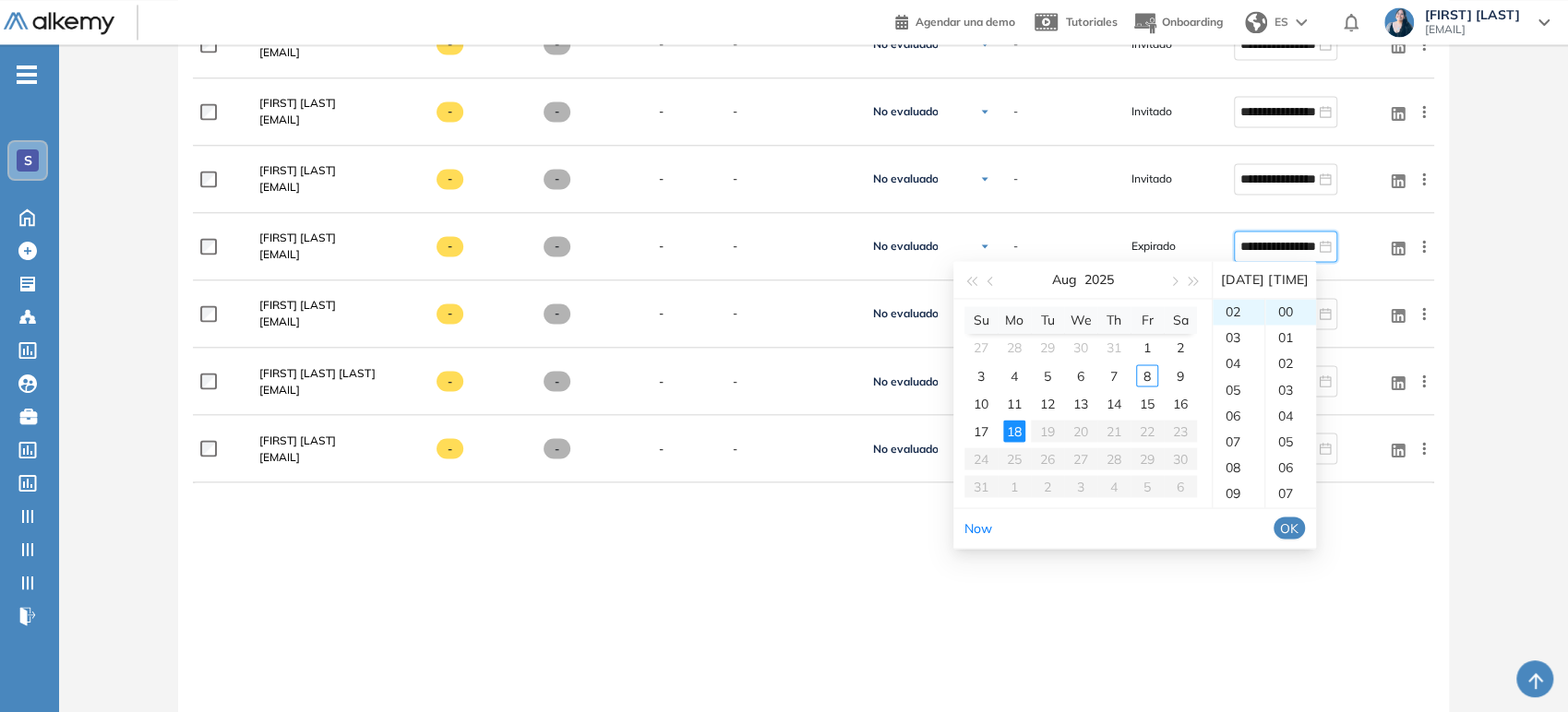 click on "OK" at bounding box center (1289, 528) 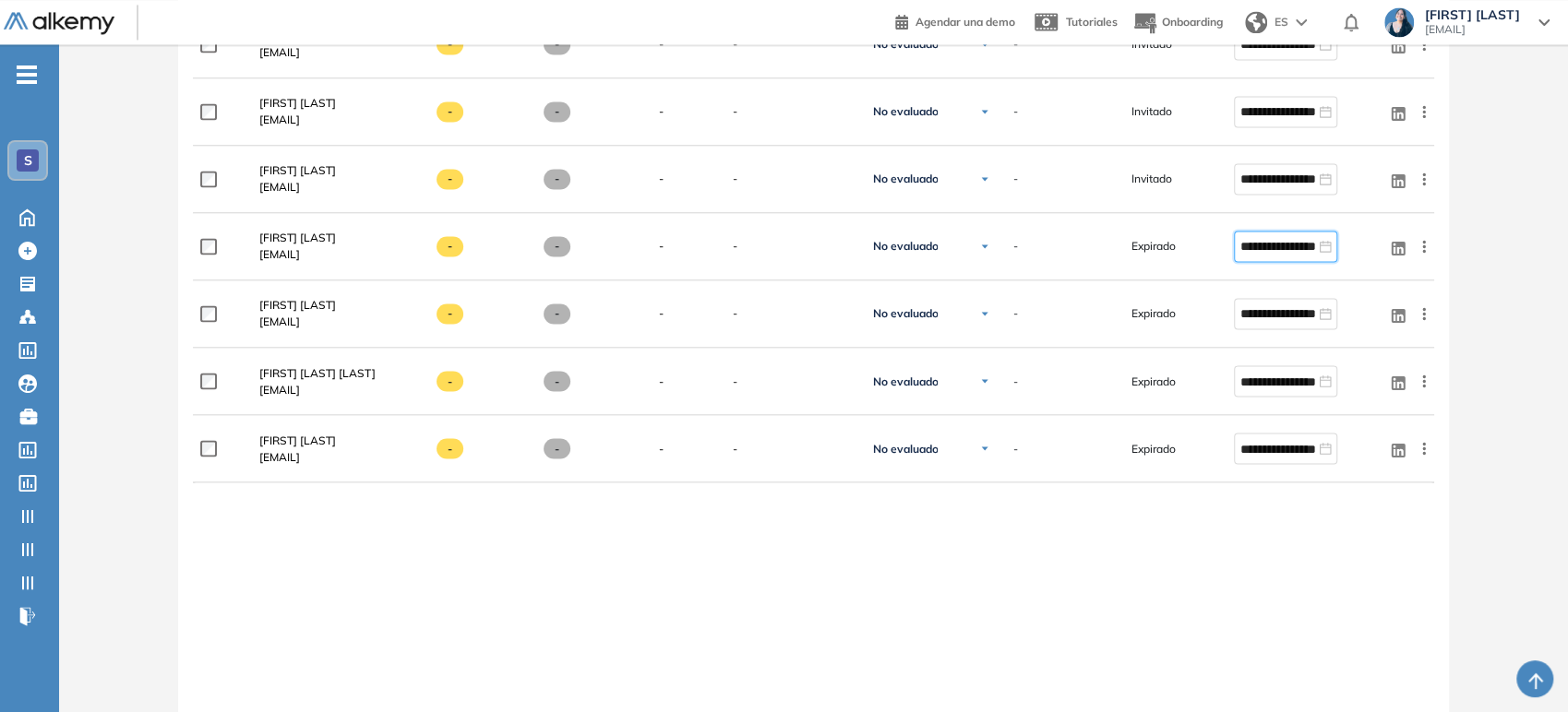 type on "**********" 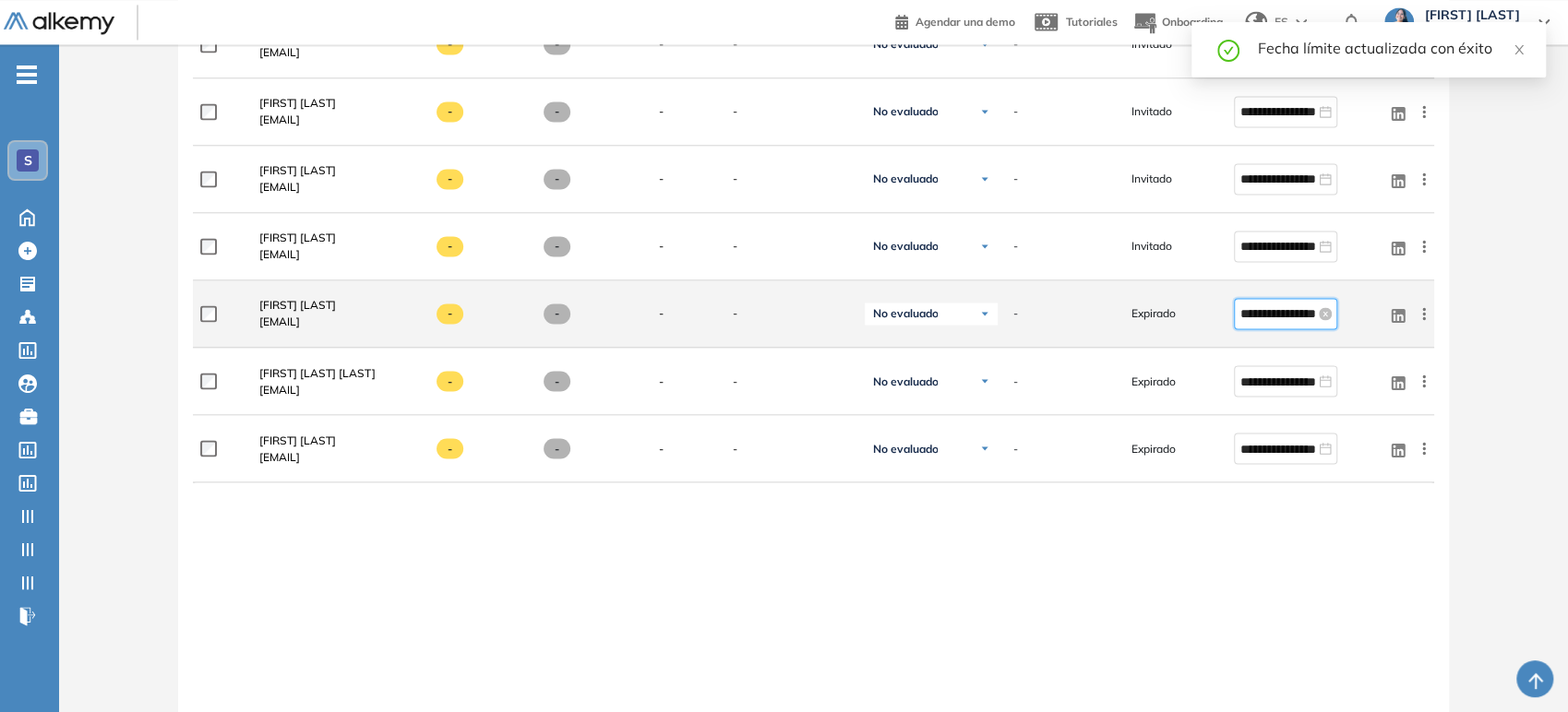 click on "**********" at bounding box center (1277, 314) 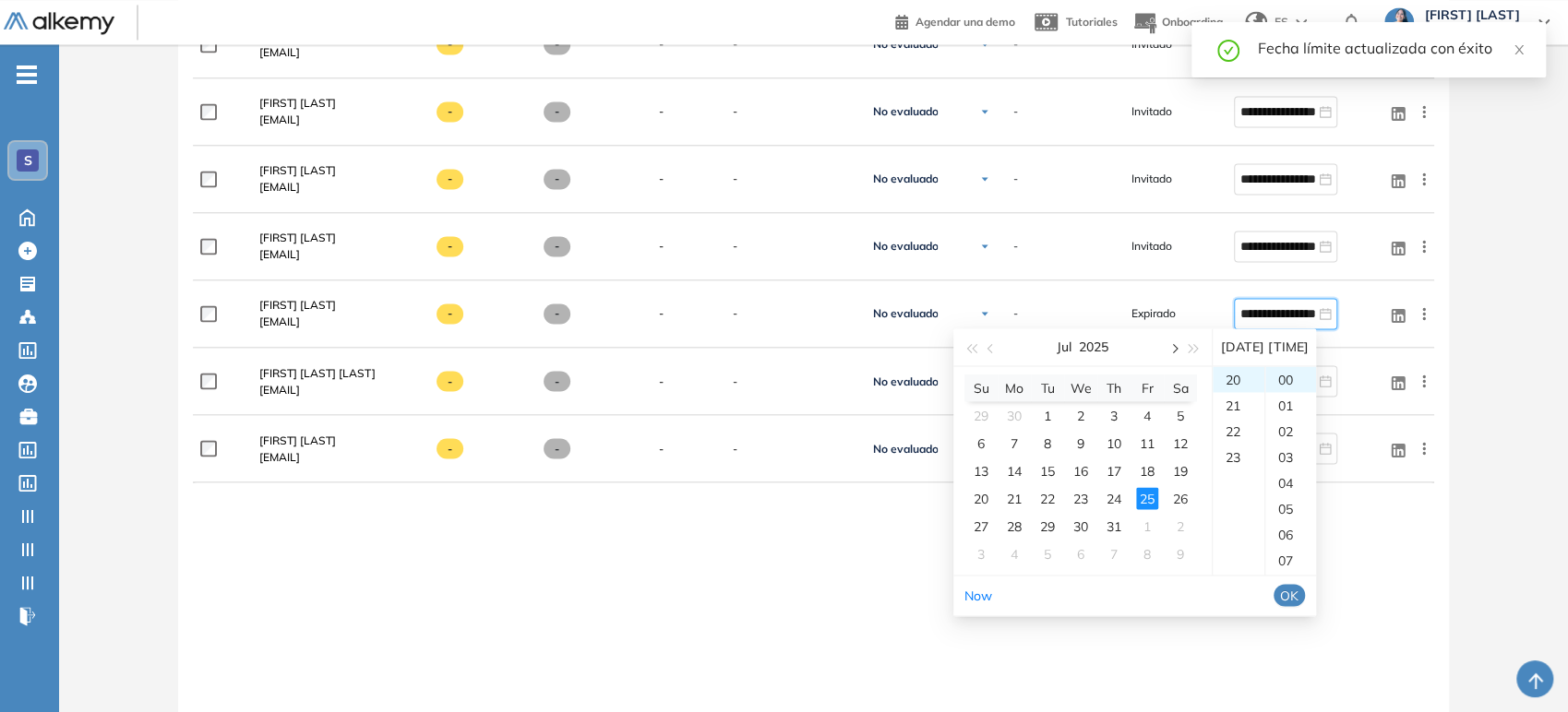 click at bounding box center [1173, 347] 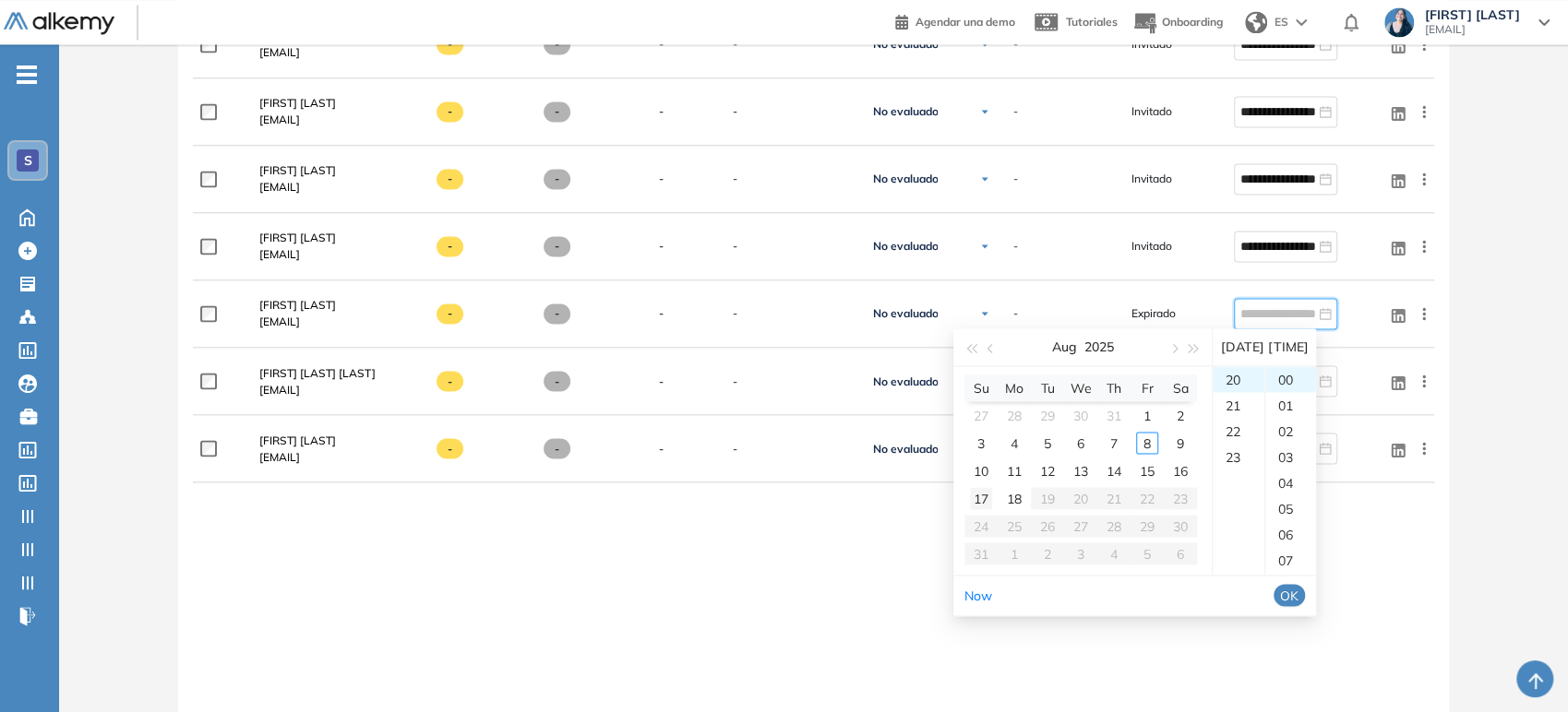 click on "17" at bounding box center (981, 498) 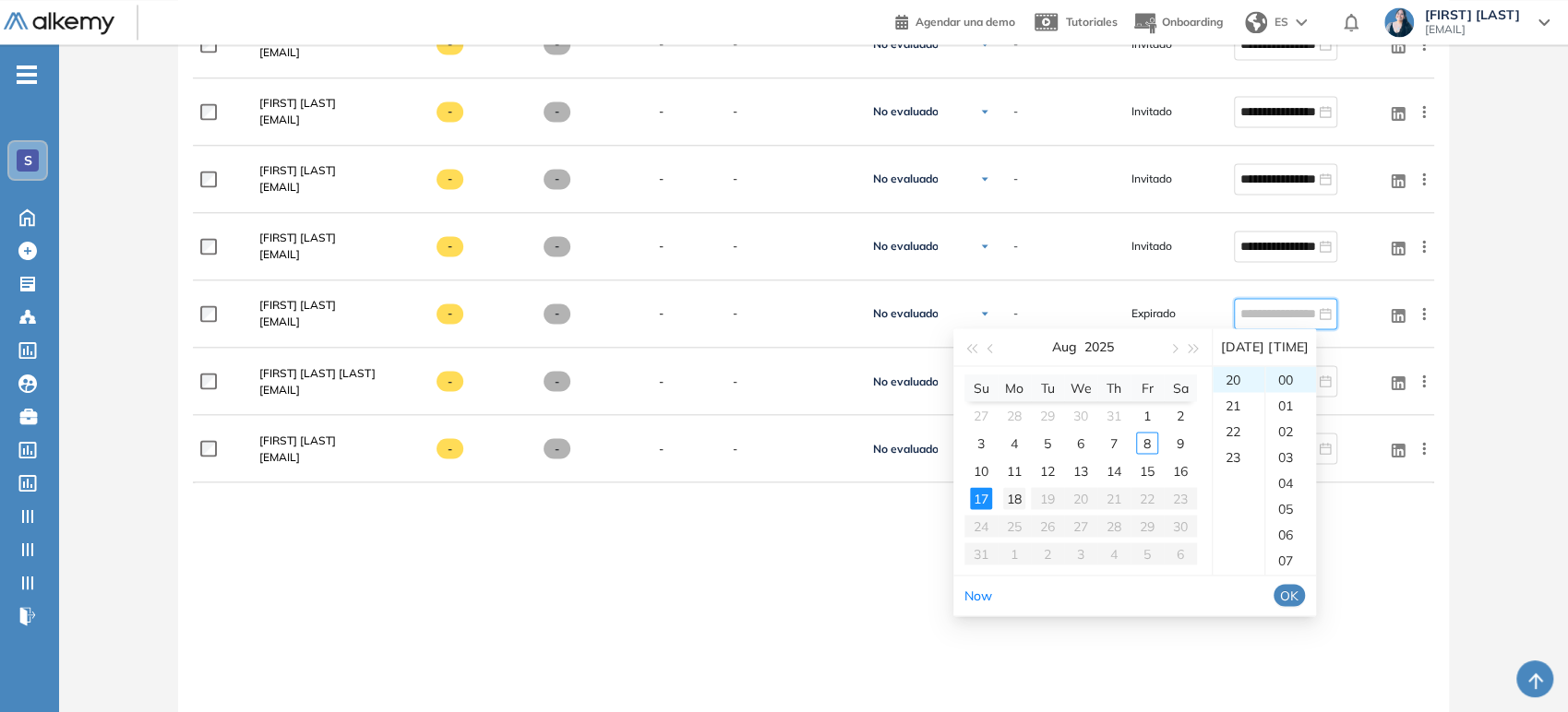 click on "18" at bounding box center [1014, 498] 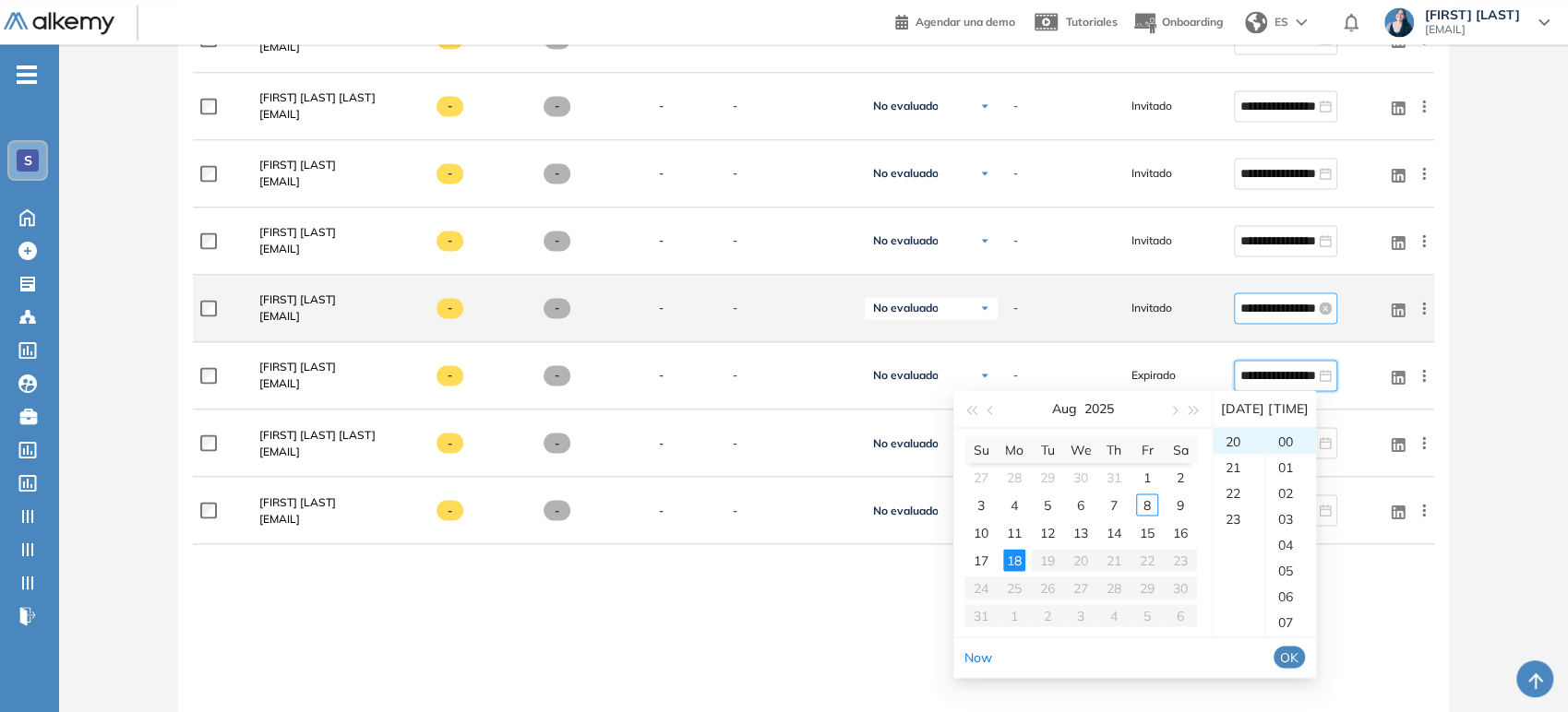 scroll, scrollTop: 1977, scrollLeft: 0, axis: vertical 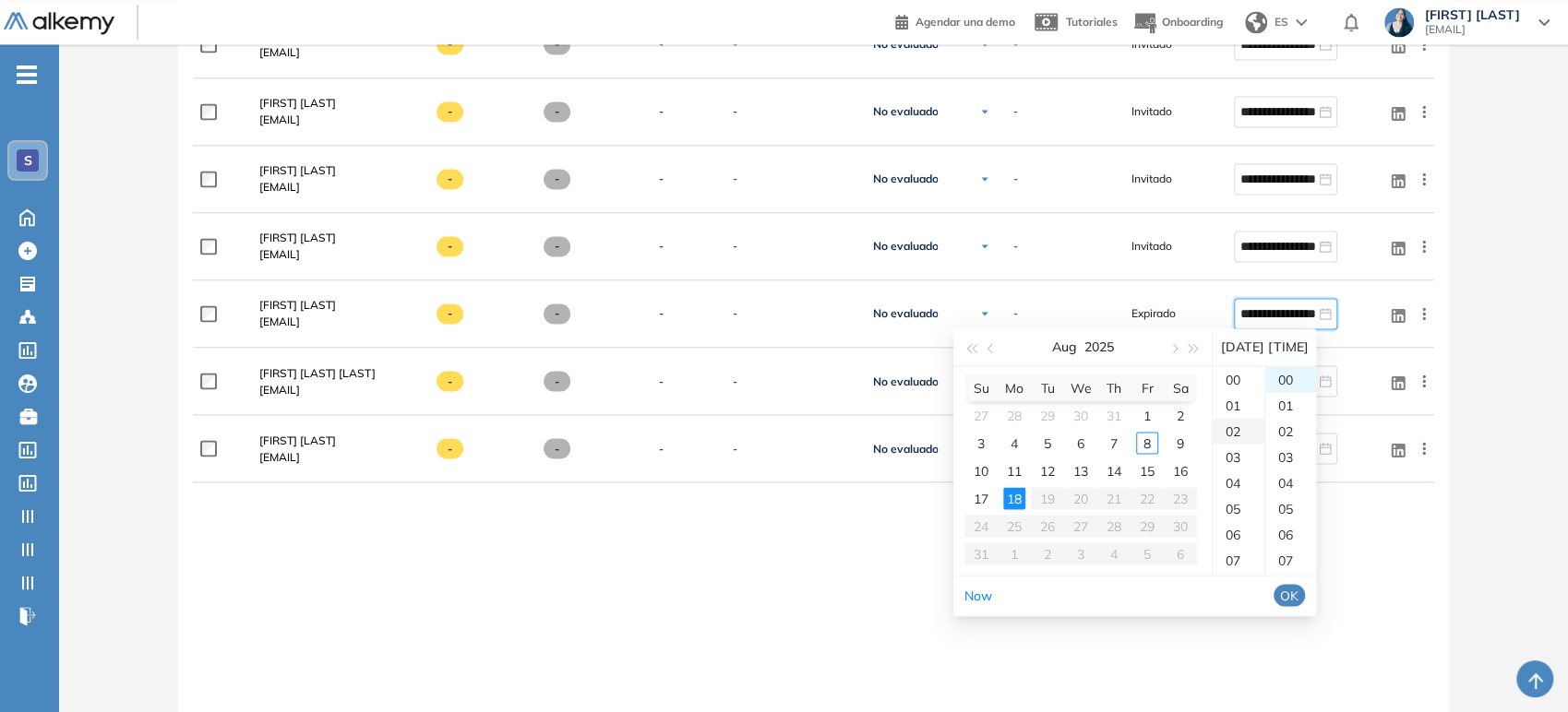 click on "02" at bounding box center (1239, 431) 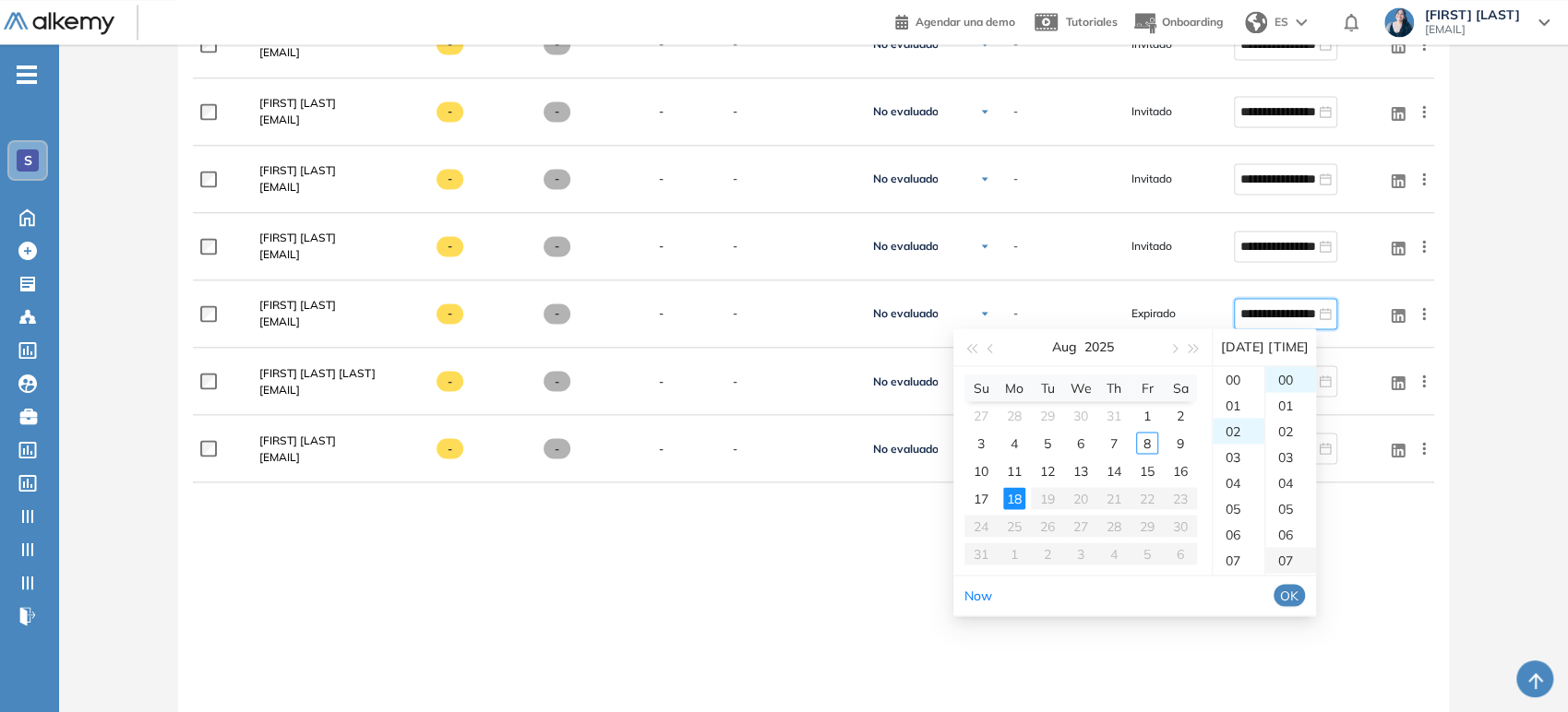 scroll, scrollTop: 52, scrollLeft: 0, axis: vertical 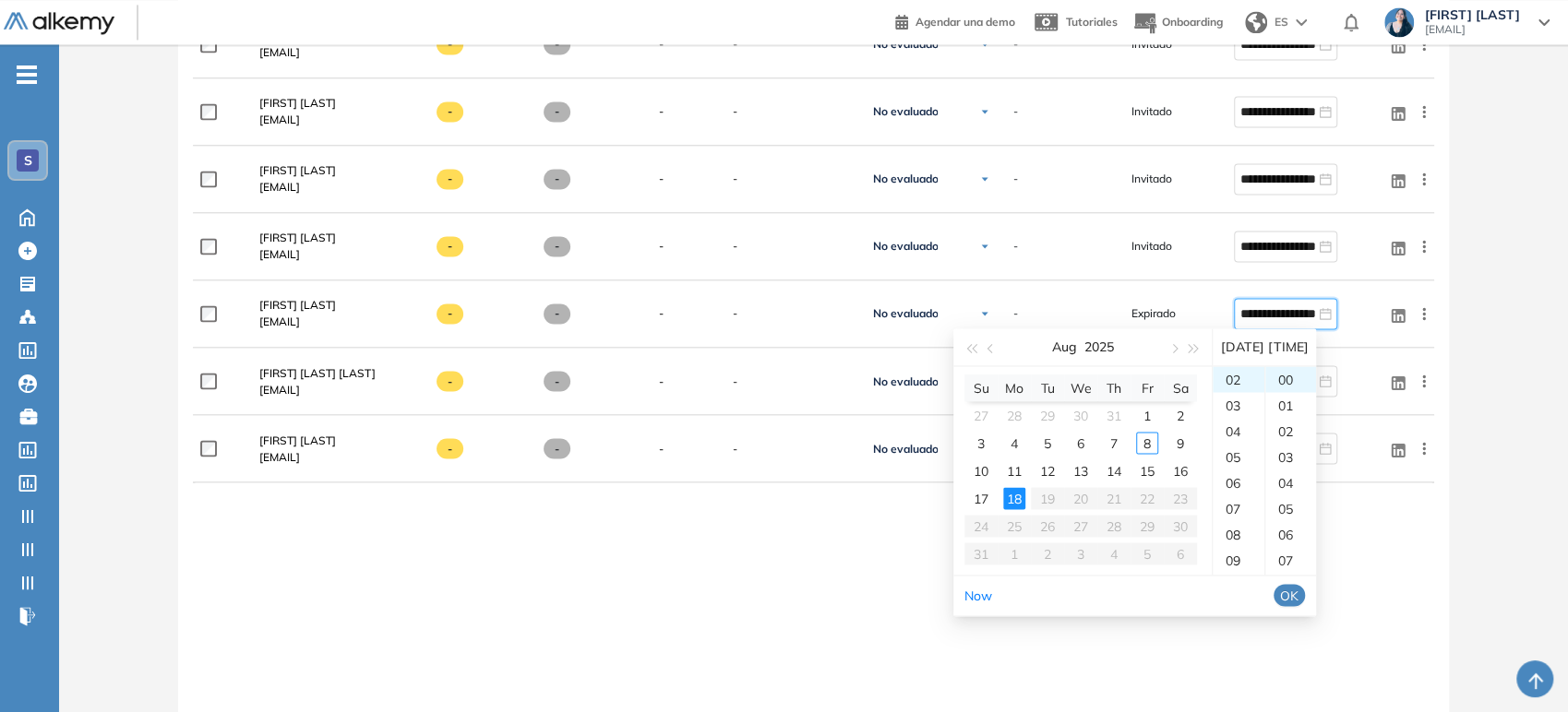 click on "OK" at bounding box center [1289, 595] 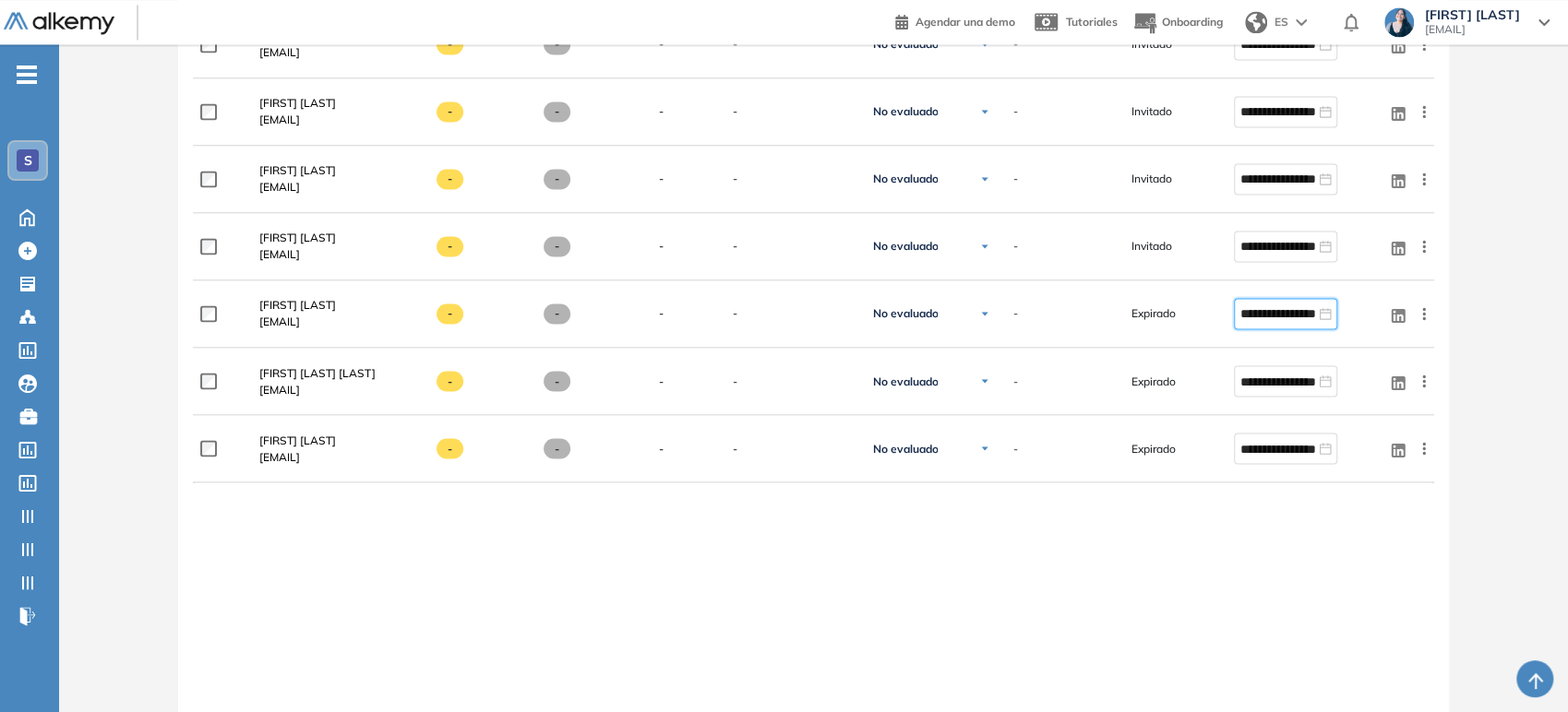 type on "**********" 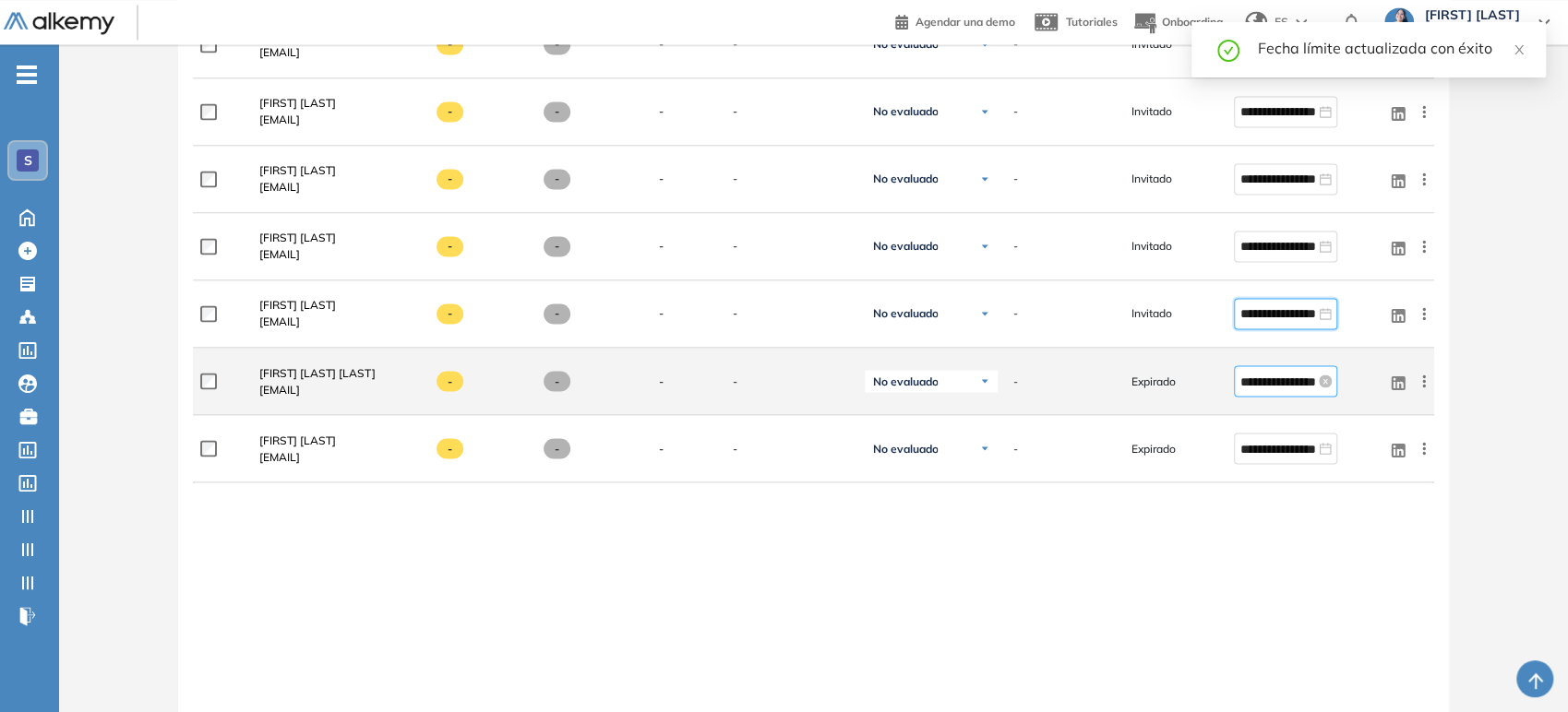 click on "**********" at bounding box center (1277, 381) 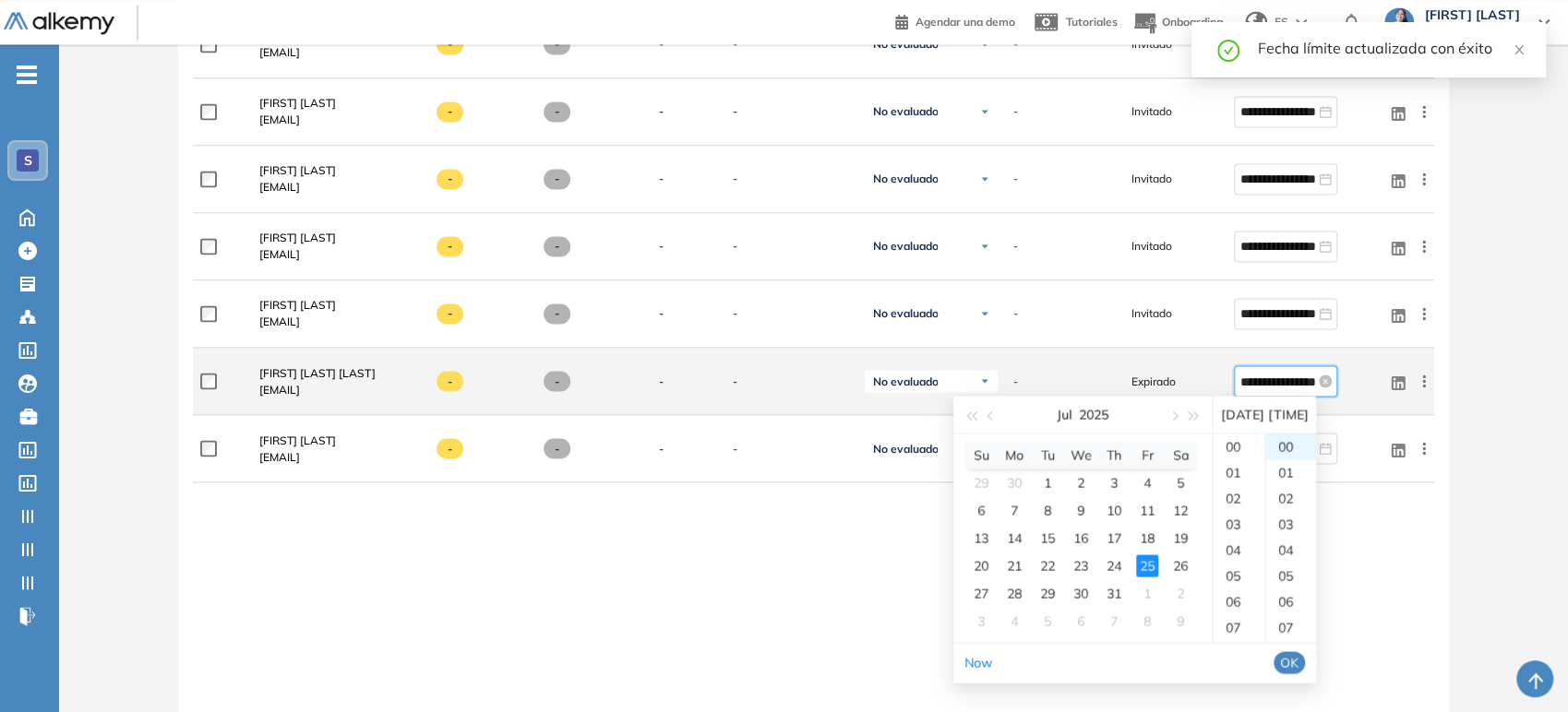 scroll, scrollTop: 516, scrollLeft: 0, axis: vertical 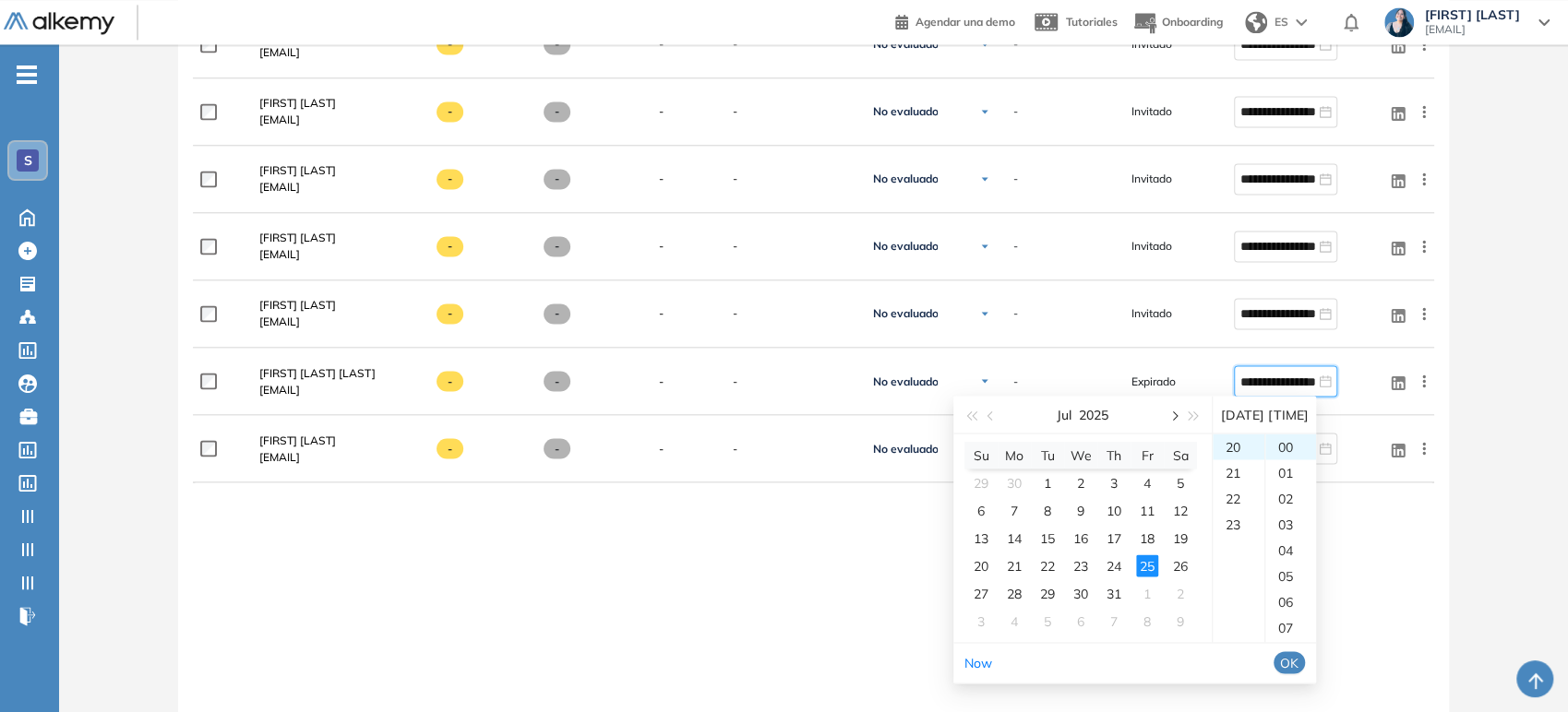 click at bounding box center [1173, 414] 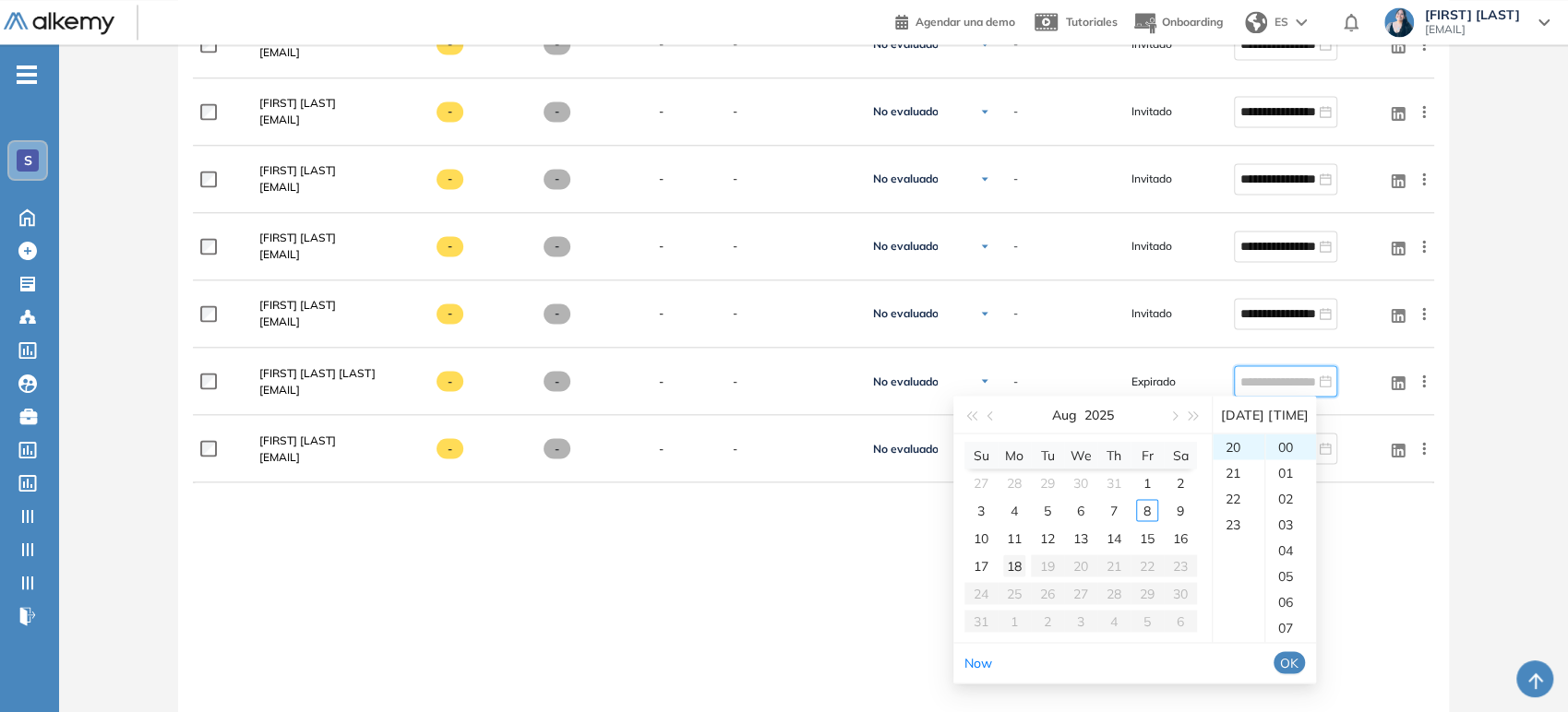 click on "18" at bounding box center (1014, 565) 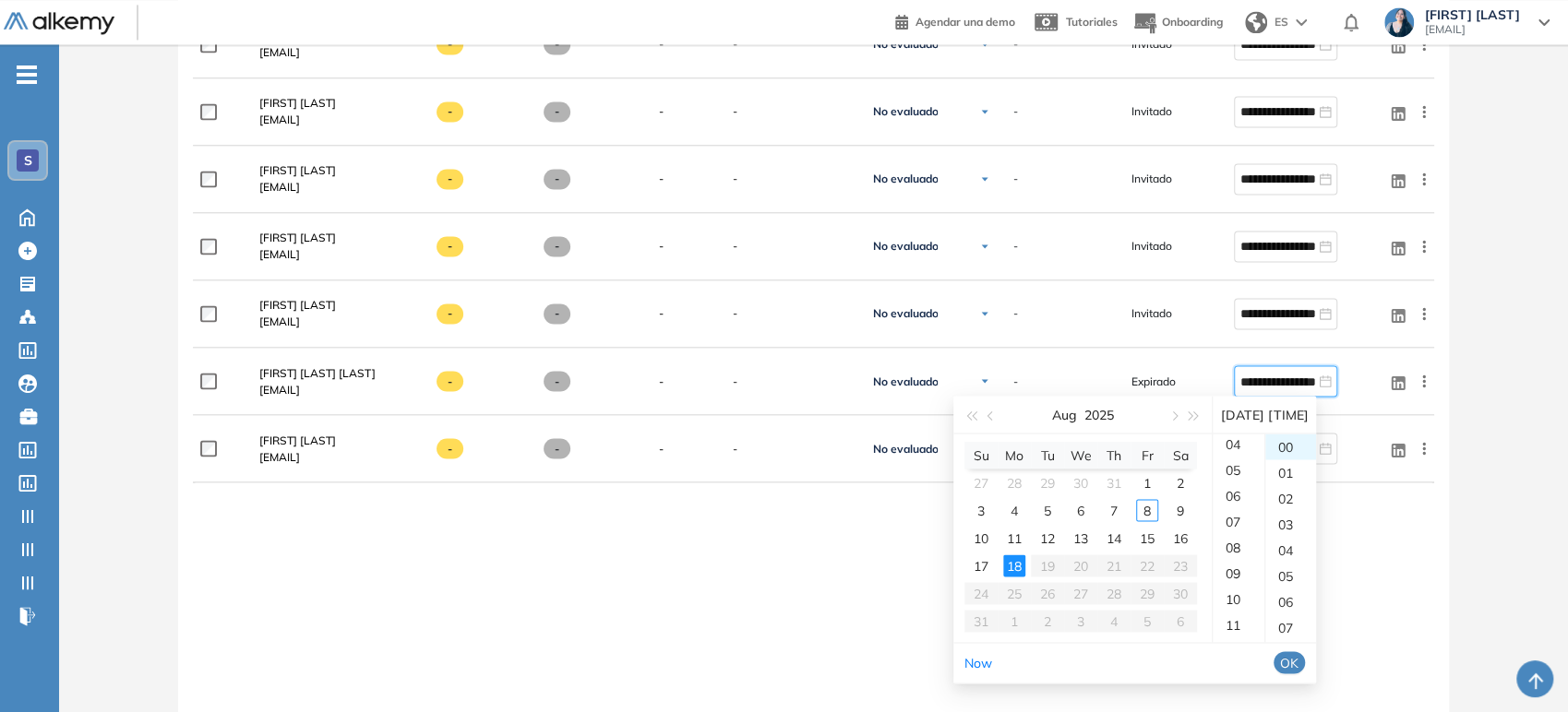 scroll, scrollTop: 0, scrollLeft: 0, axis: both 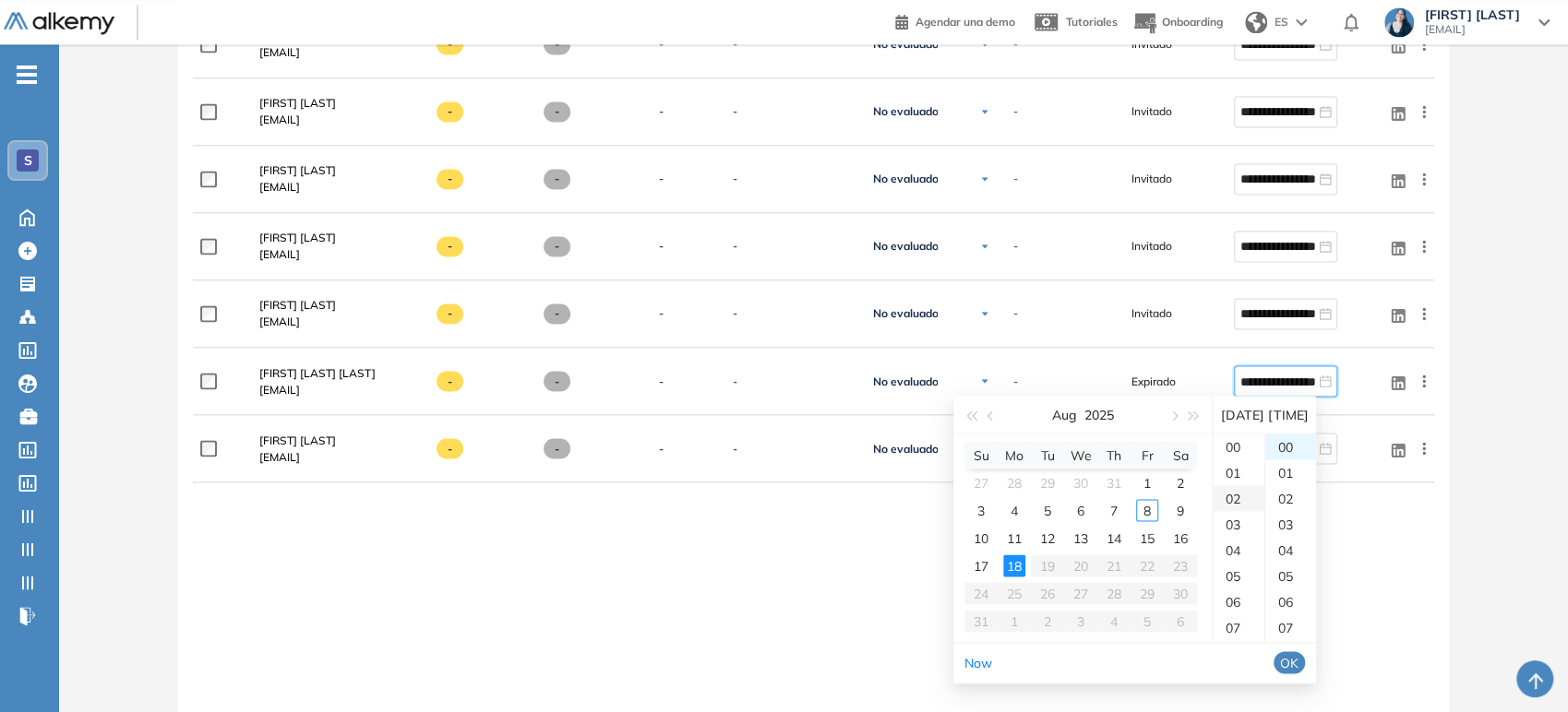 click on "02" at bounding box center [1239, 498] 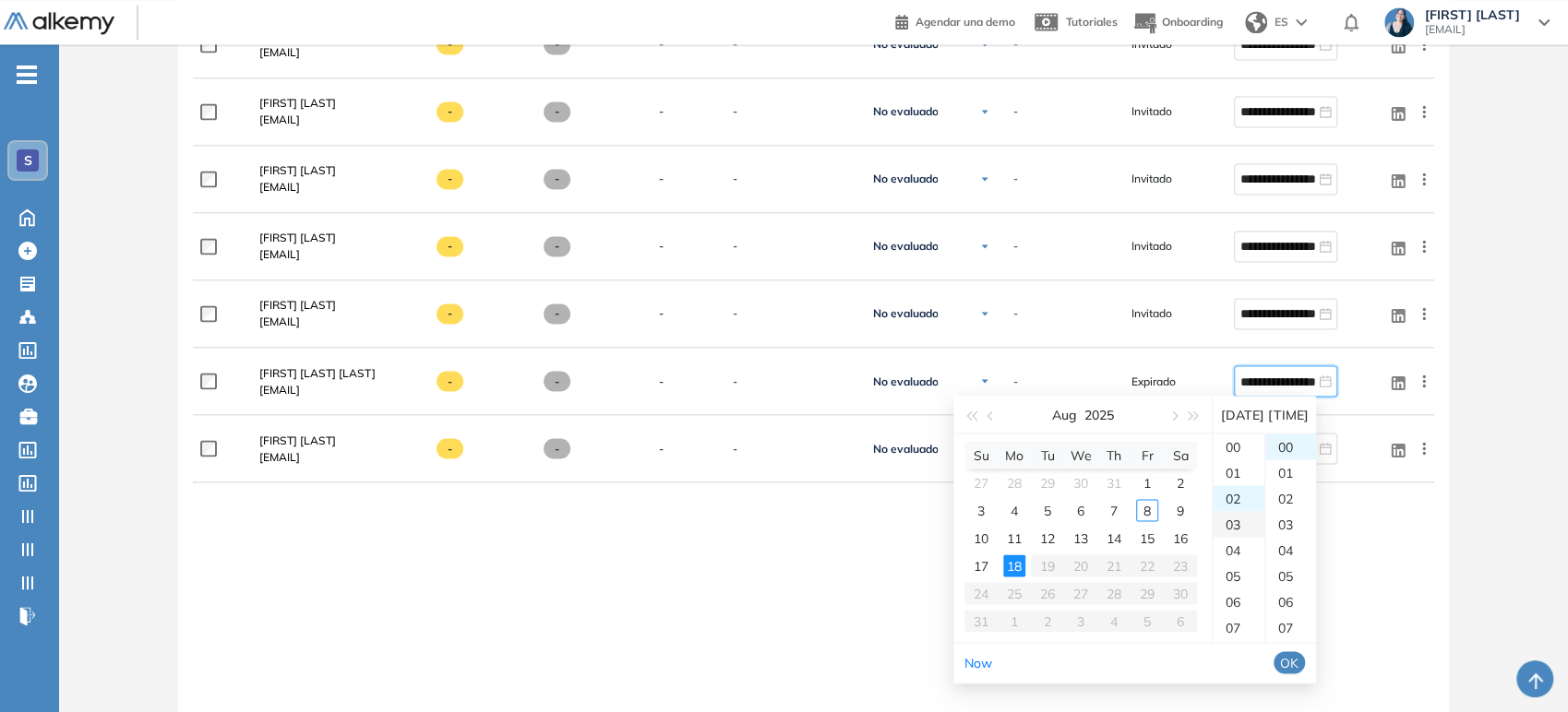 scroll, scrollTop: 52, scrollLeft: 0, axis: vertical 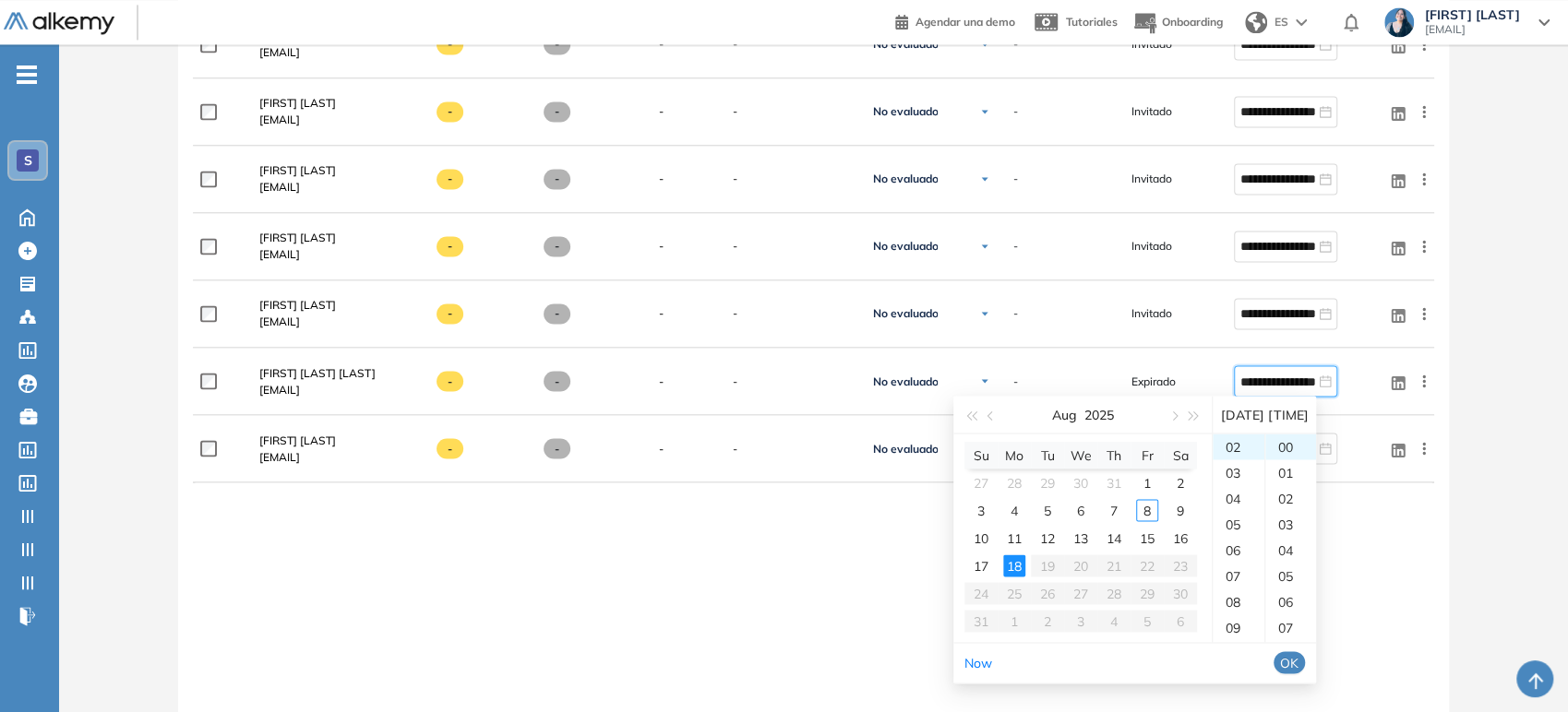 click on "OK" at bounding box center (1289, 662) 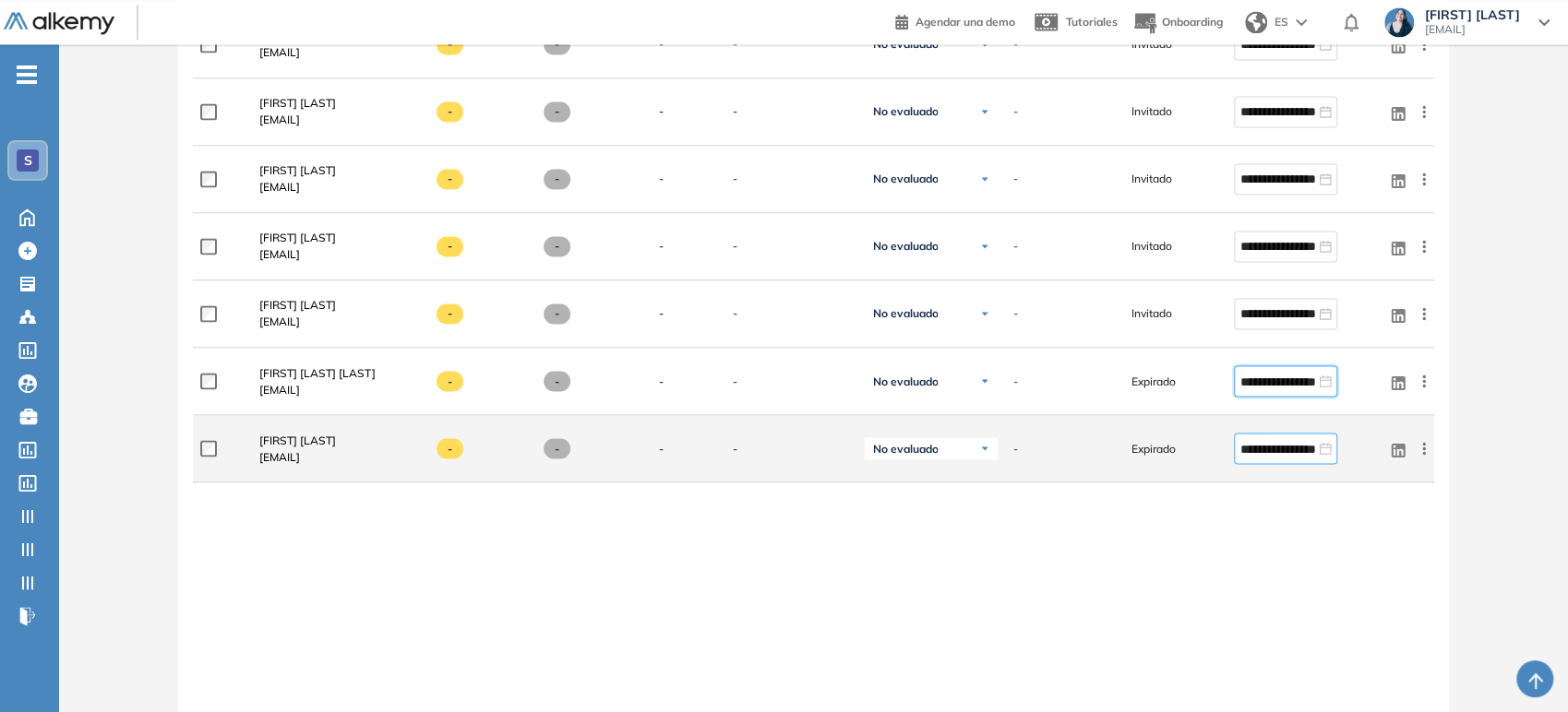 type on "**********" 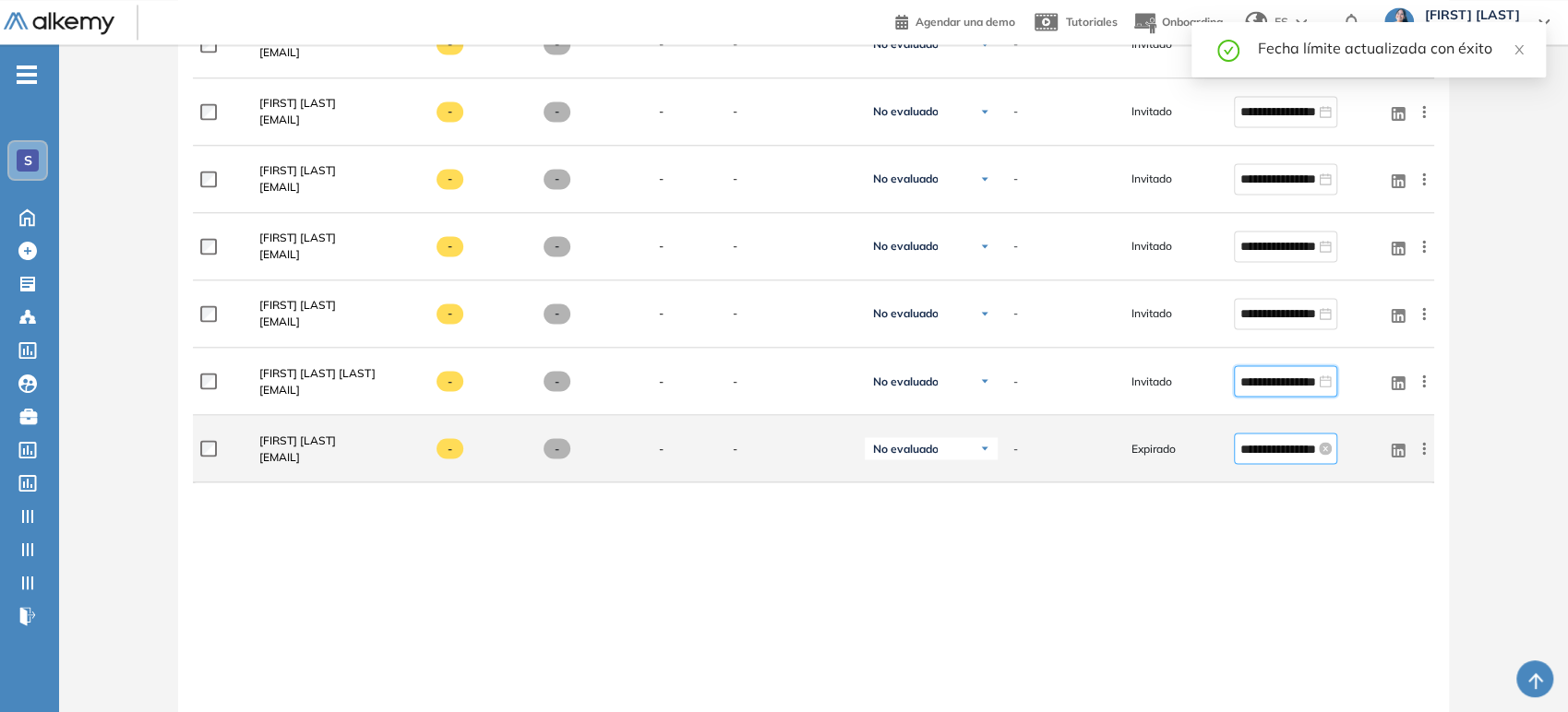 click on "**********" at bounding box center [1277, 448] 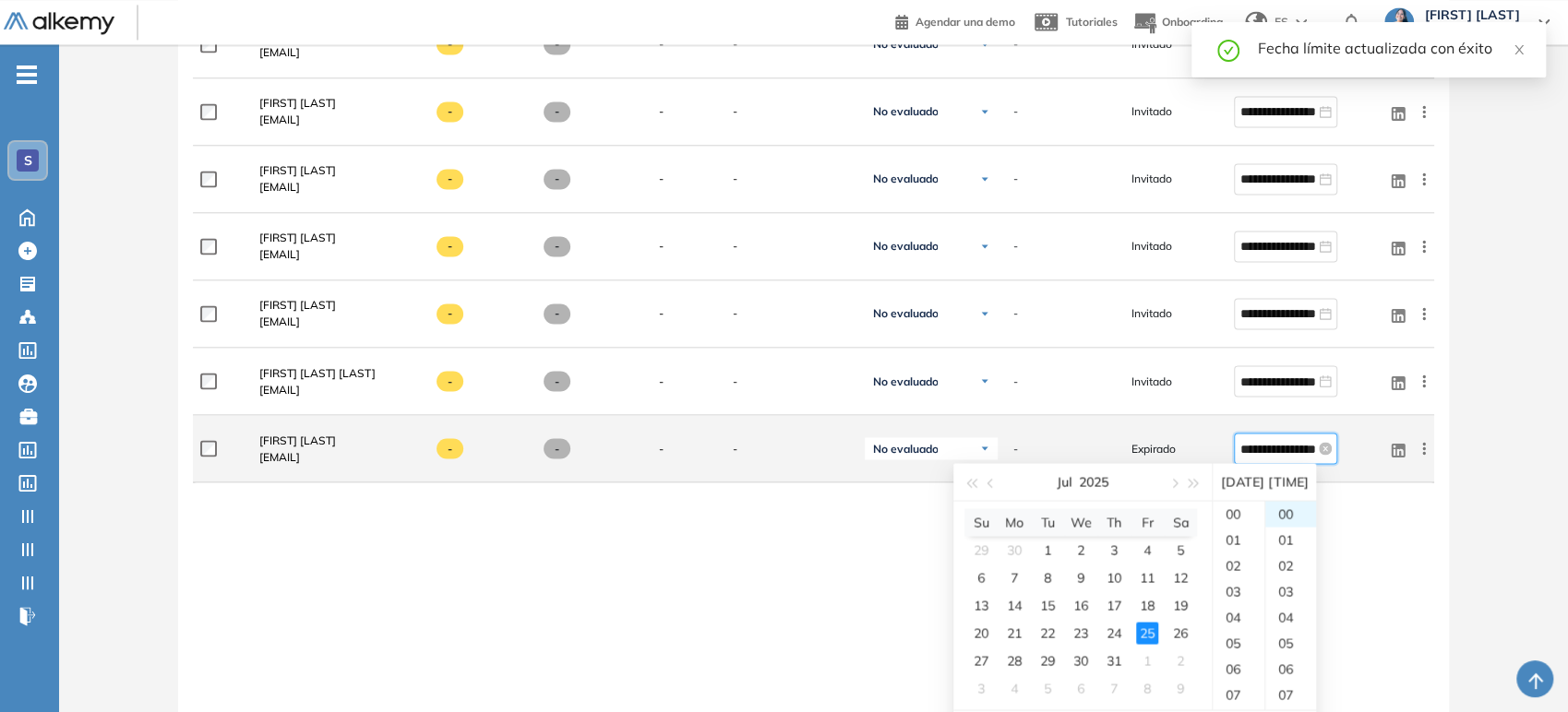 scroll, scrollTop: 516, scrollLeft: 0, axis: vertical 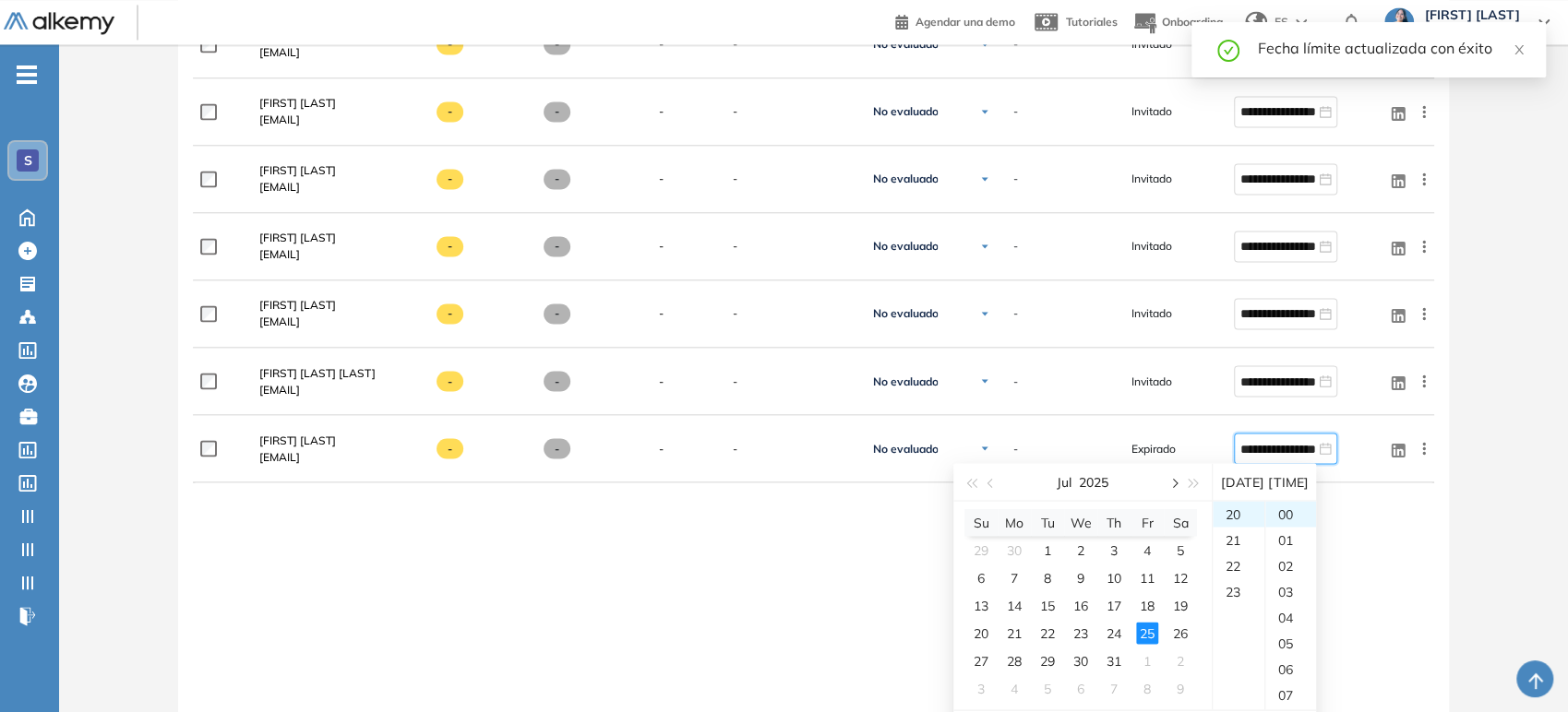 click at bounding box center (1173, 481) 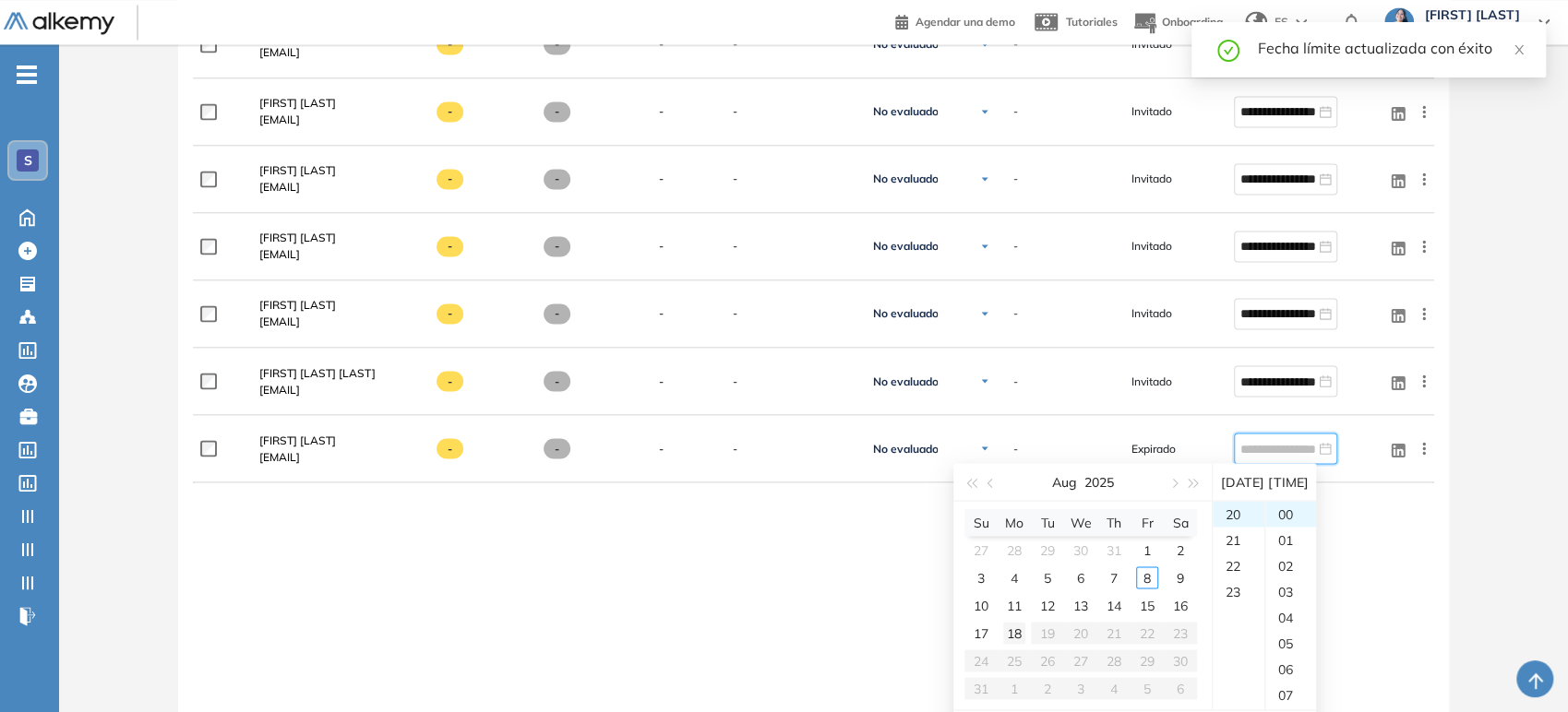click on "18" at bounding box center (1014, 633) 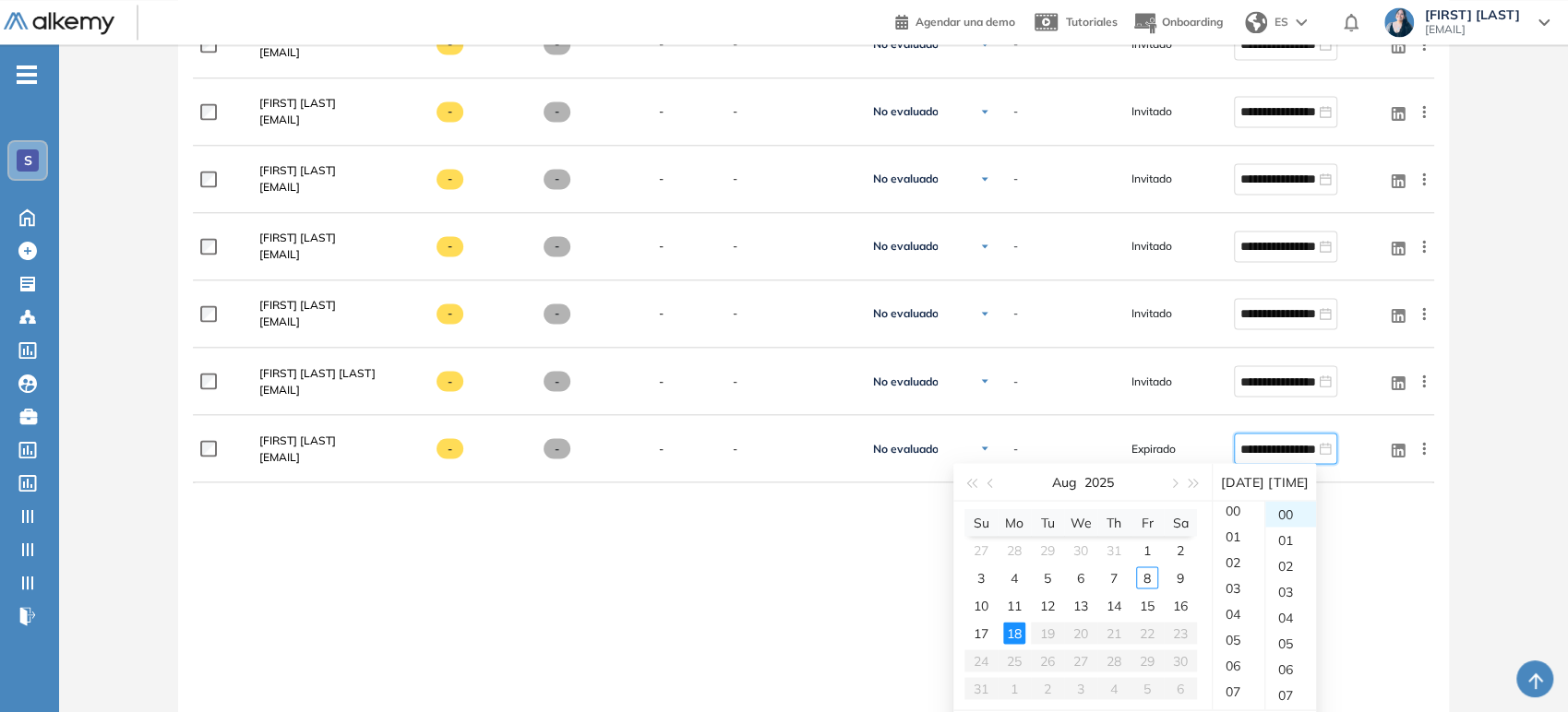 scroll, scrollTop: 0, scrollLeft: 0, axis: both 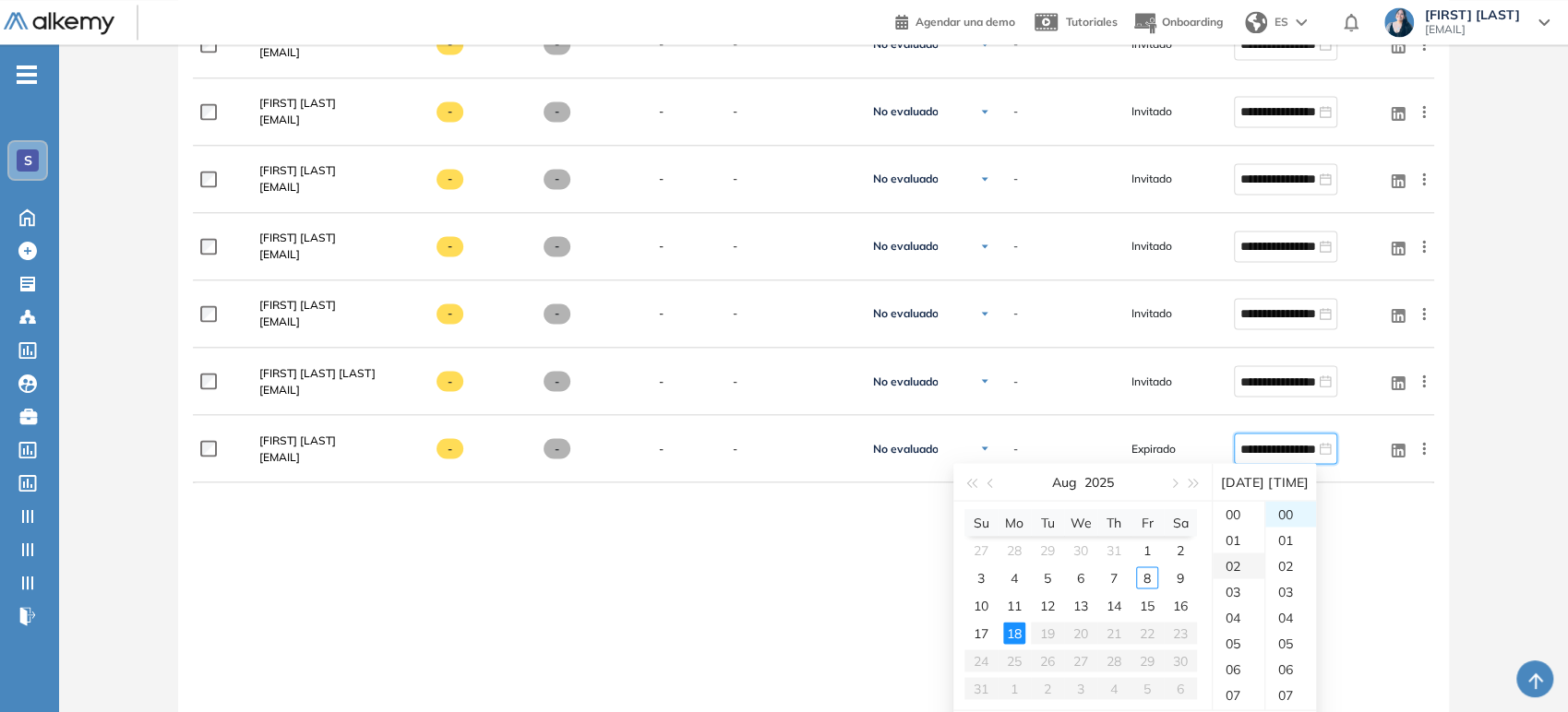 click on "02" at bounding box center (1239, 565) 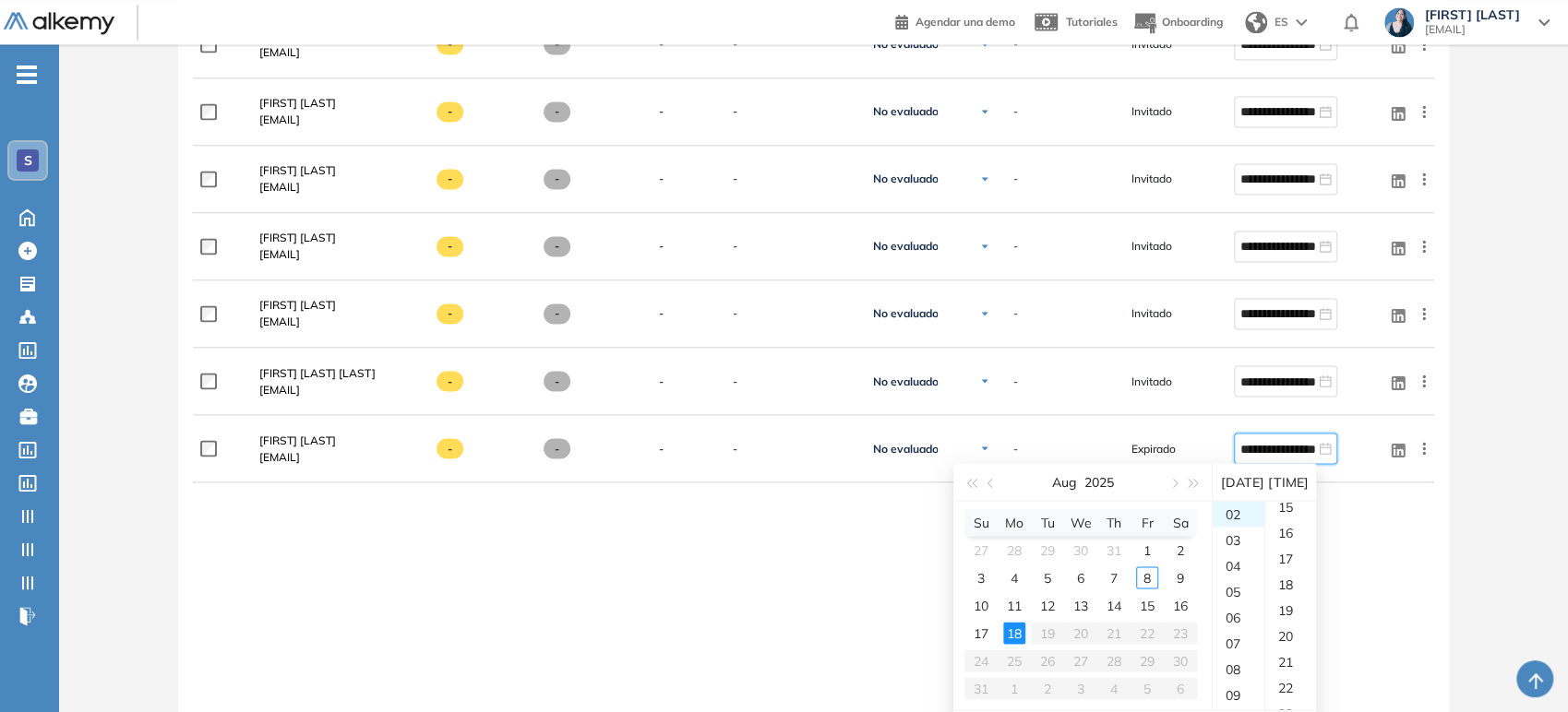 scroll, scrollTop: 409, scrollLeft: 0, axis: vertical 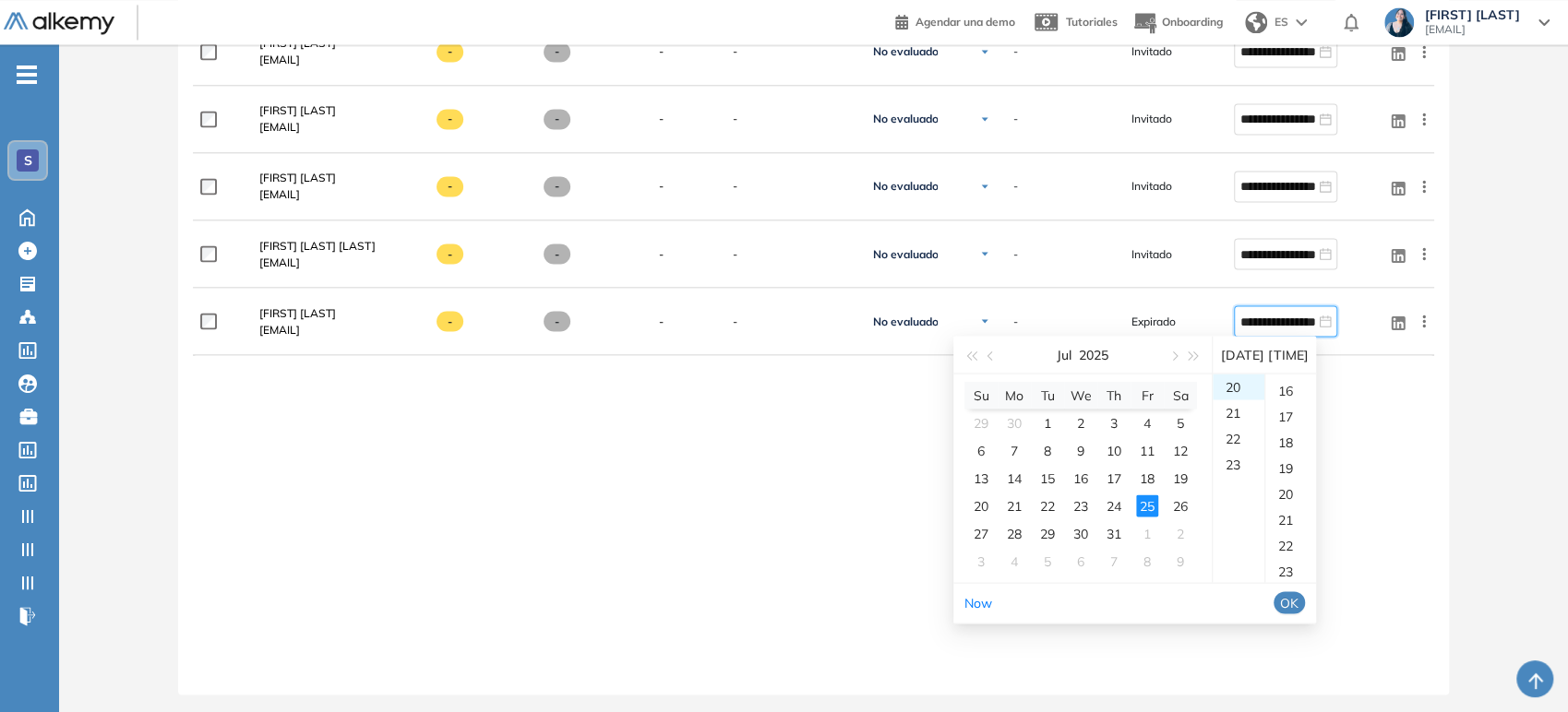 click on "OK" at bounding box center [1289, 602] 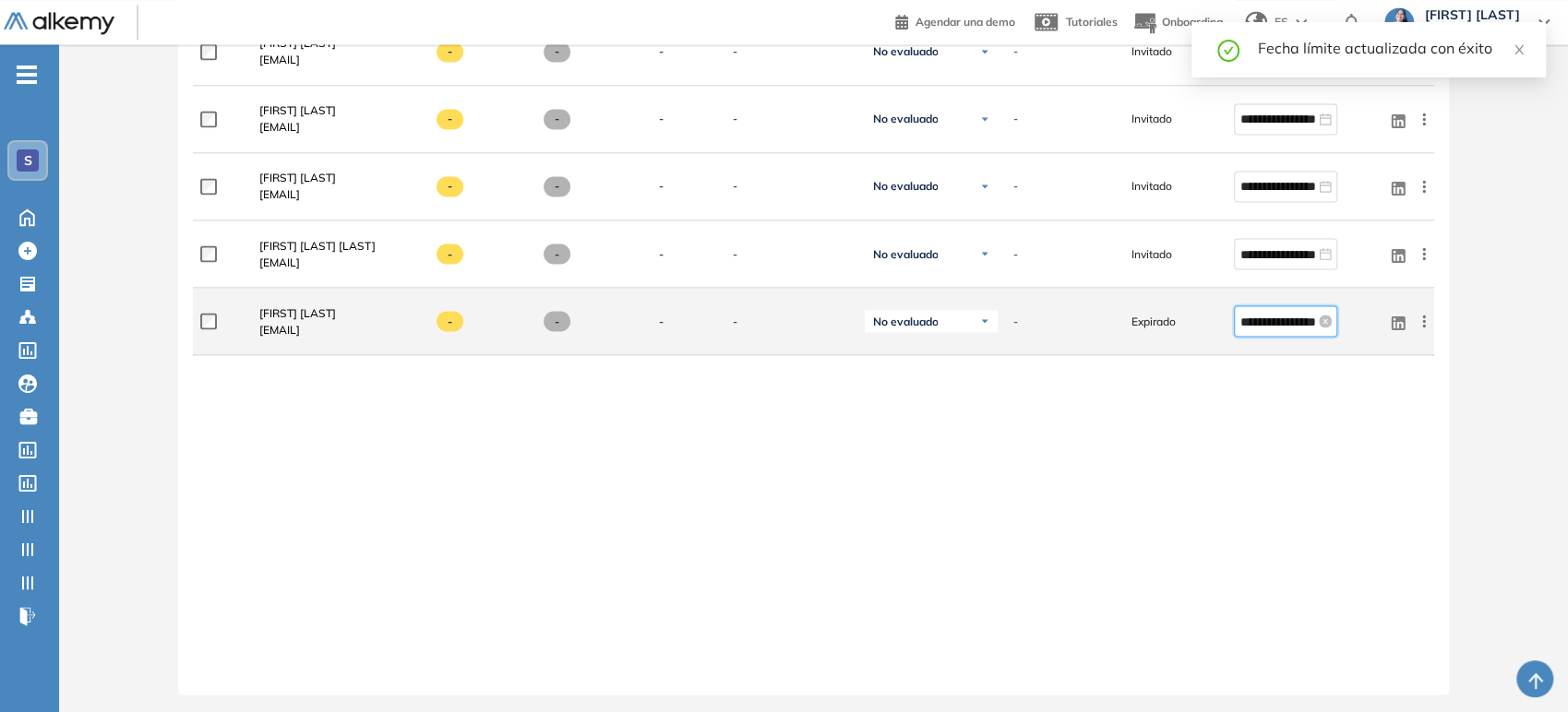 click on "**********" at bounding box center (1277, 321) 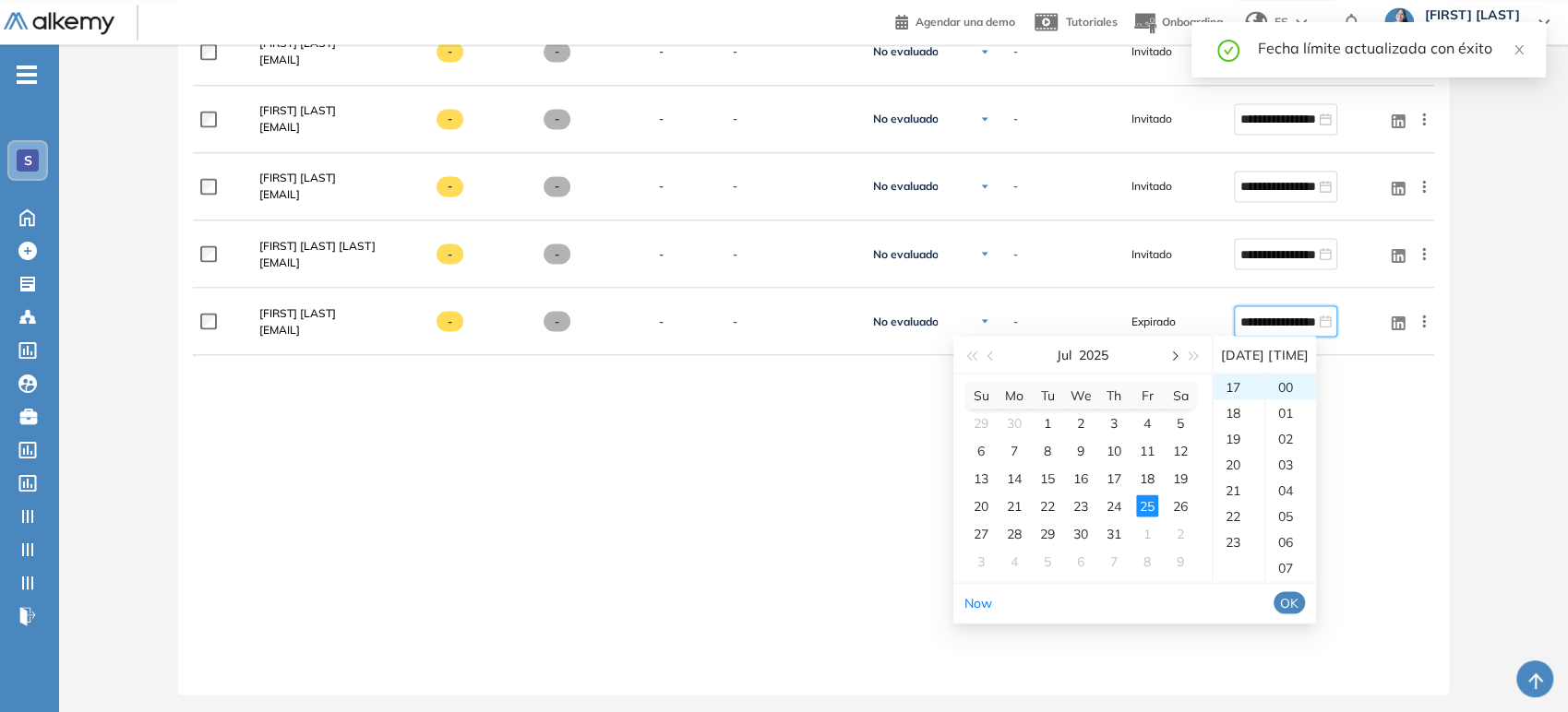 click at bounding box center [1173, 354] 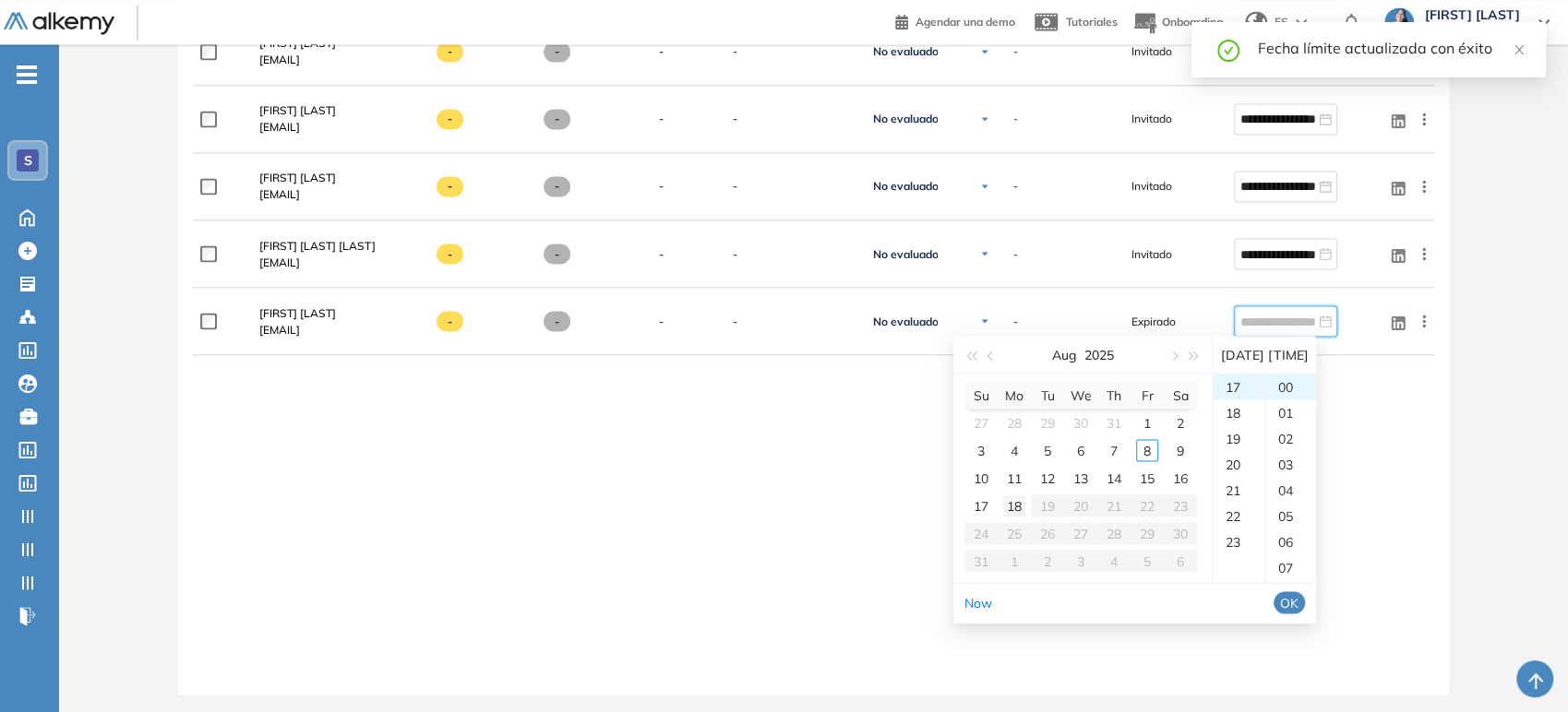 click on "18" at bounding box center (1014, 505) 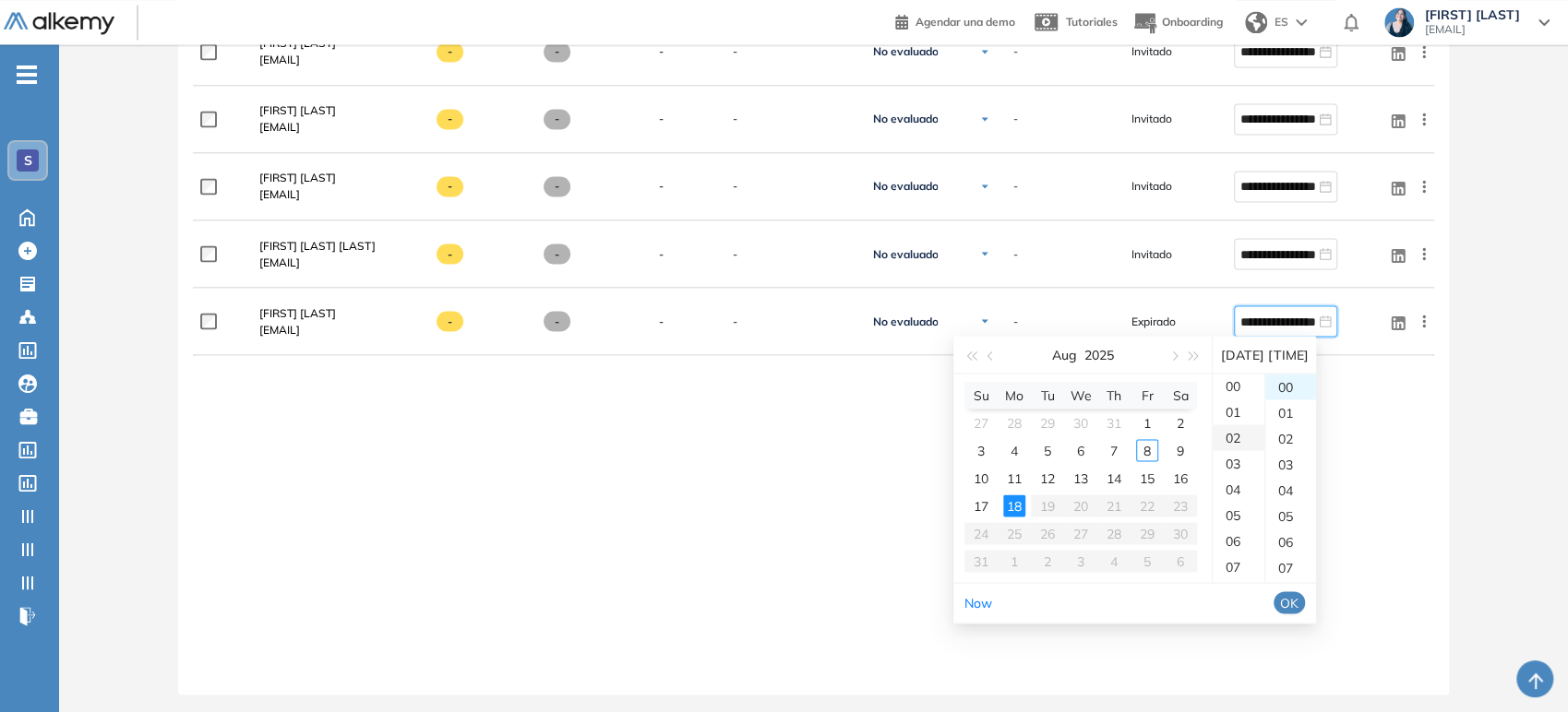 scroll, scrollTop: 0, scrollLeft: 0, axis: both 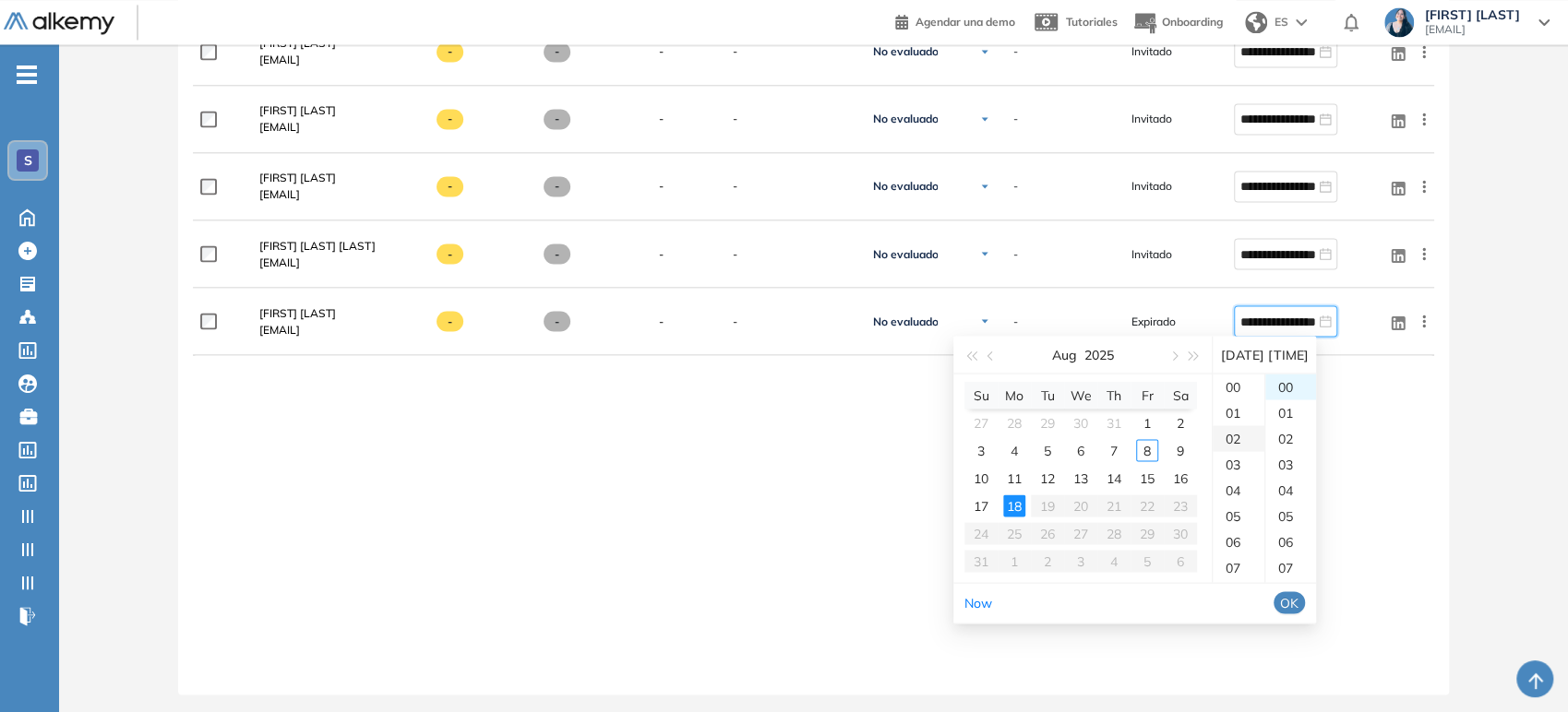 click on "02" at bounding box center (1239, 438) 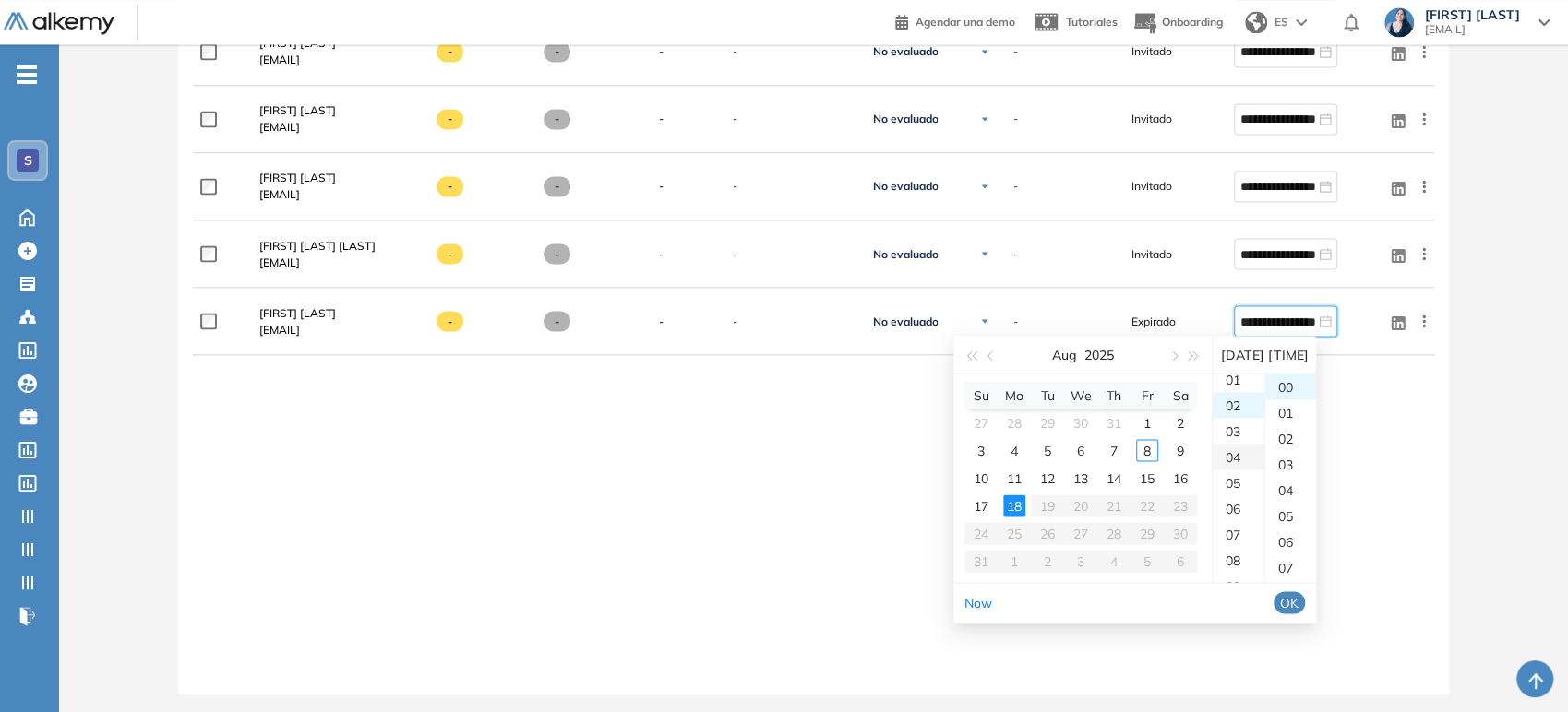 scroll, scrollTop: 52, scrollLeft: 0, axis: vertical 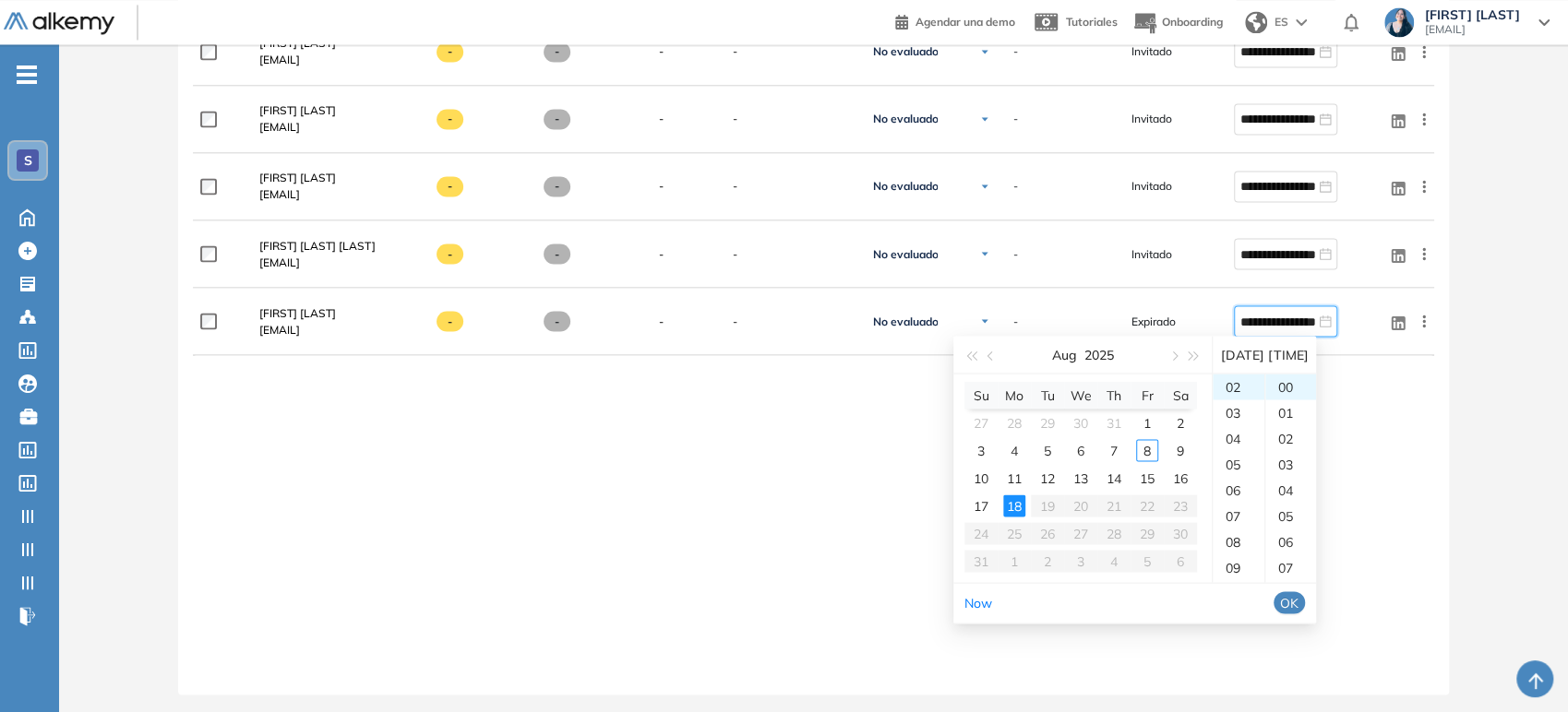 click on "OK" at bounding box center (1289, 602) 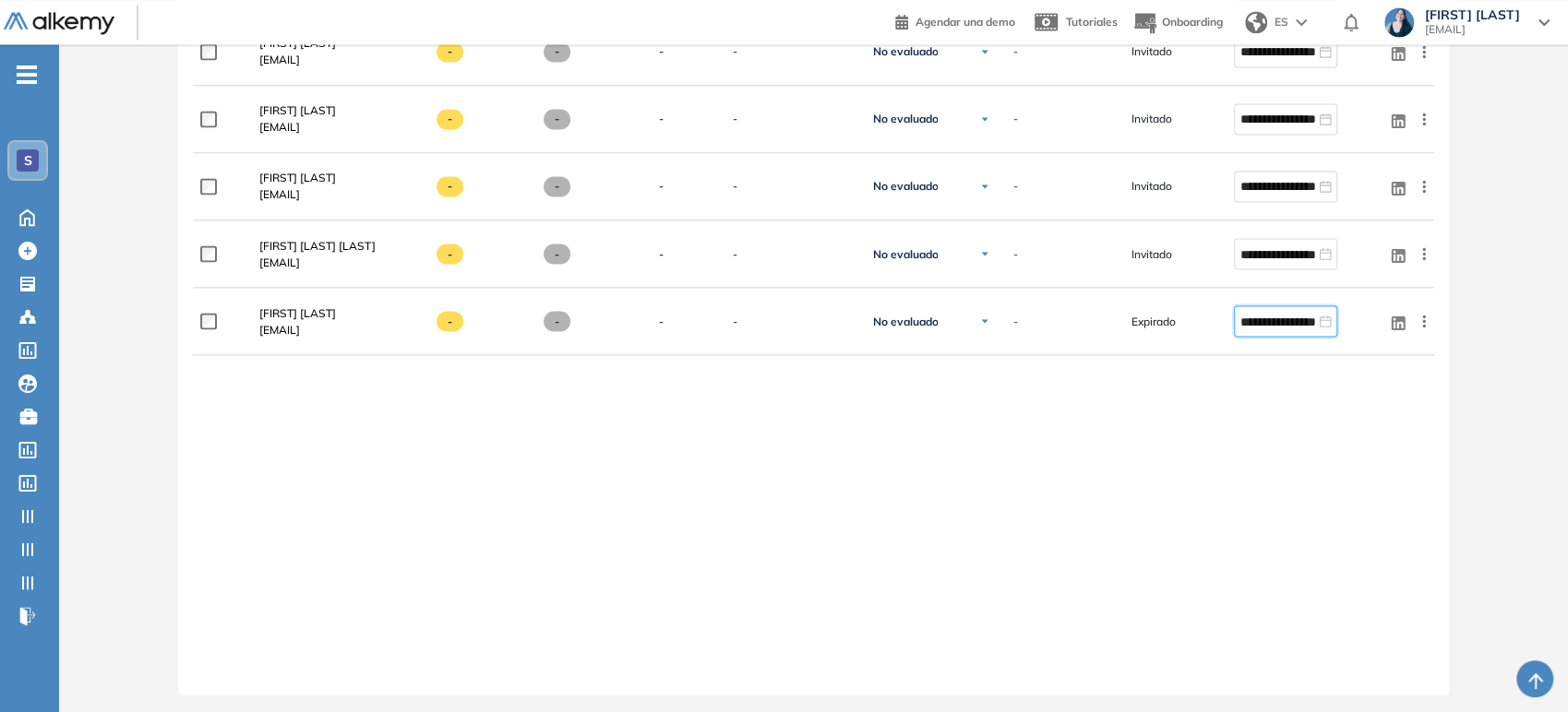 type on "**********" 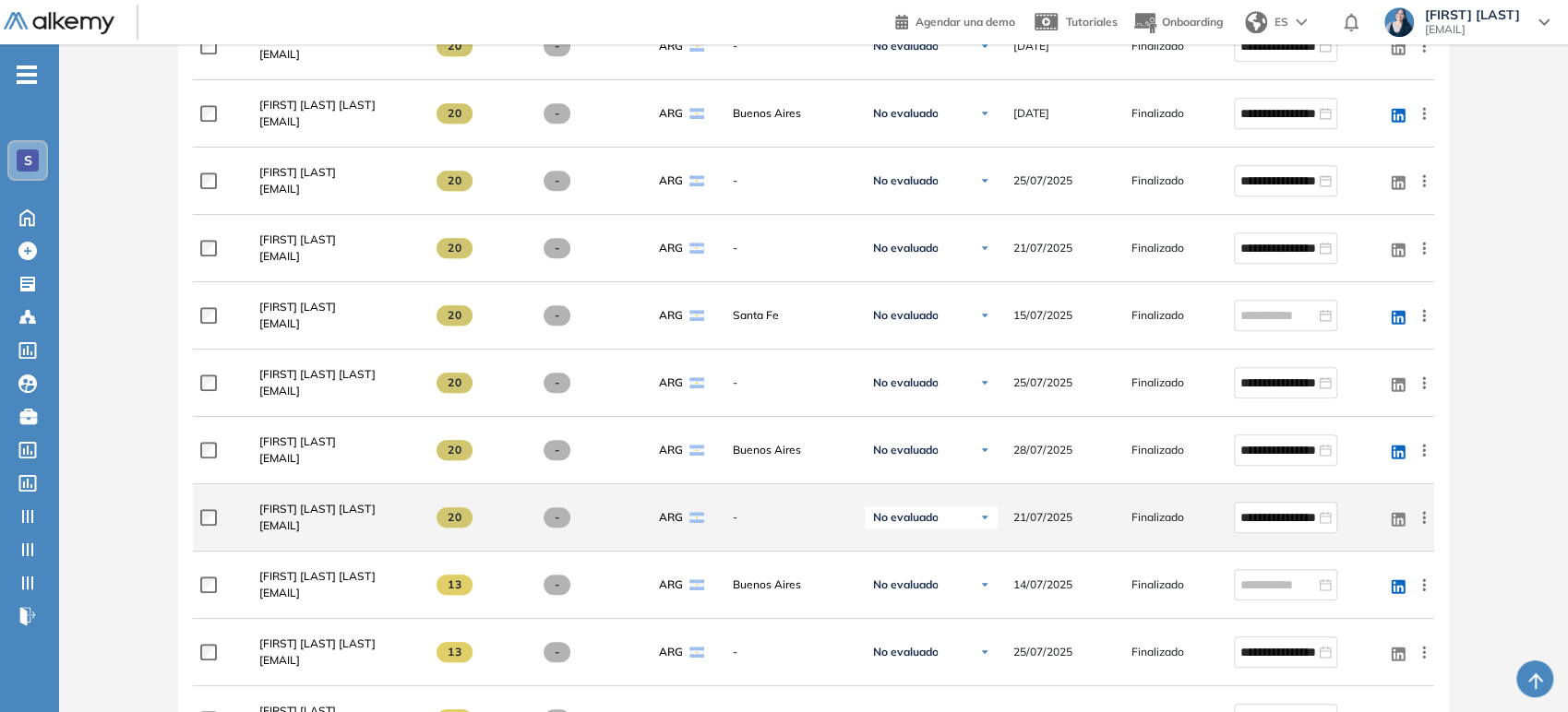scroll, scrollTop: 819, scrollLeft: 0, axis: vertical 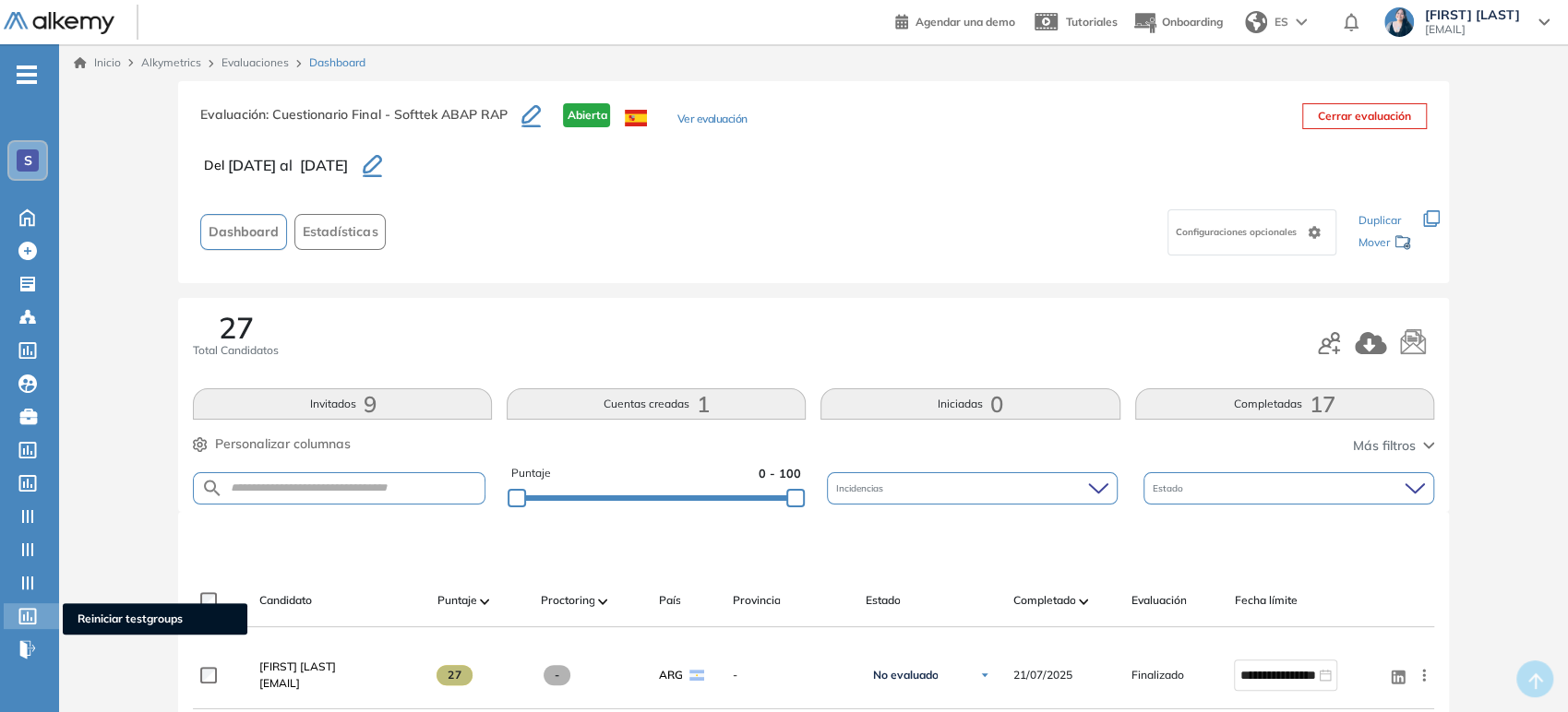 click 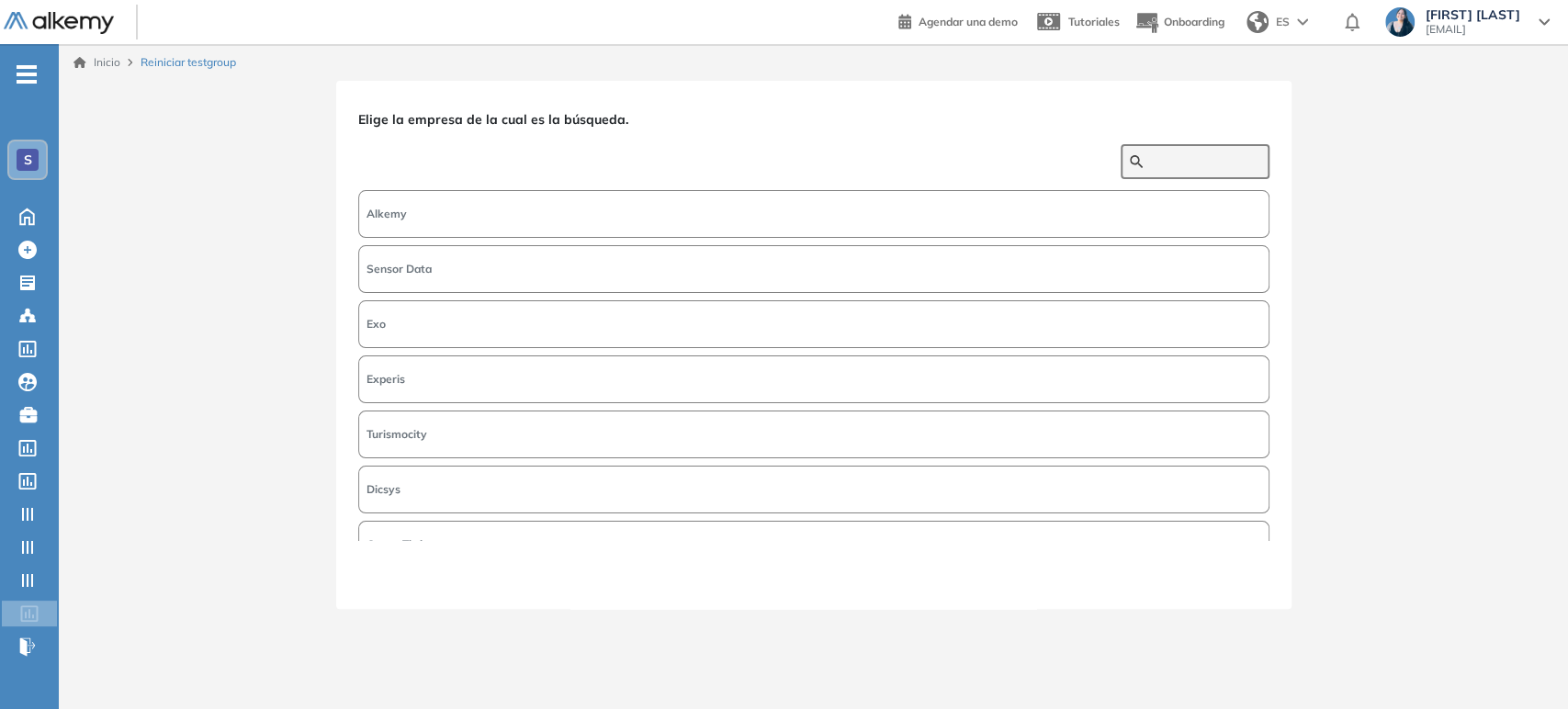 click at bounding box center (1205, 162) 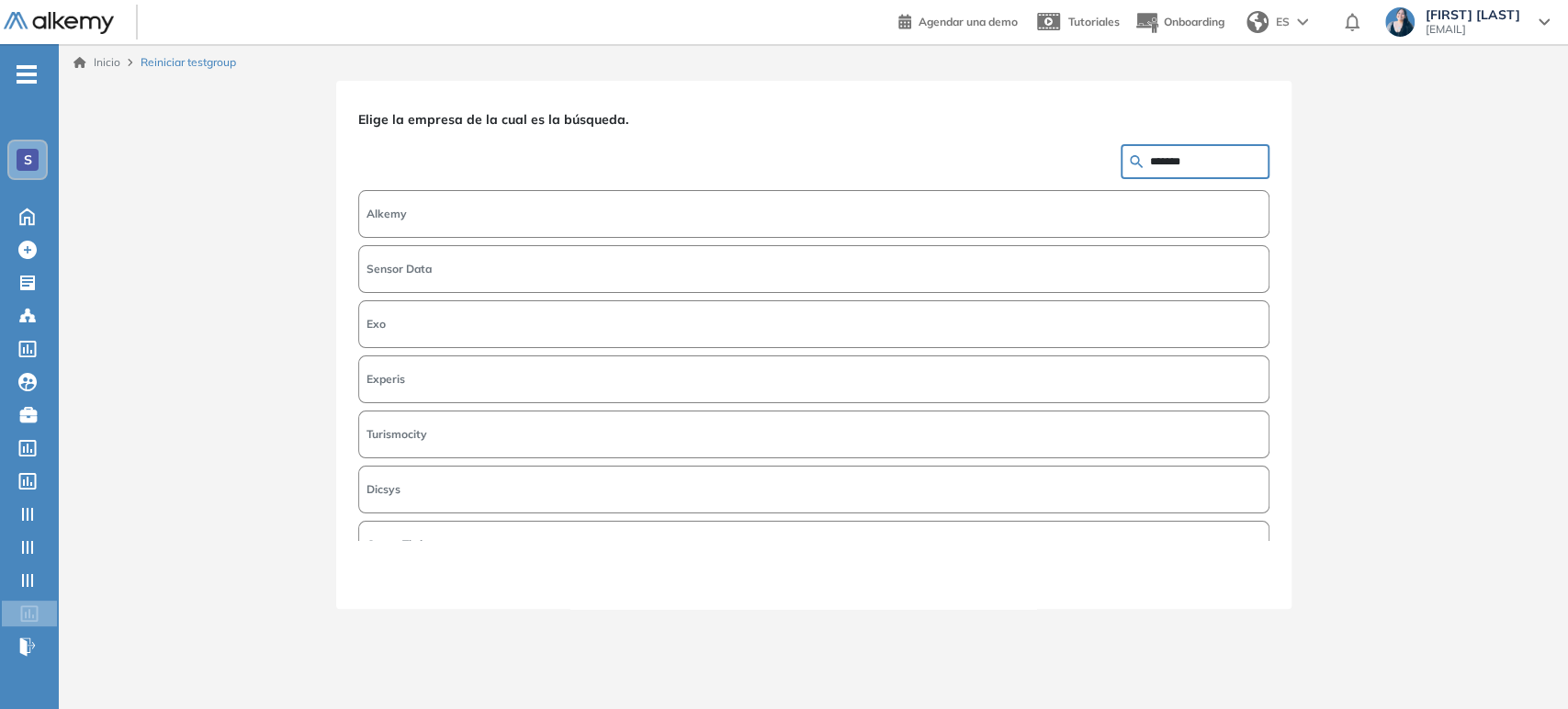 type on "*******" 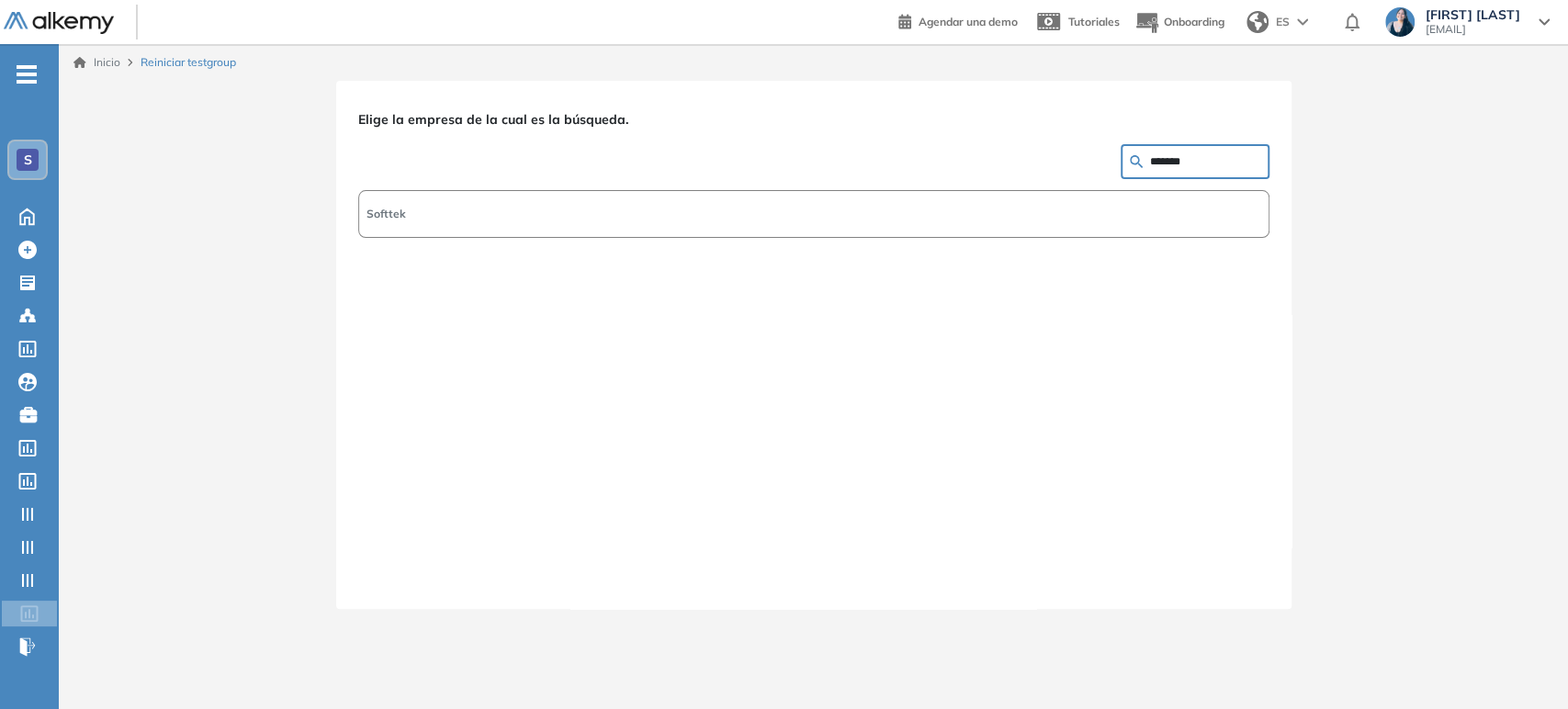 click on "Softtek" at bounding box center [814, 214] 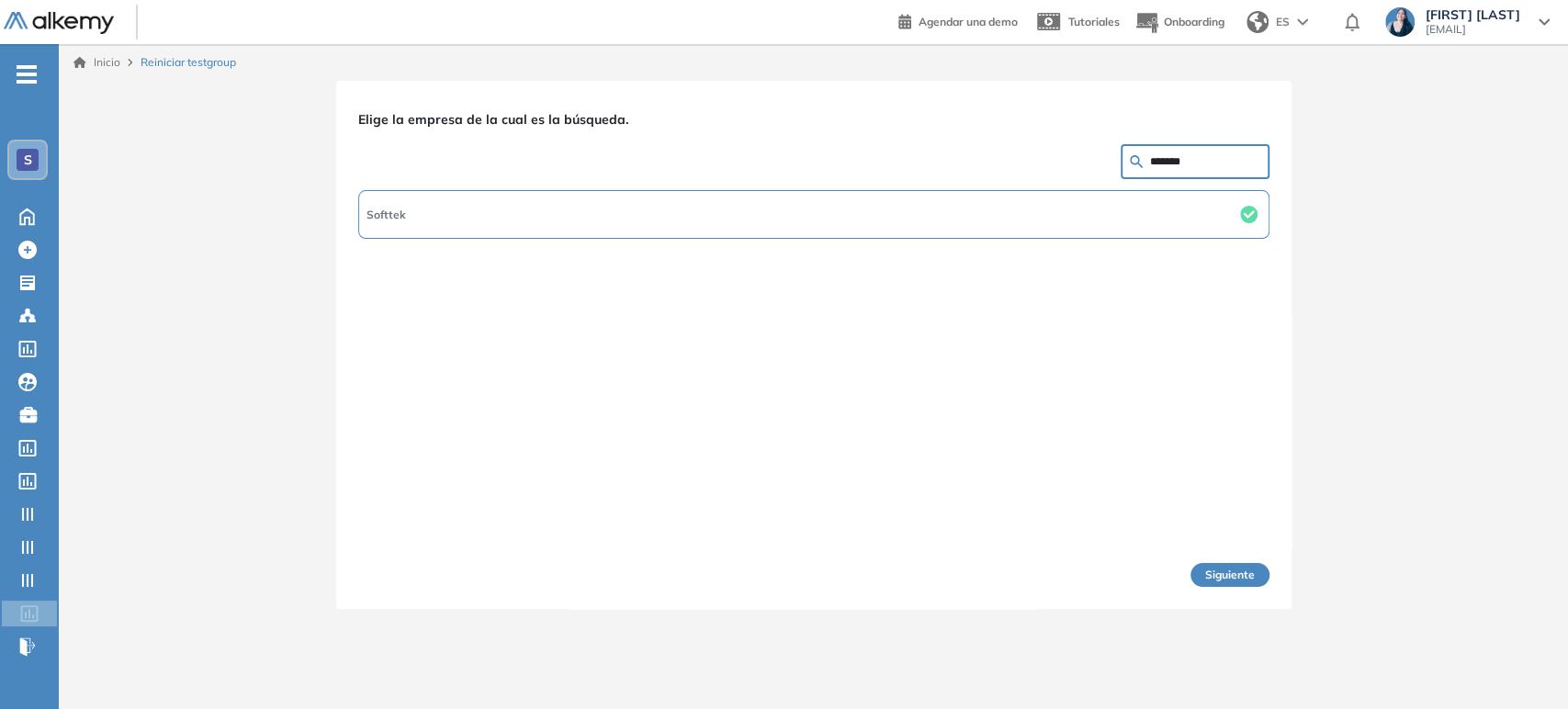click on "Siguiente" at bounding box center (1230, 575) 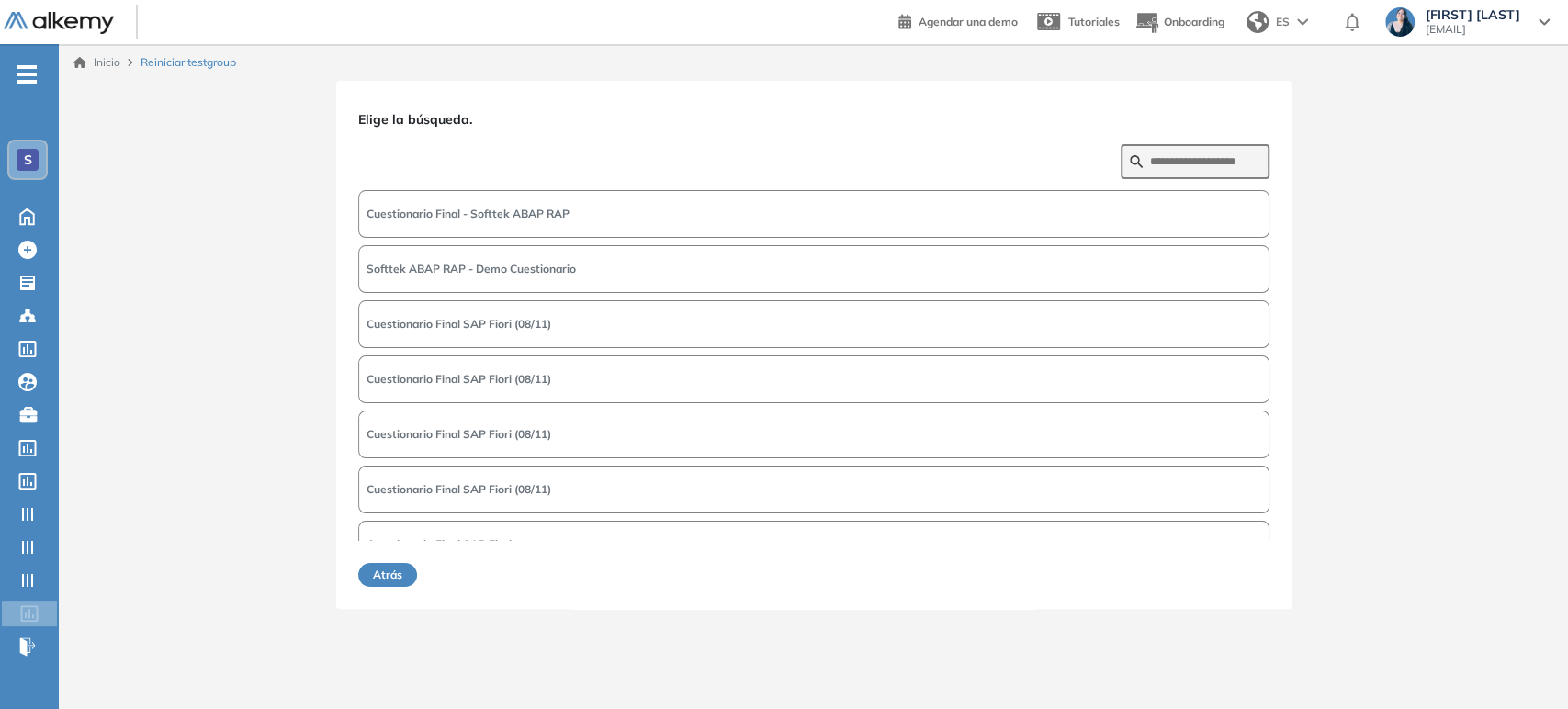 click on "Cuestionario Final - Softtek ABAP RAP" at bounding box center (814, 214) 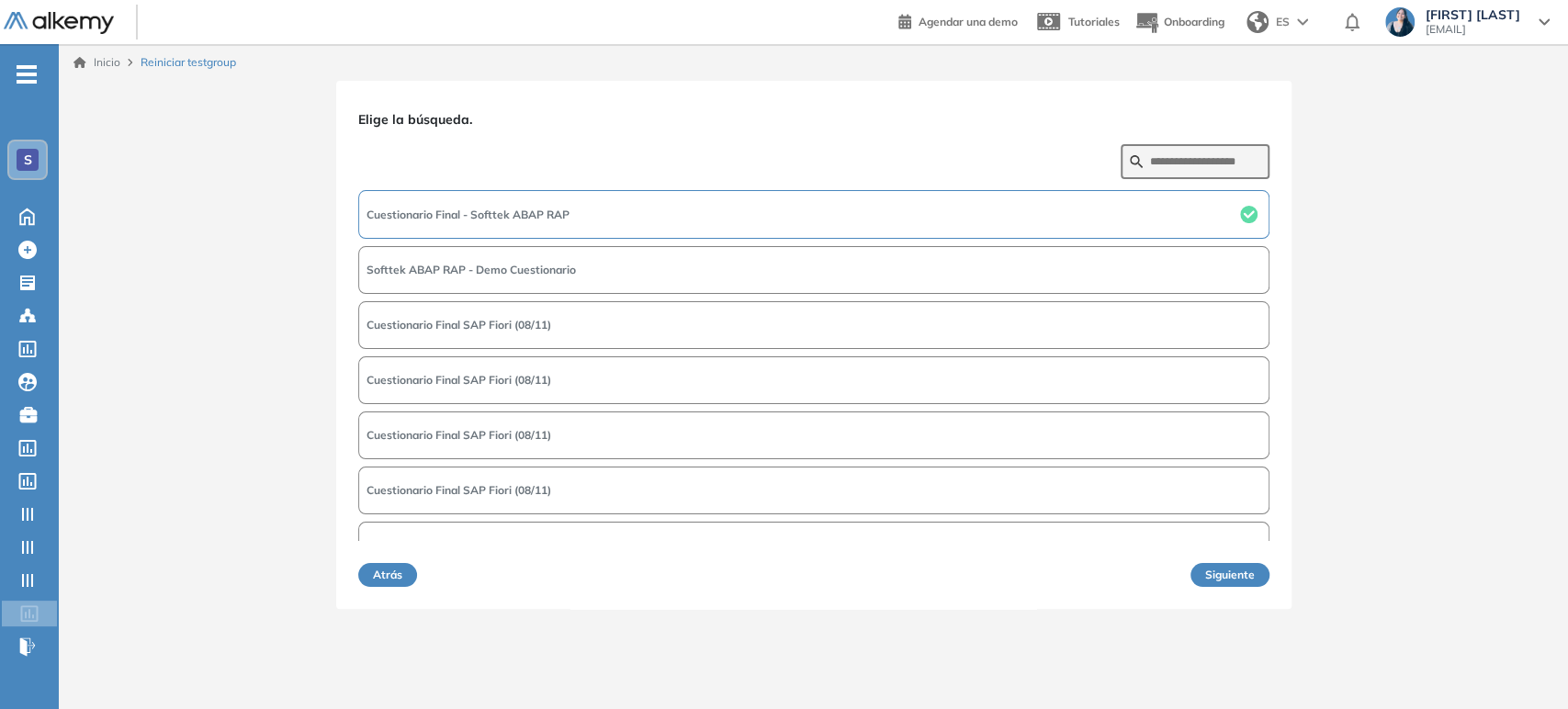 click on "Siguiente" at bounding box center [1230, 575] 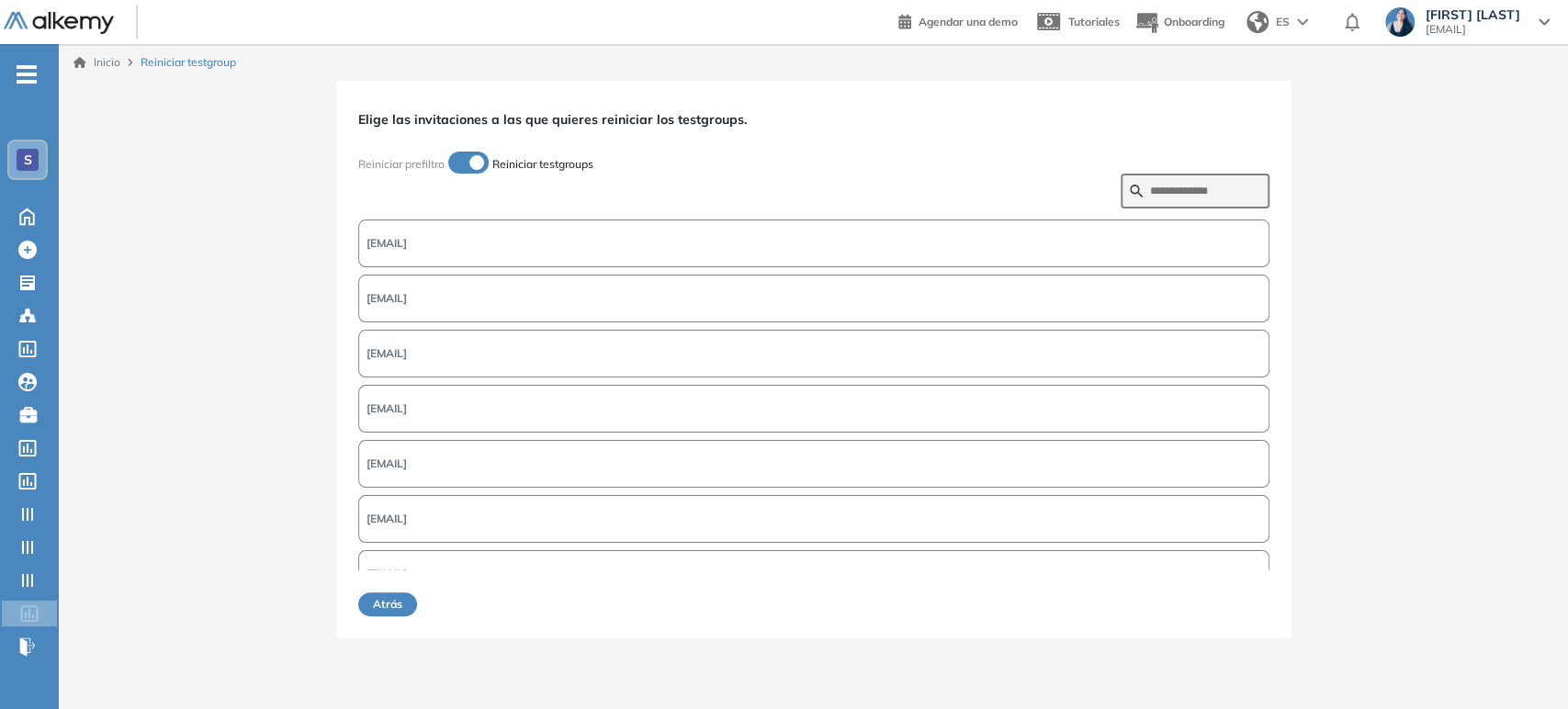 click at bounding box center (1195, 191) 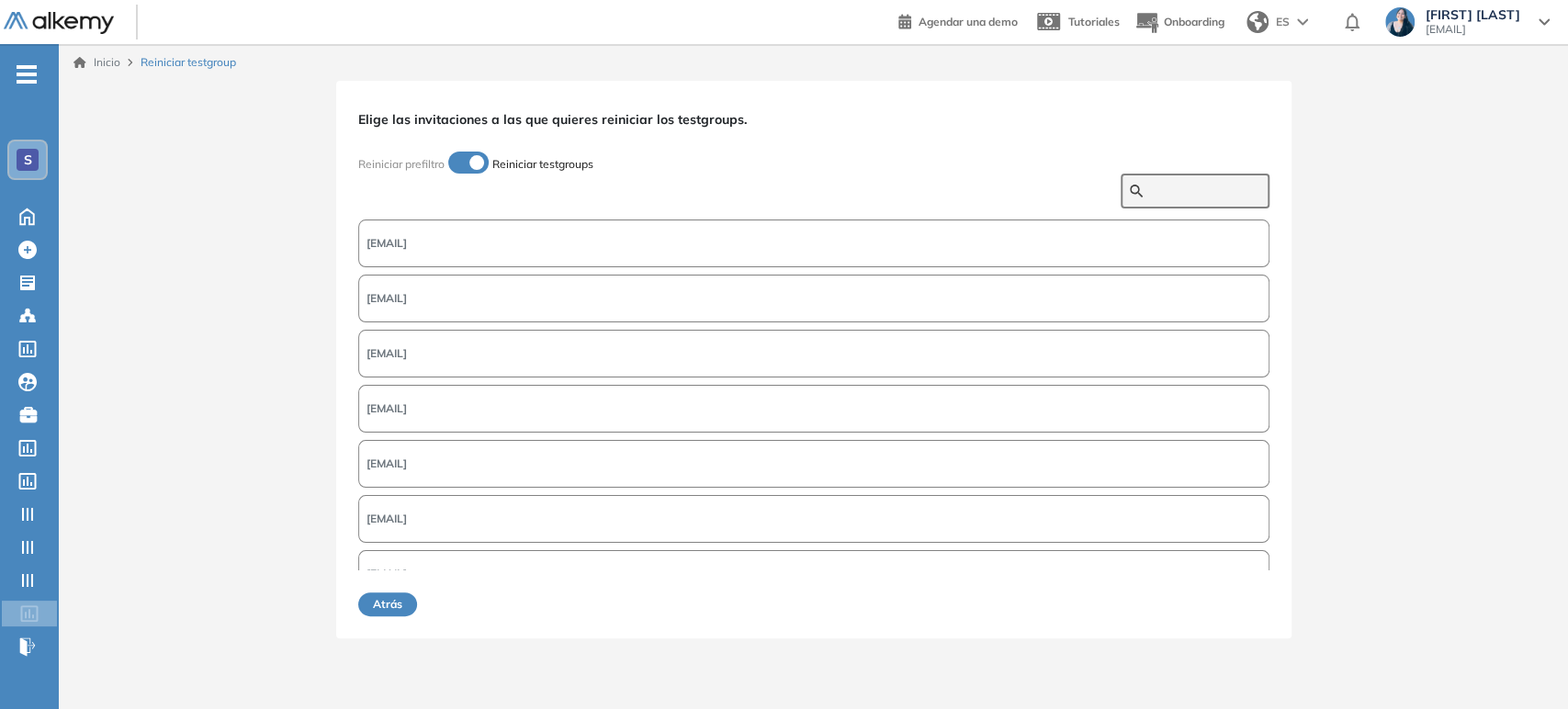 click at bounding box center (1205, 191) 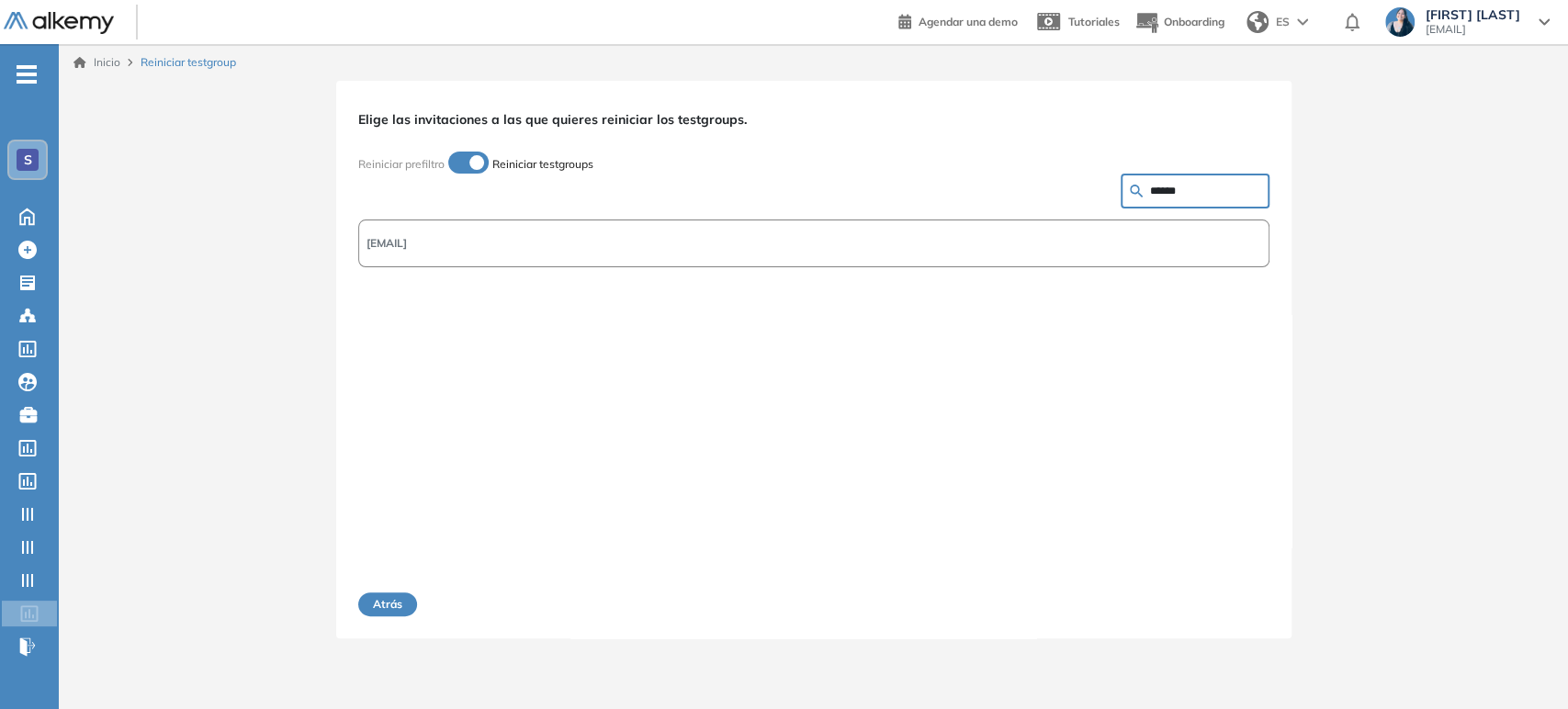 click on "[EMAIL]" at bounding box center [814, 243] 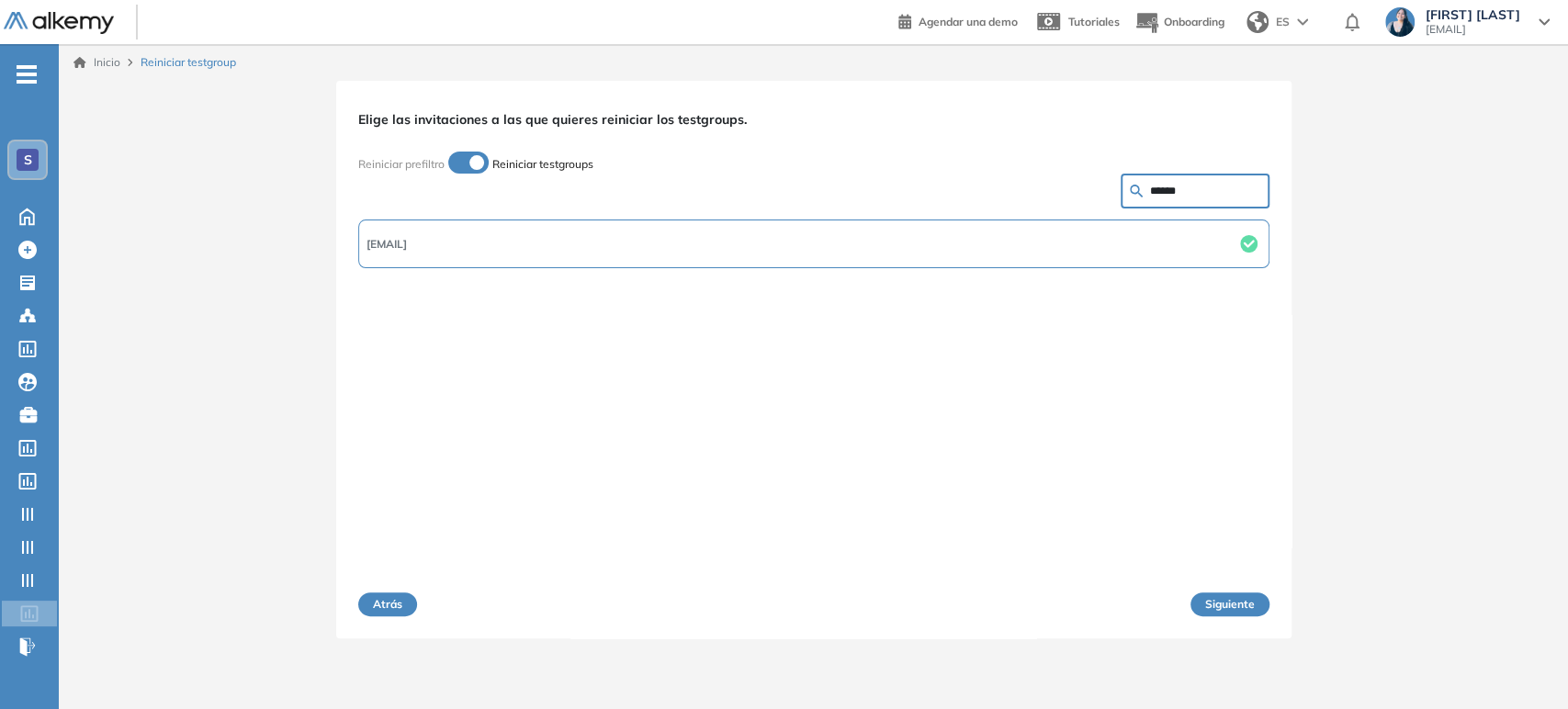 drag, startPoint x: 1180, startPoint y: 188, endPoint x: 1066, endPoint y: 186, distance: 114.018 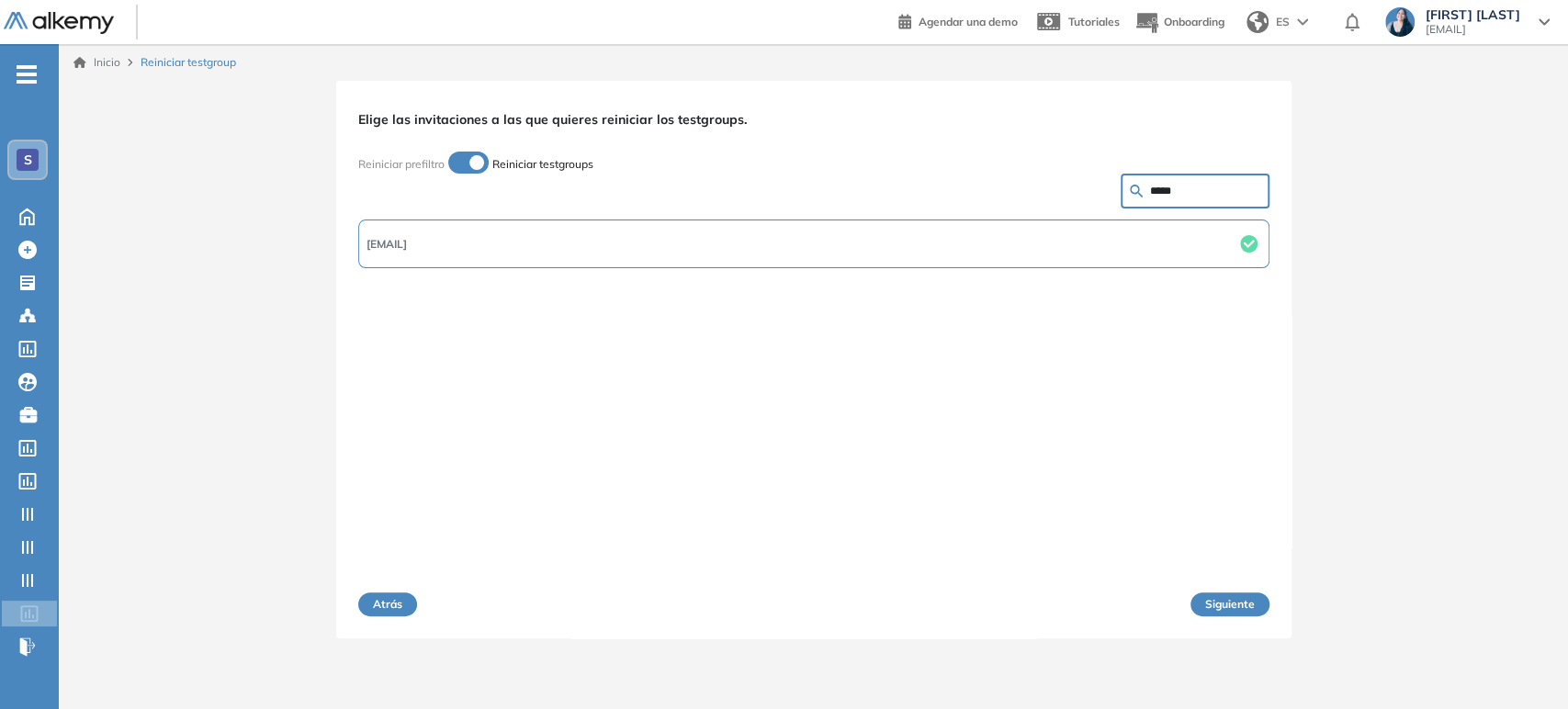 type on "*****" 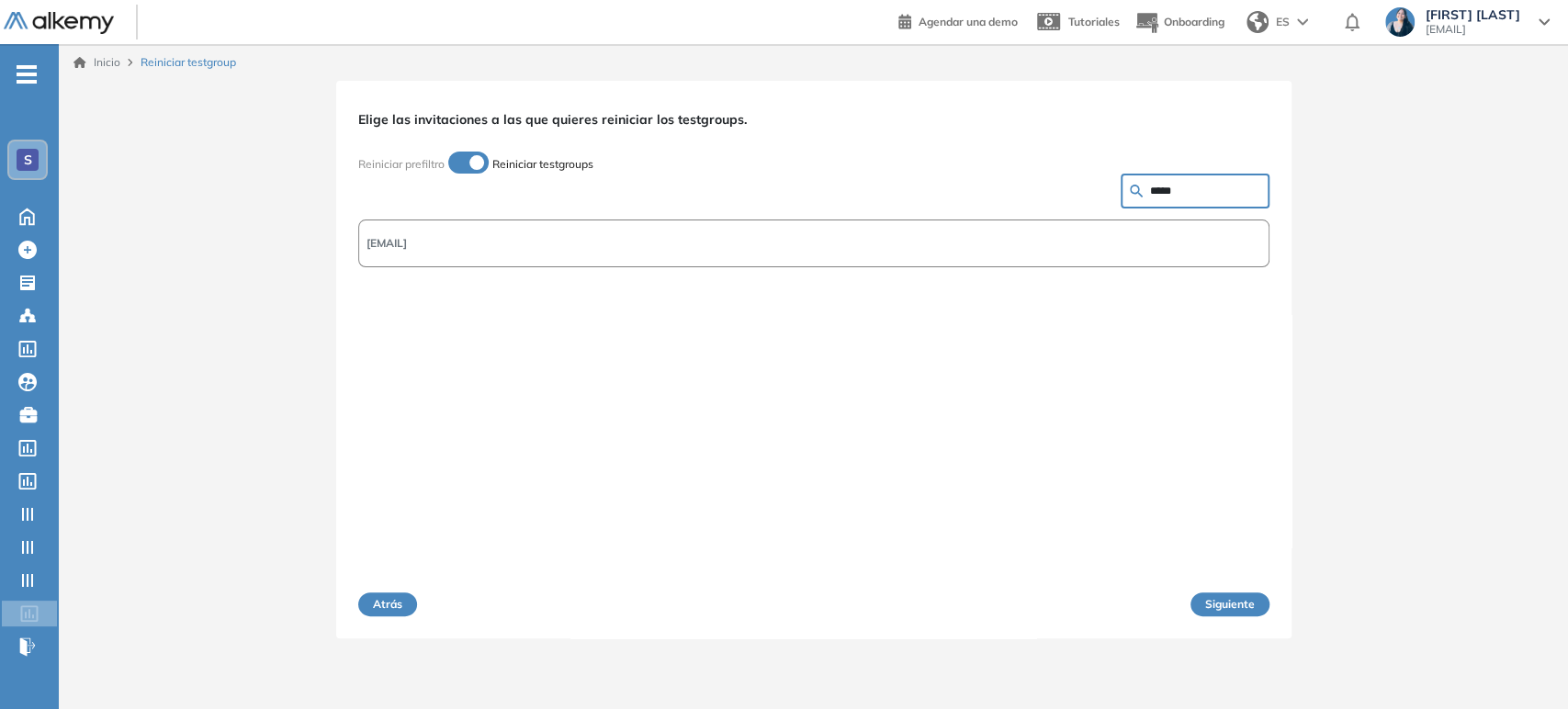 click on "[EMAIL]" at bounding box center [814, 243] 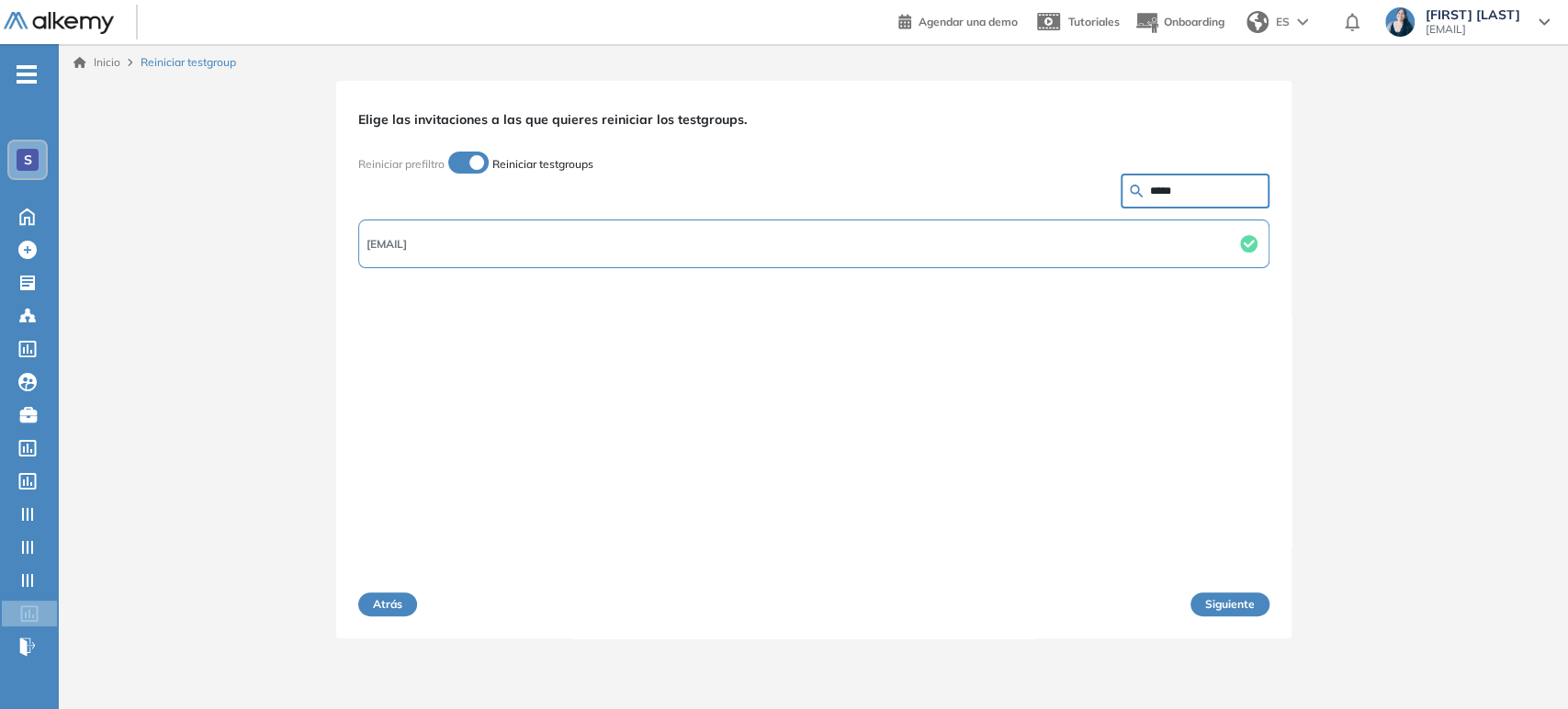 drag, startPoint x: 1212, startPoint y: 189, endPoint x: 1077, endPoint y: 186, distance: 135.03333 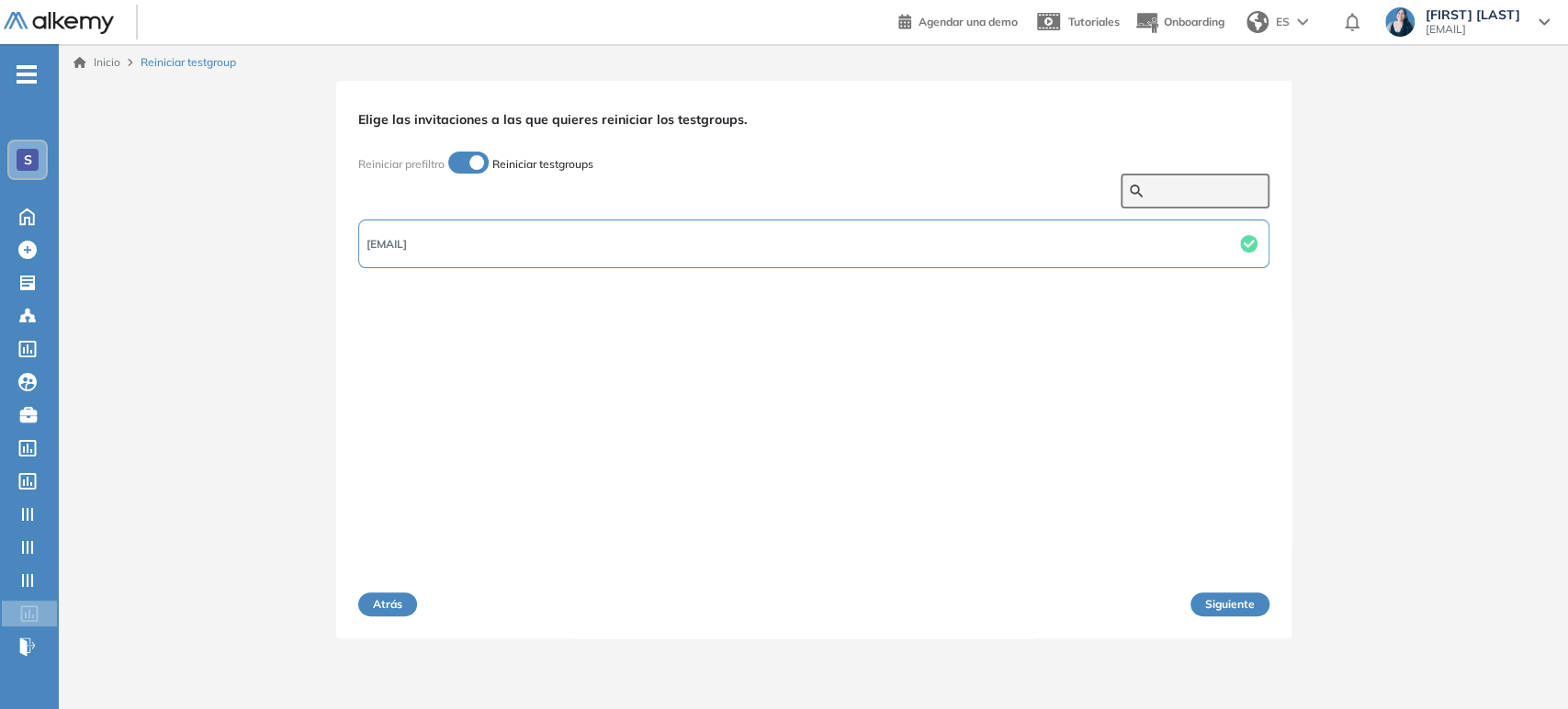 type 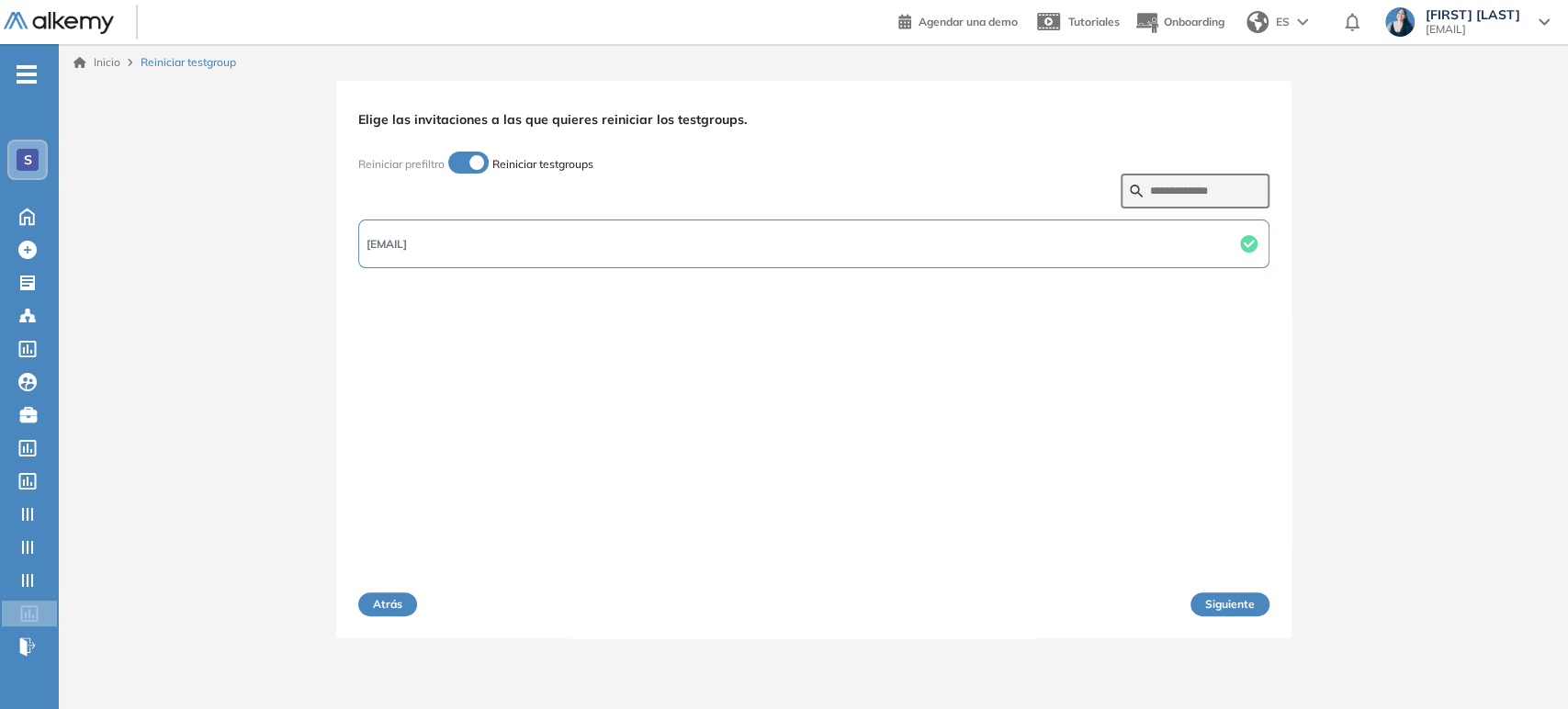 click on "[EMAIL]" at bounding box center (814, 393) 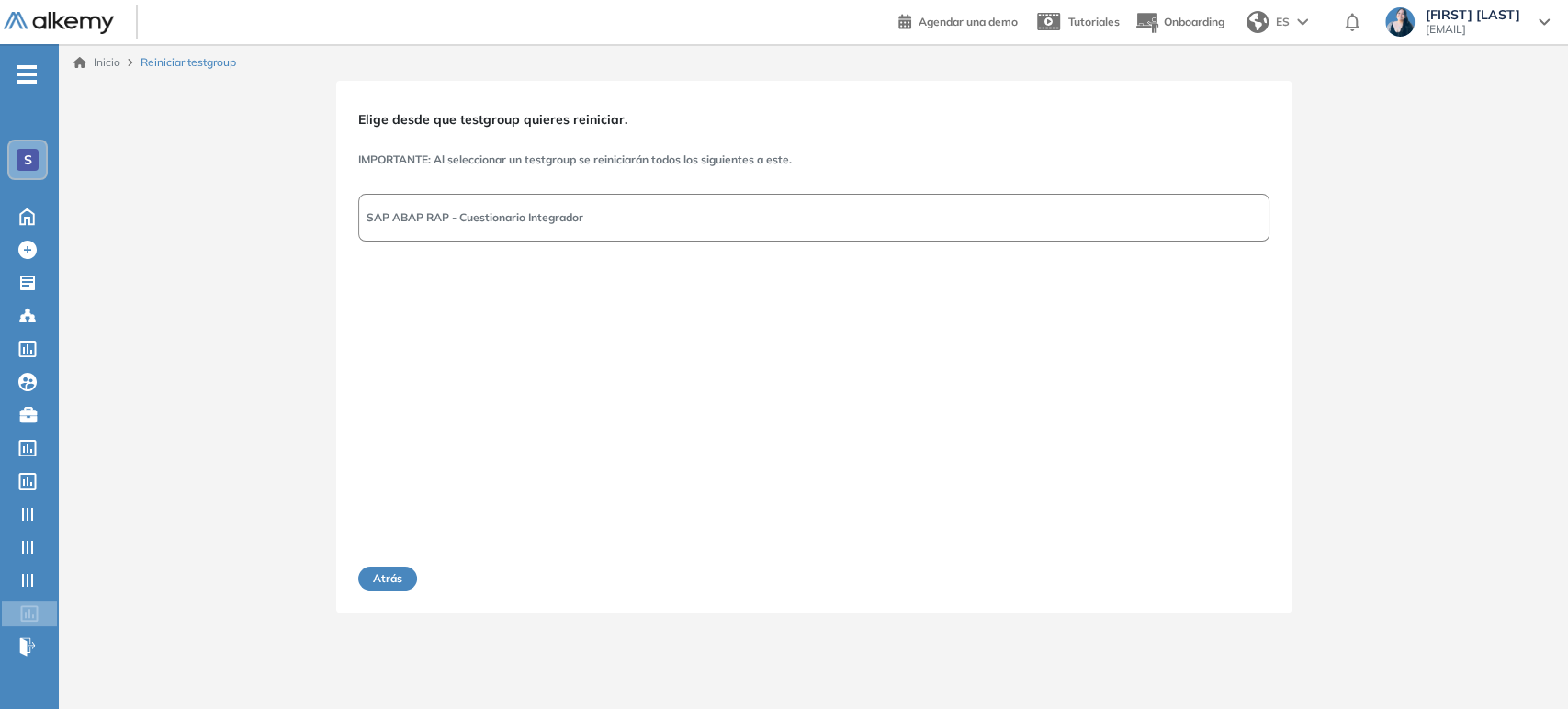 click on "SAP ABAP RAP - Cuestionario Integrador" at bounding box center (475, 218) 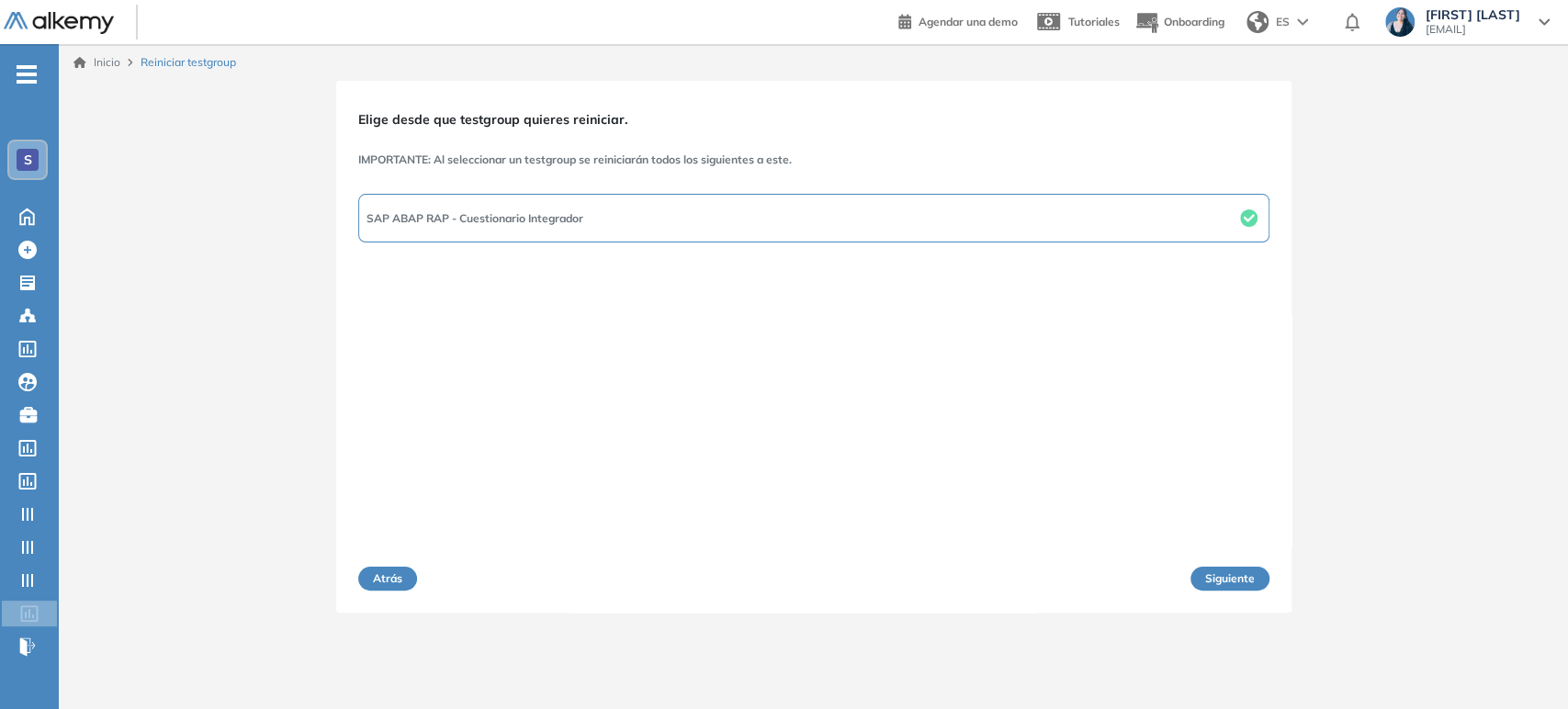 click on "Siguiente" at bounding box center (1230, 579) 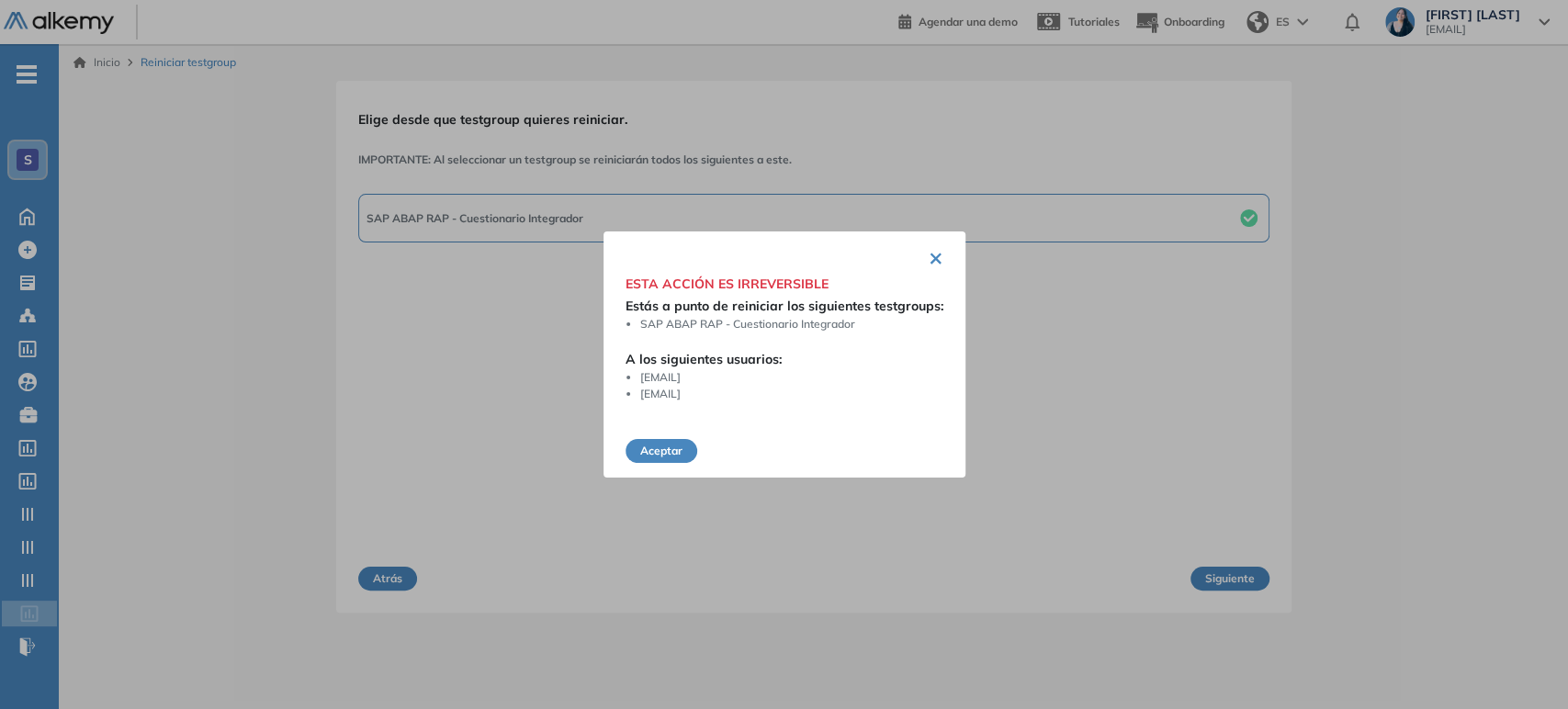 click on "Aceptar" at bounding box center (661, 451) 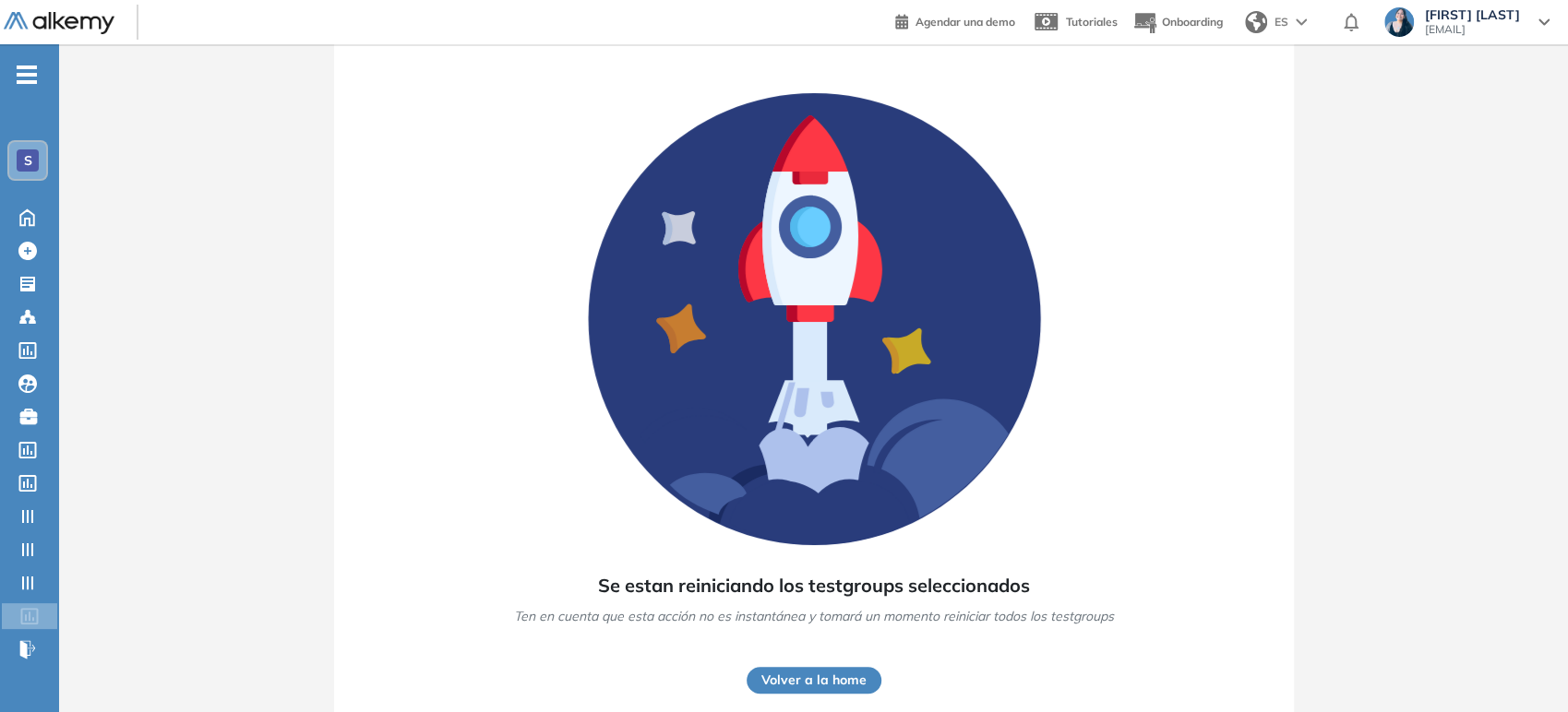 scroll, scrollTop: 69, scrollLeft: 0, axis: vertical 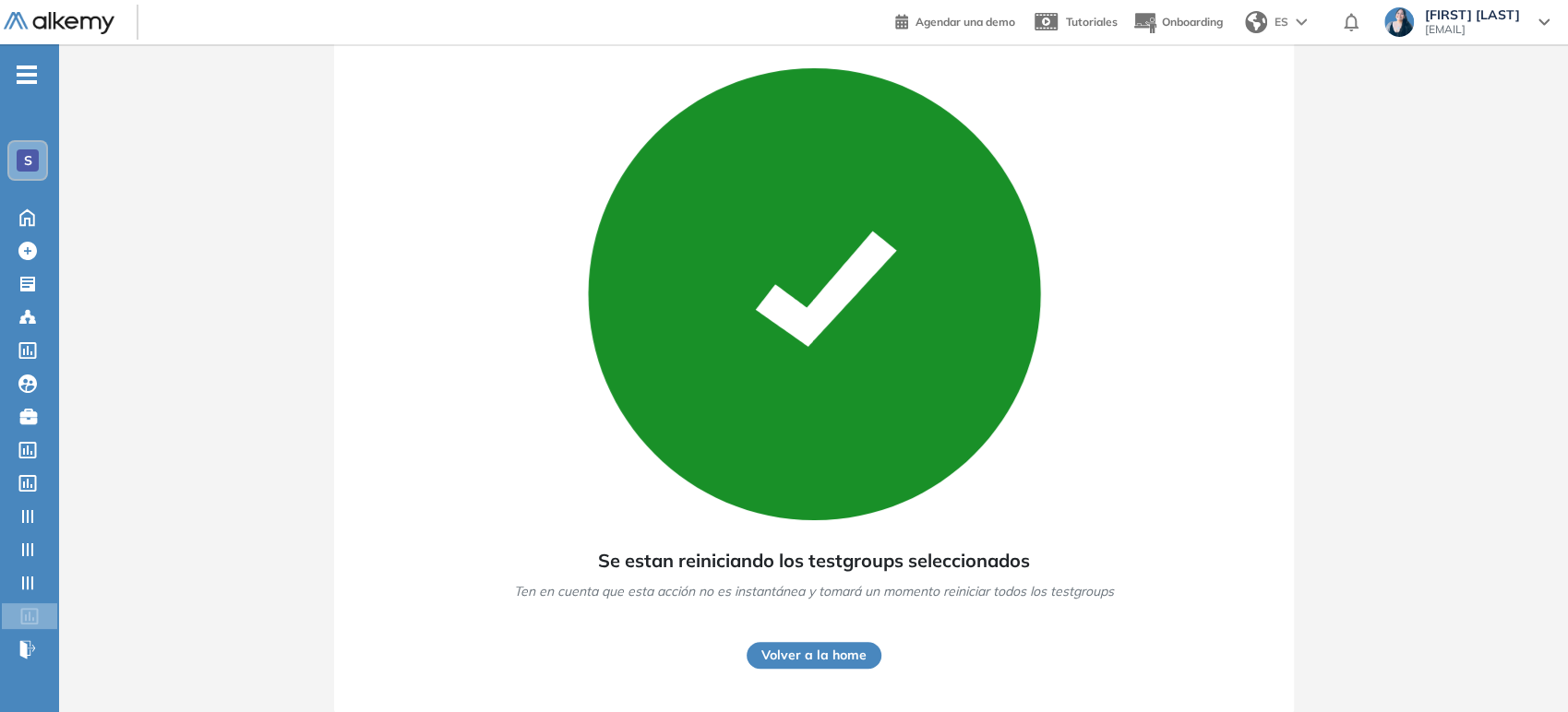 click on "Volver a la home" at bounding box center [814, 655] 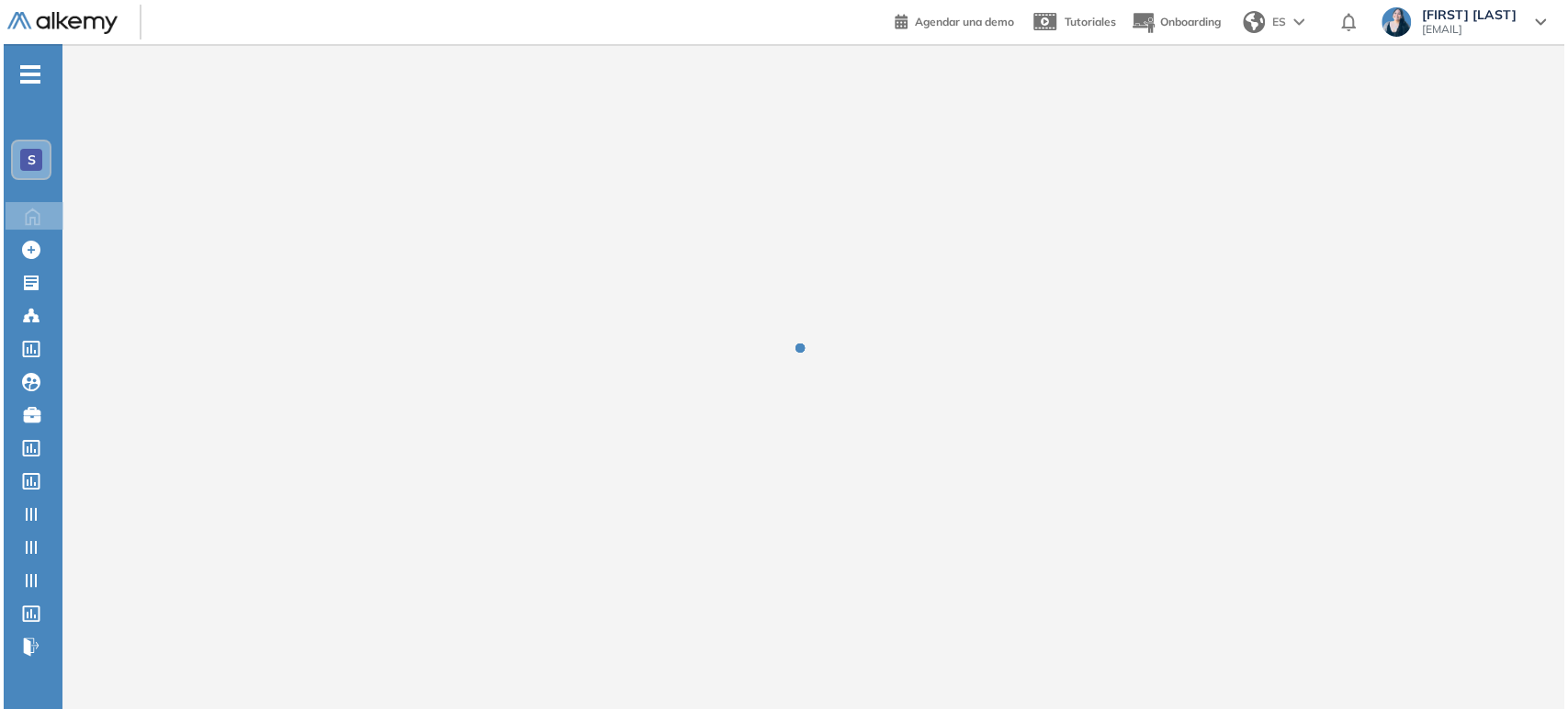 scroll, scrollTop: 0, scrollLeft: 0, axis: both 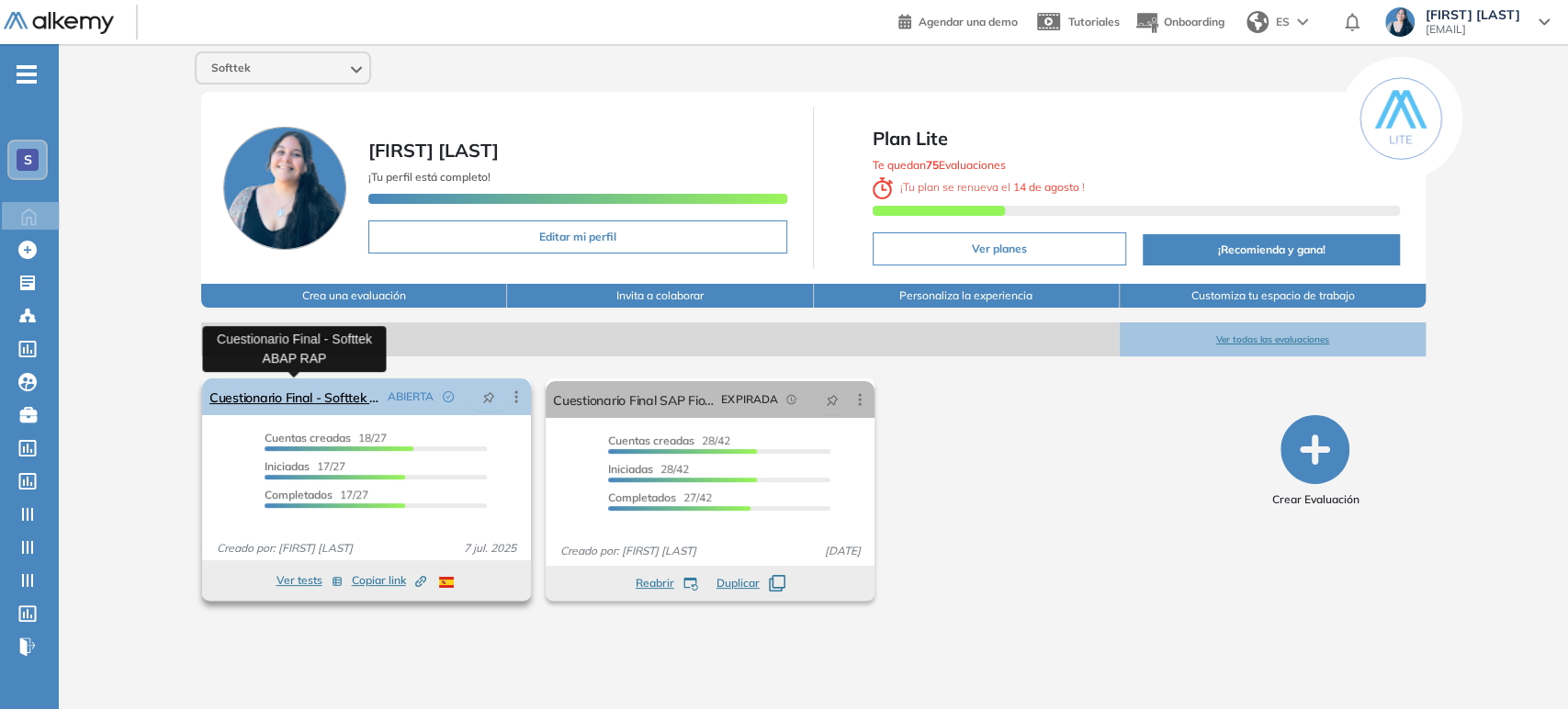click on "Cuestionario Final - Softtek ABAP RAP" at bounding box center [295, 397] 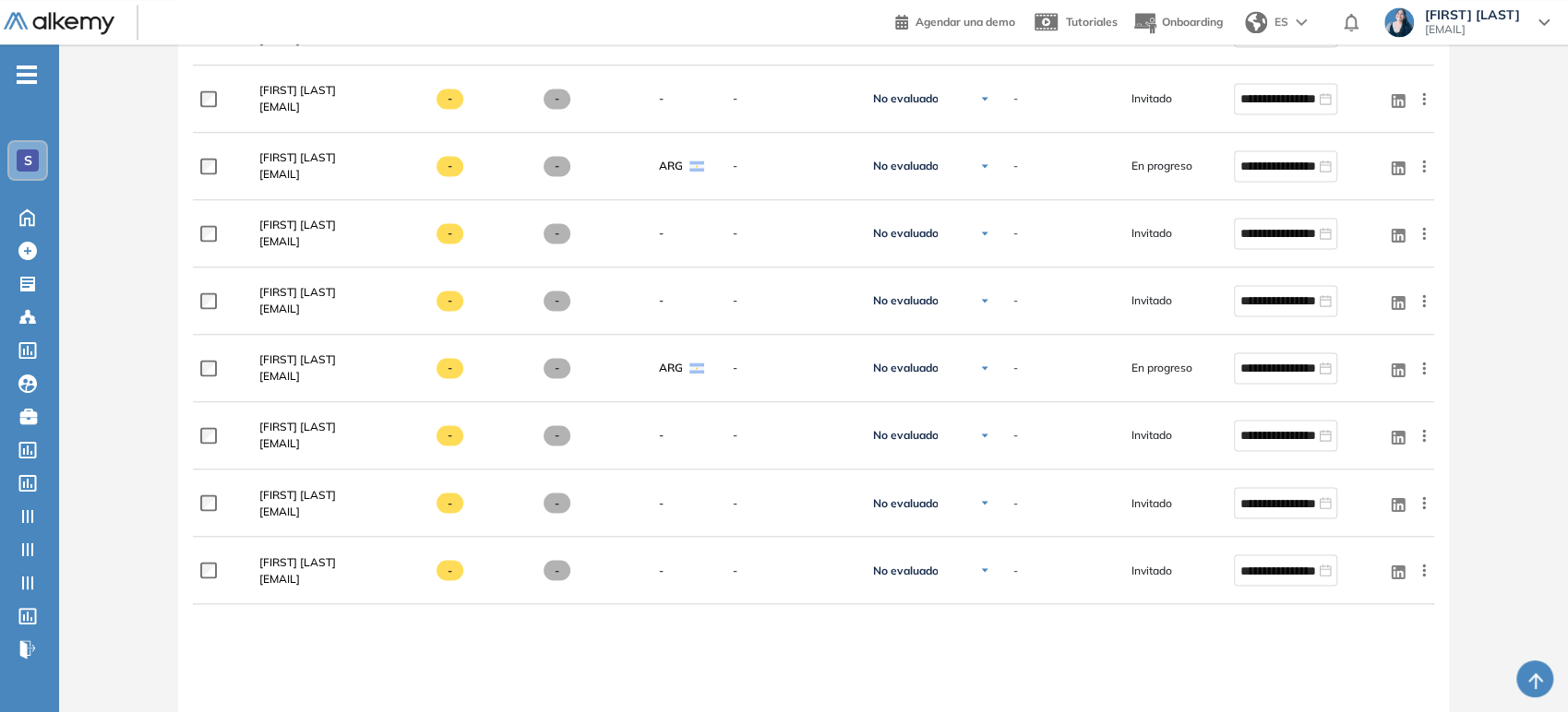 scroll, scrollTop: 578, scrollLeft: 0, axis: vertical 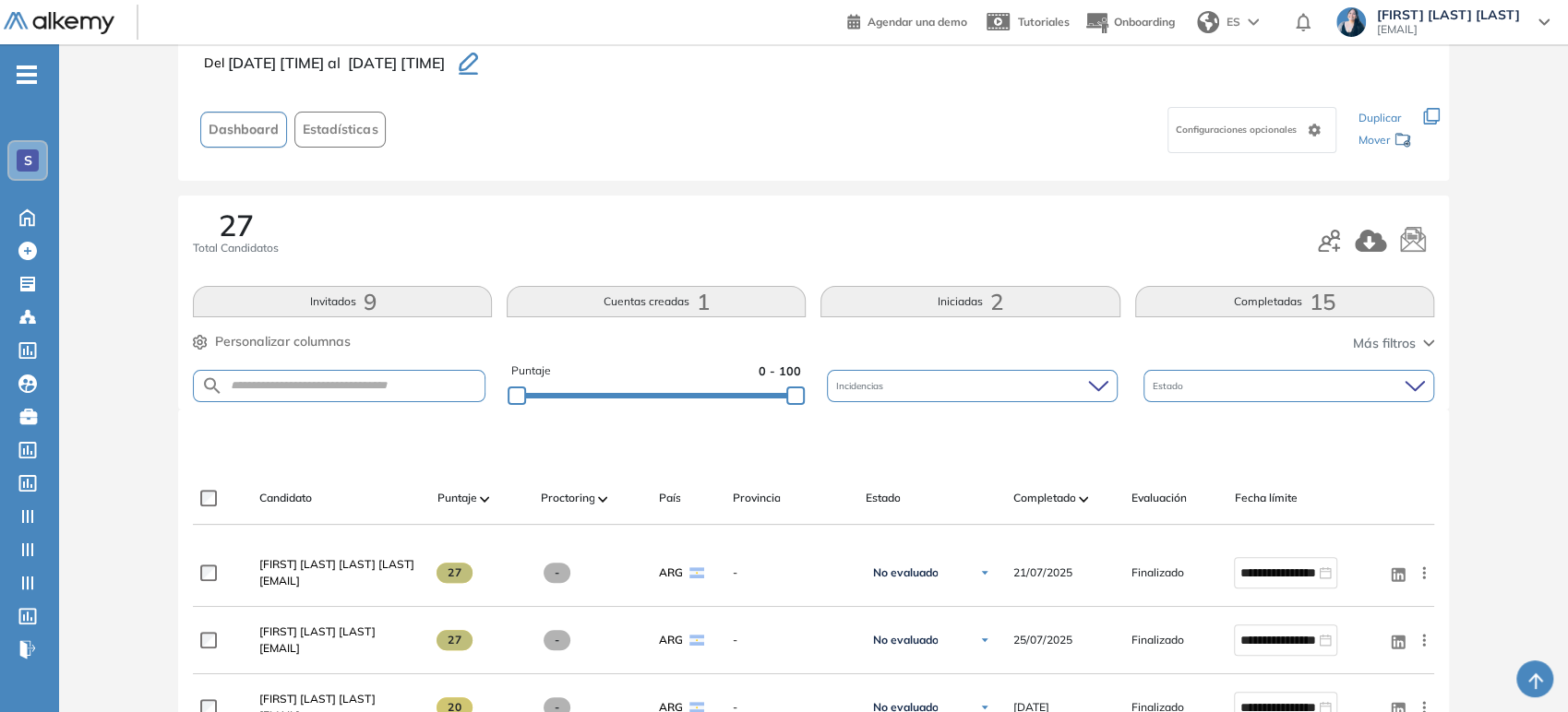 click on "S" at bounding box center [28, 160] 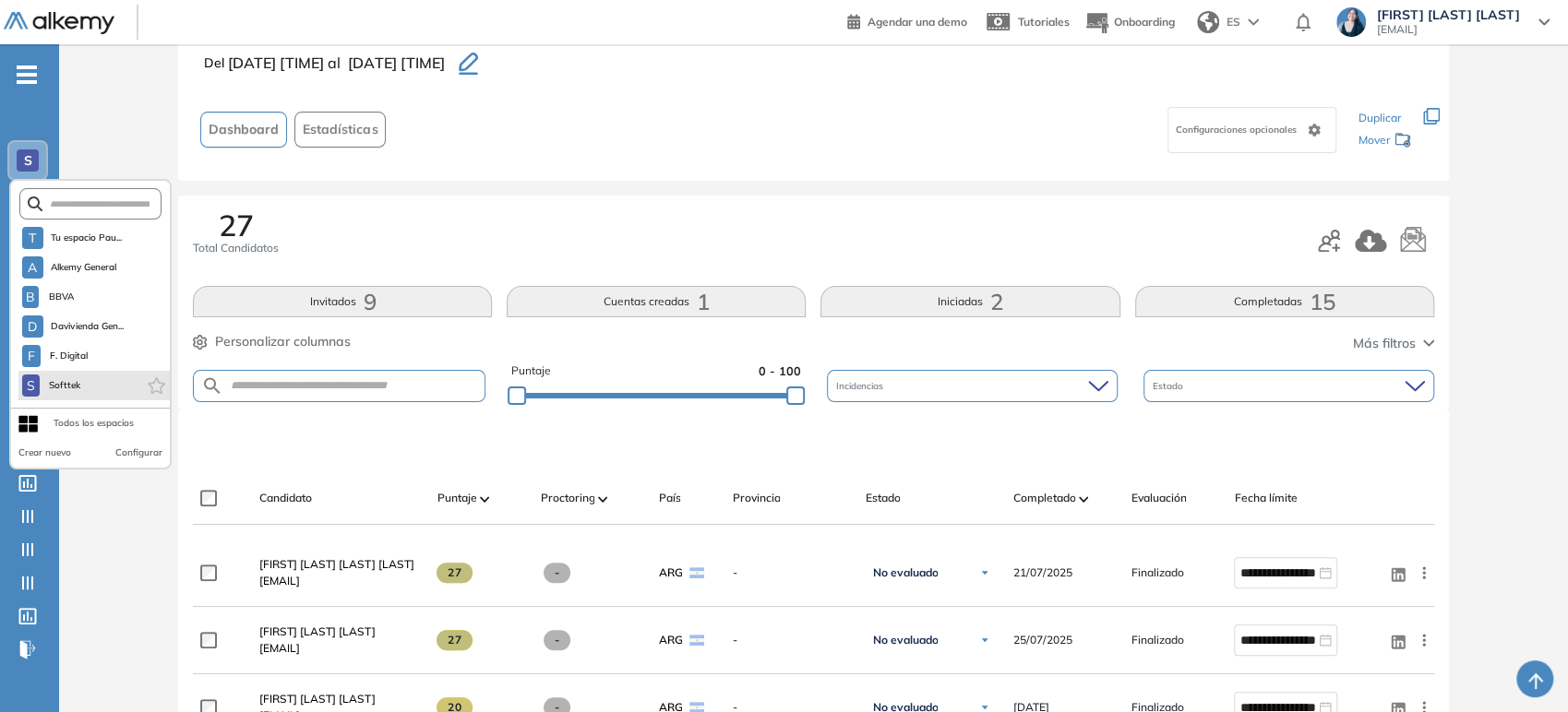 click on "S Softtek" at bounding box center [94, 386] 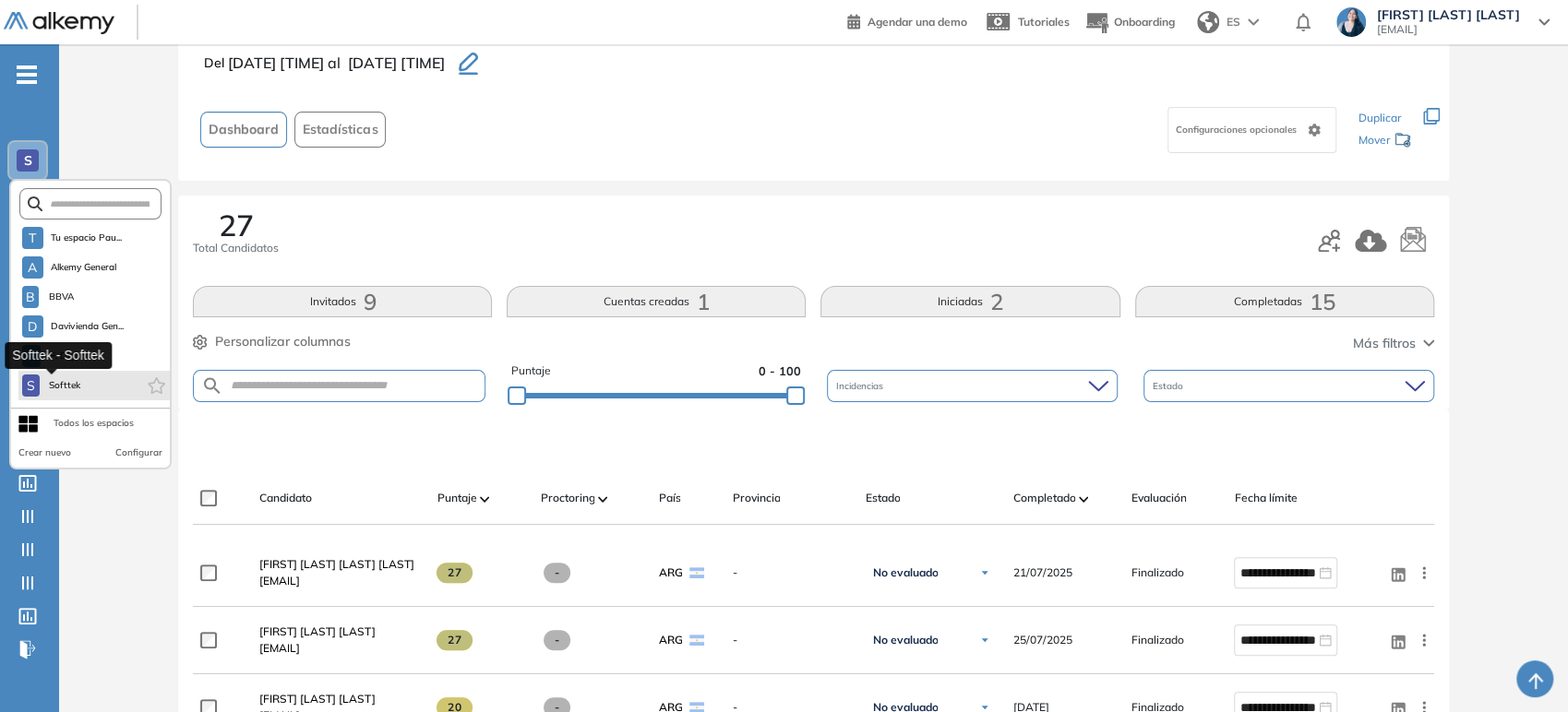 click on "S" at bounding box center (30, 386) 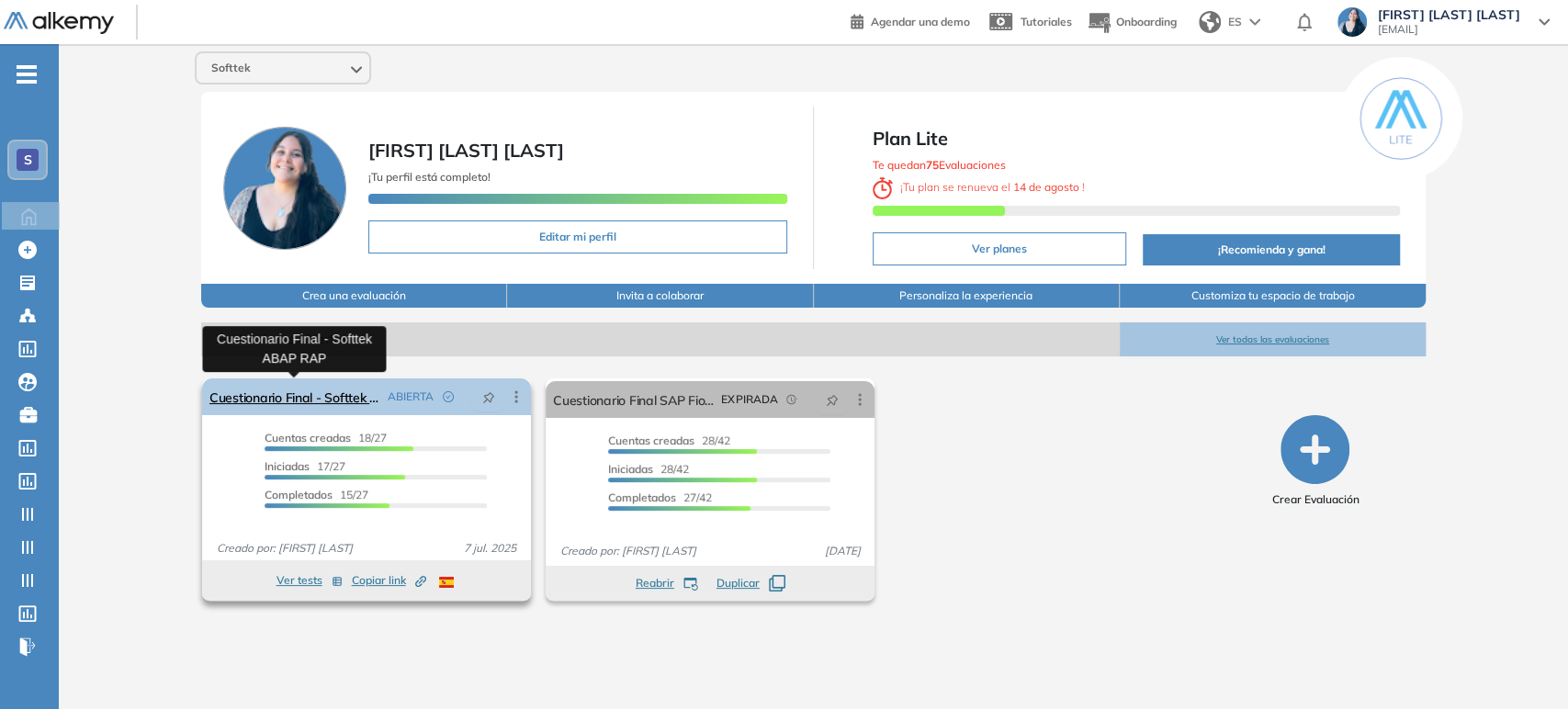 click on "Cuestionario Final - Softtek ABAP RAP" at bounding box center [295, 397] 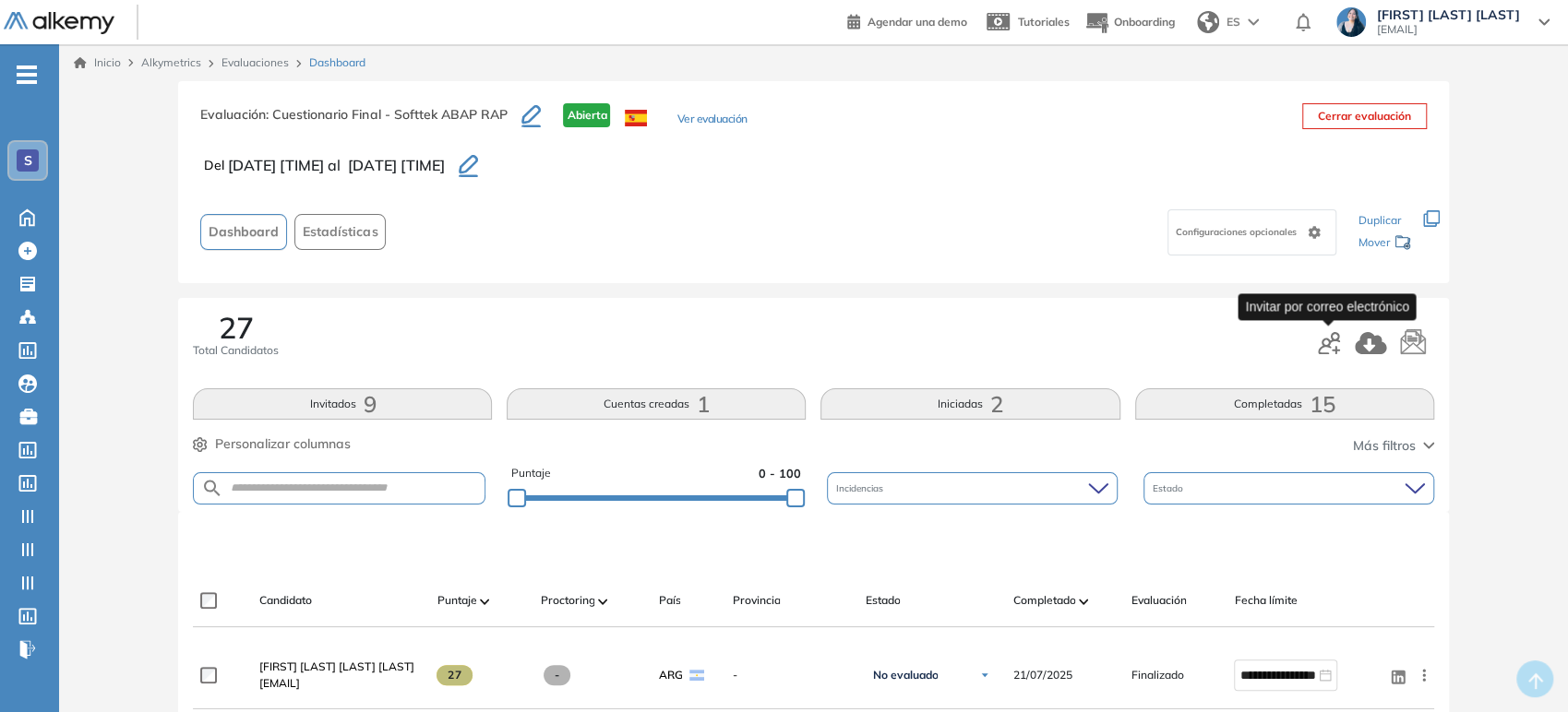click 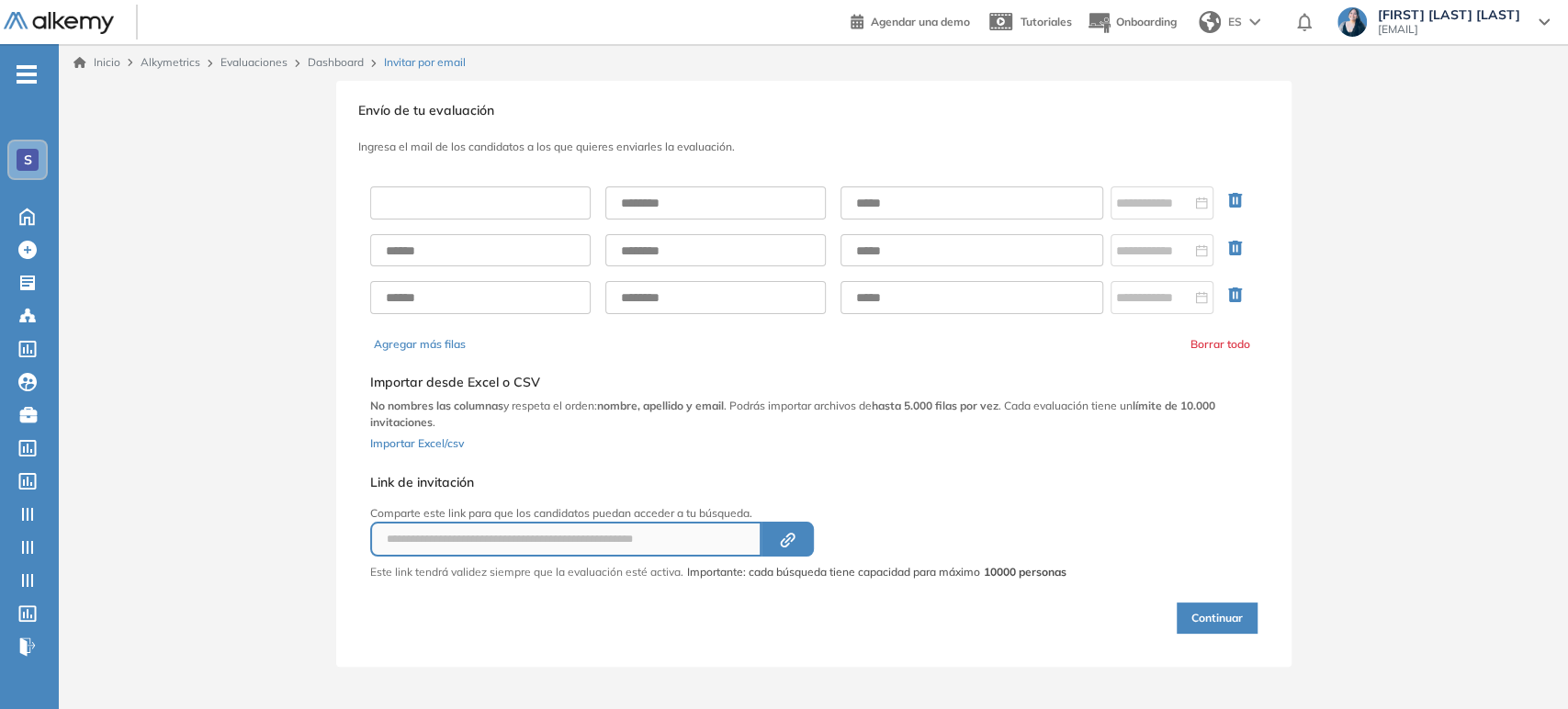 click at bounding box center [480, 203] 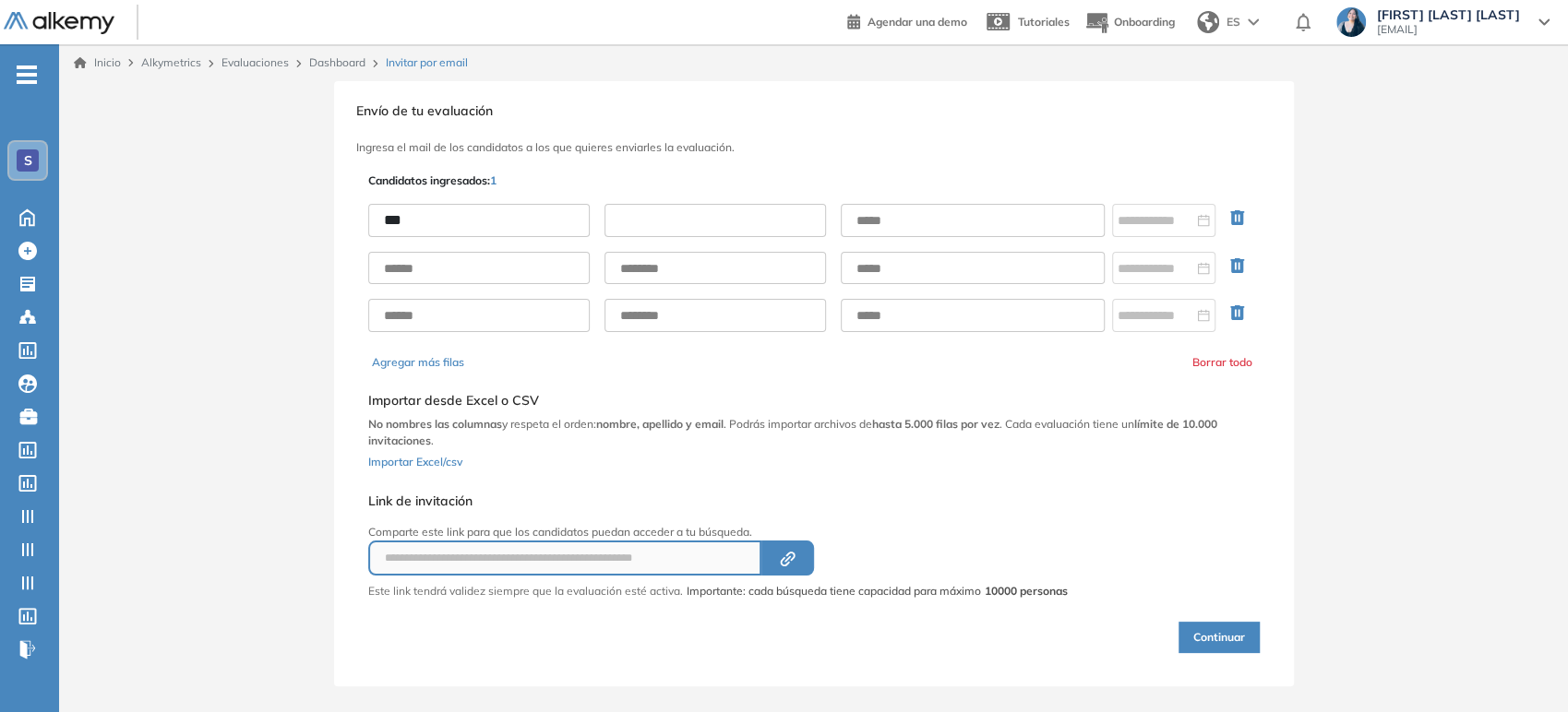 click at bounding box center (715, 220) 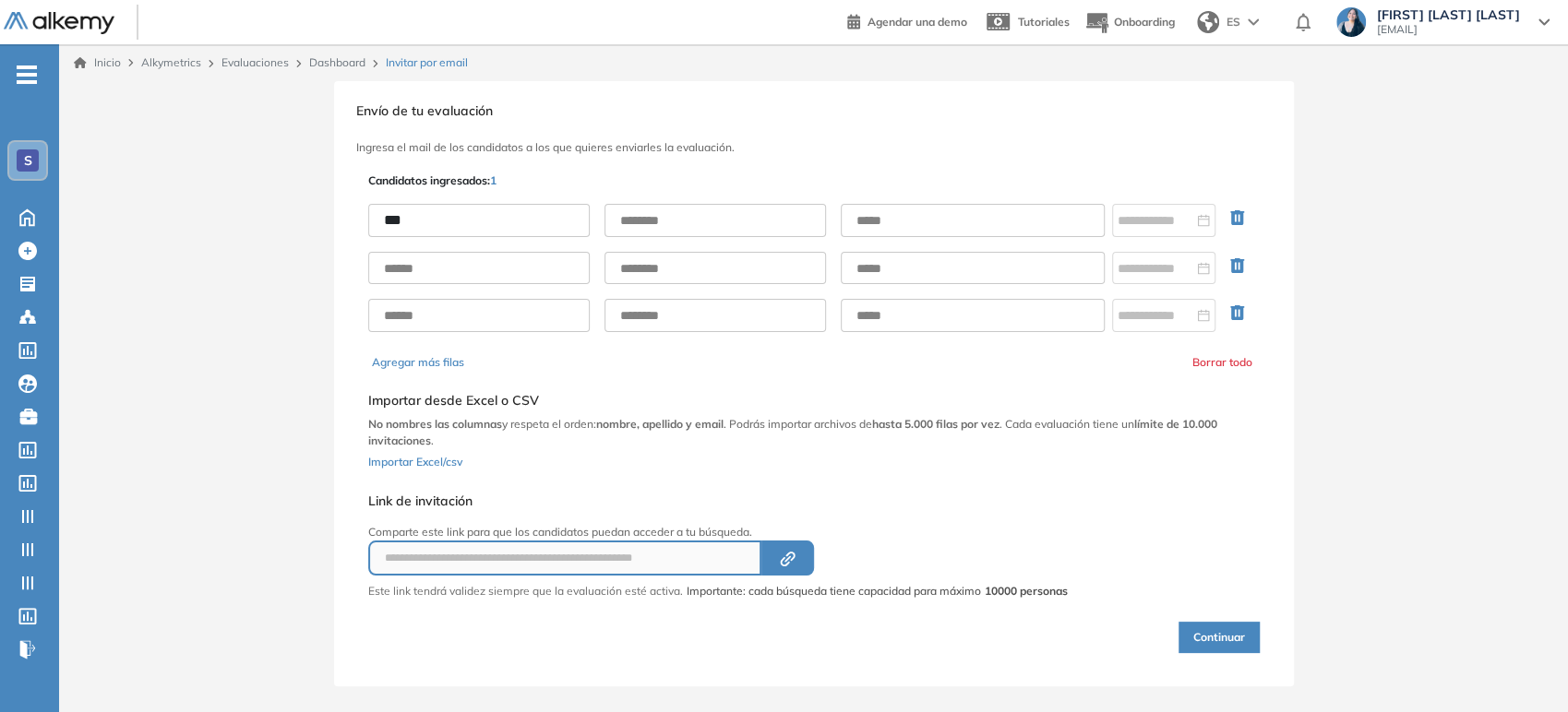 drag, startPoint x: 393, startPoint y: 229, endPoint x: 270, endPoint y: 226, distance: 123.03658 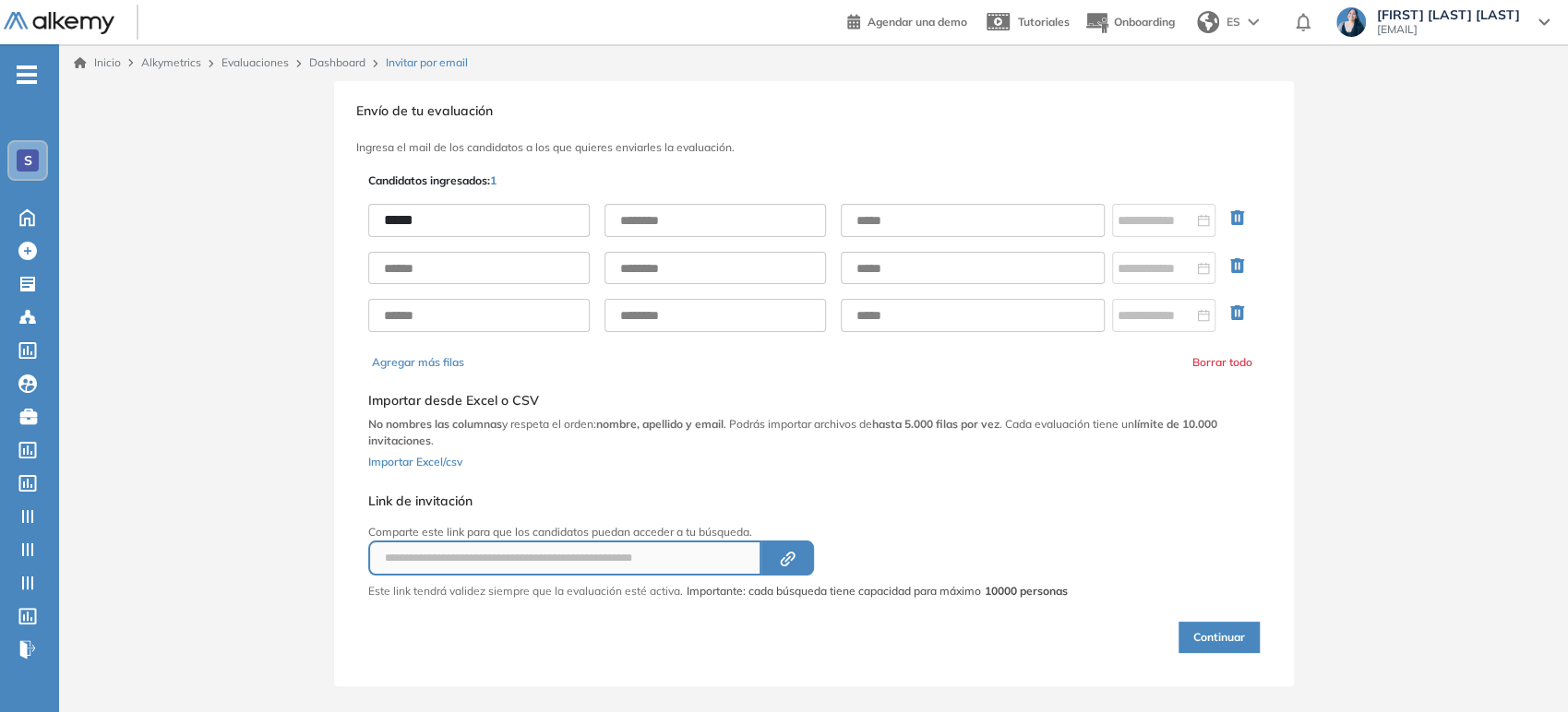 type on "**********" 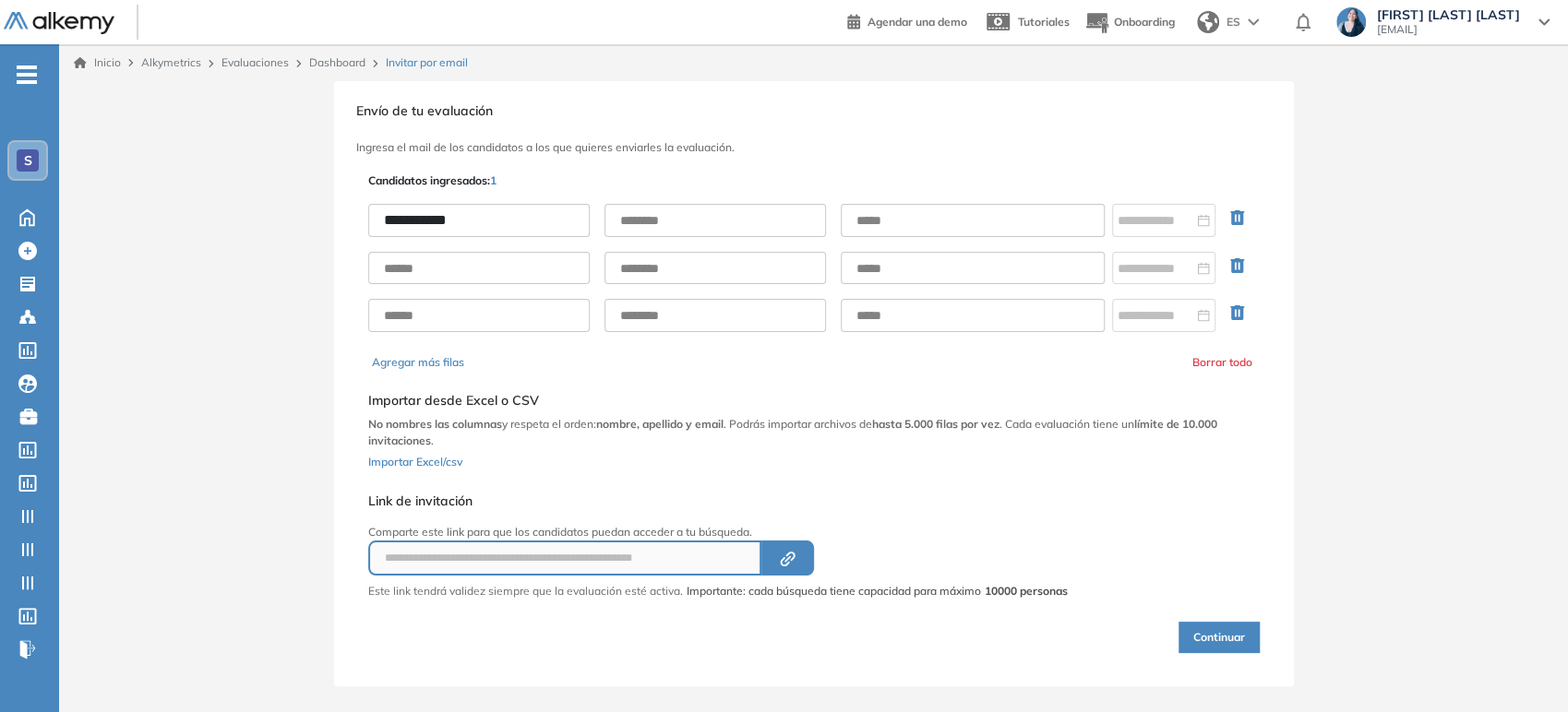drag, startPoint x: 674, startPoint y: 249, endPoint x: 685, endPoint y: 241, distance: 14 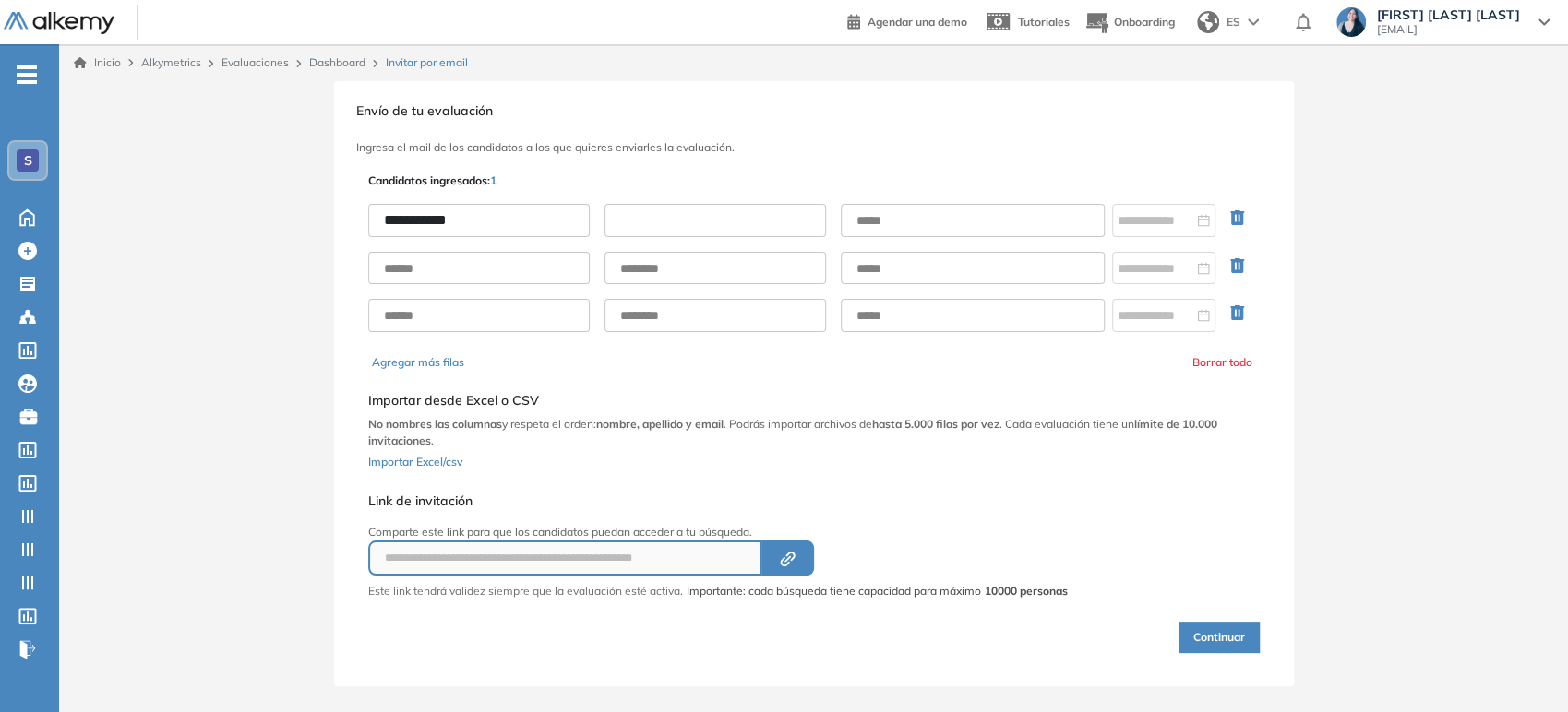 click at bounding box center (715, 220) 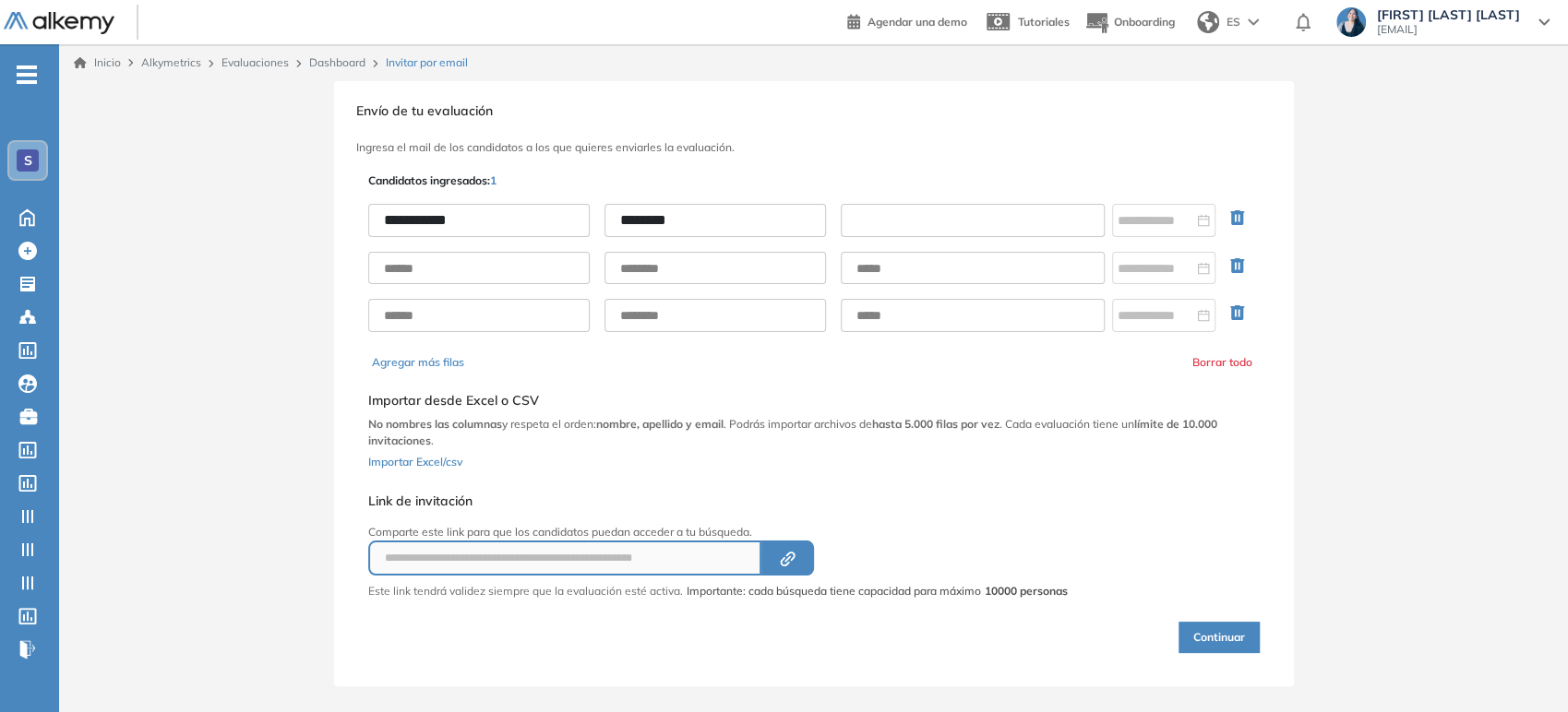 click at bounding box center (973, 220) 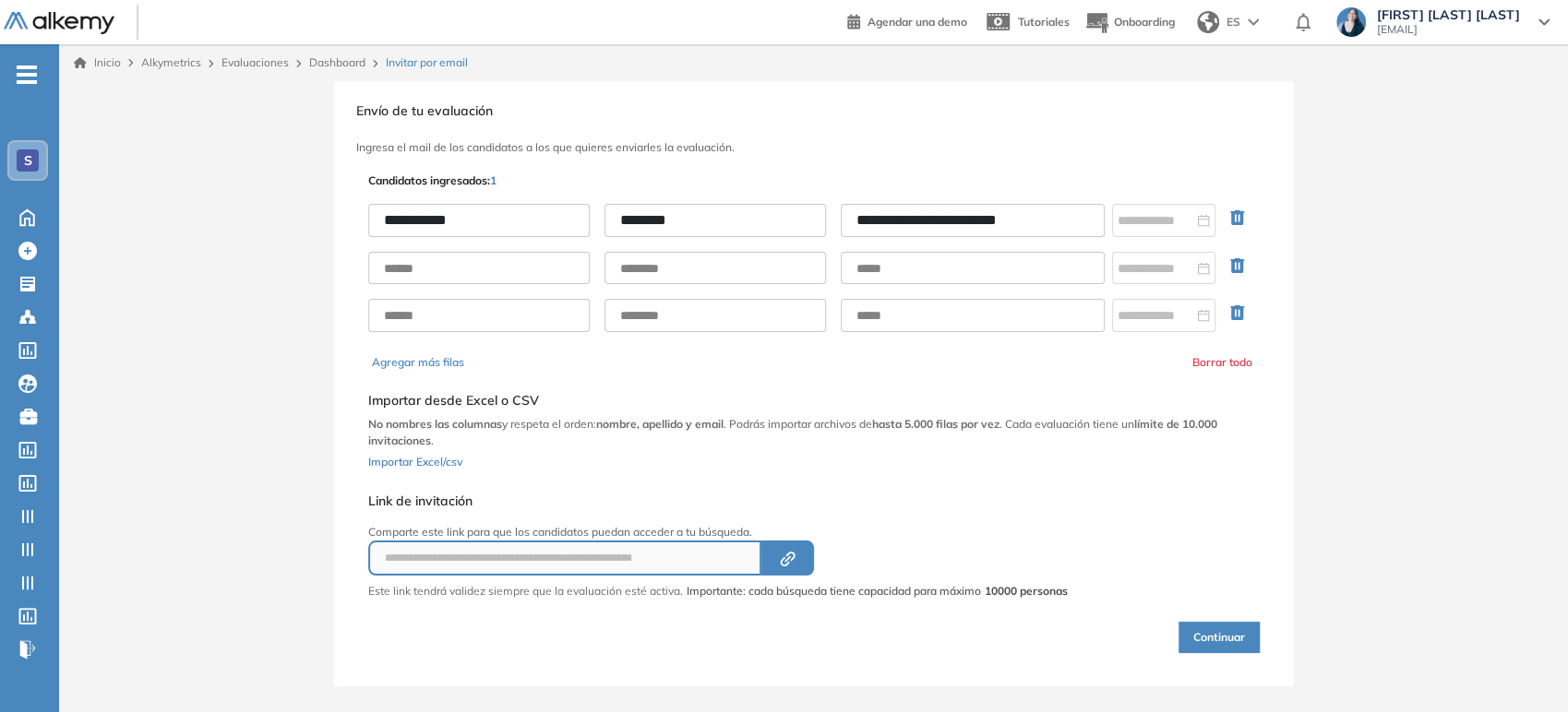click on "Continuar" at bounding box center [1219, 637] 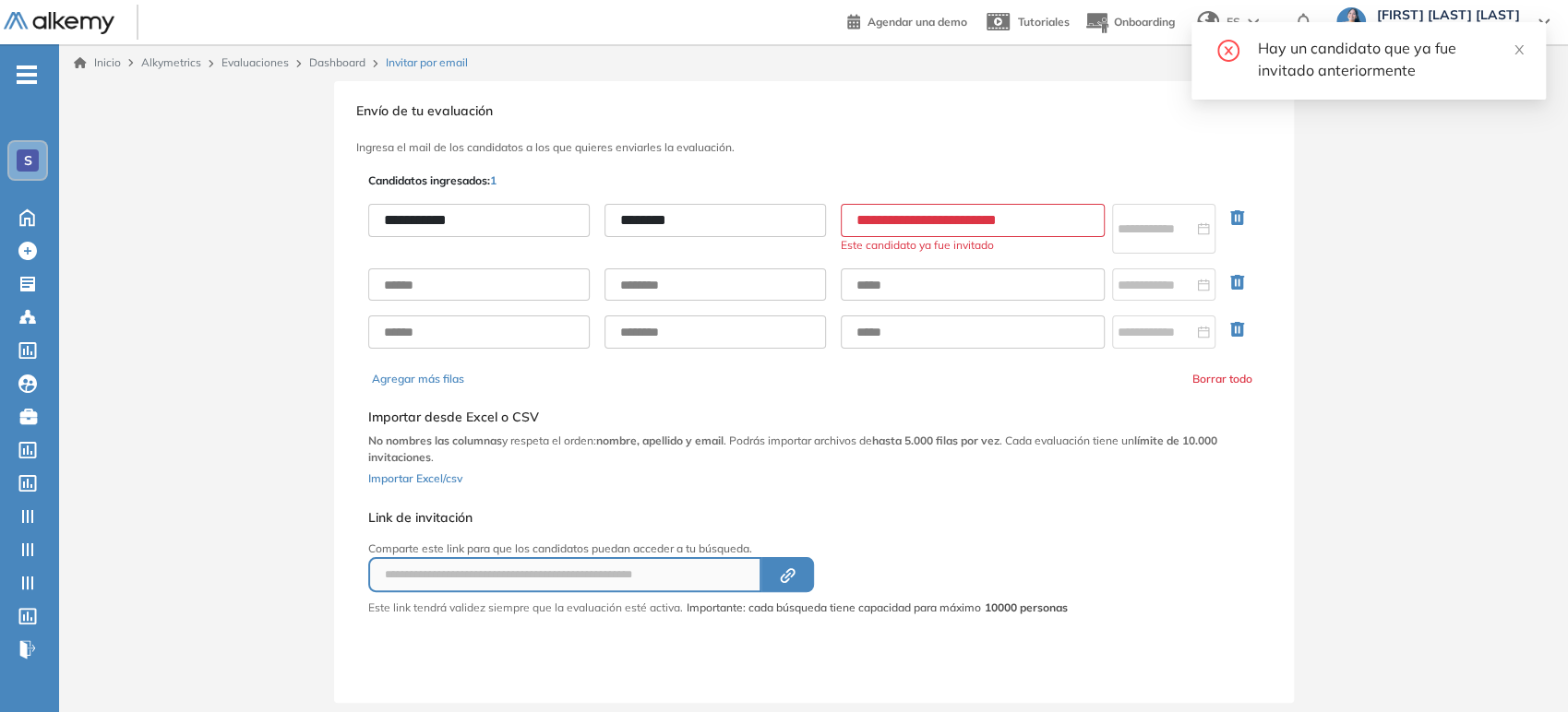 drag, startPoint x: 1073, startPoint y: 218, endPoint x: 854, endPoint y: 227, distance: 219.18485 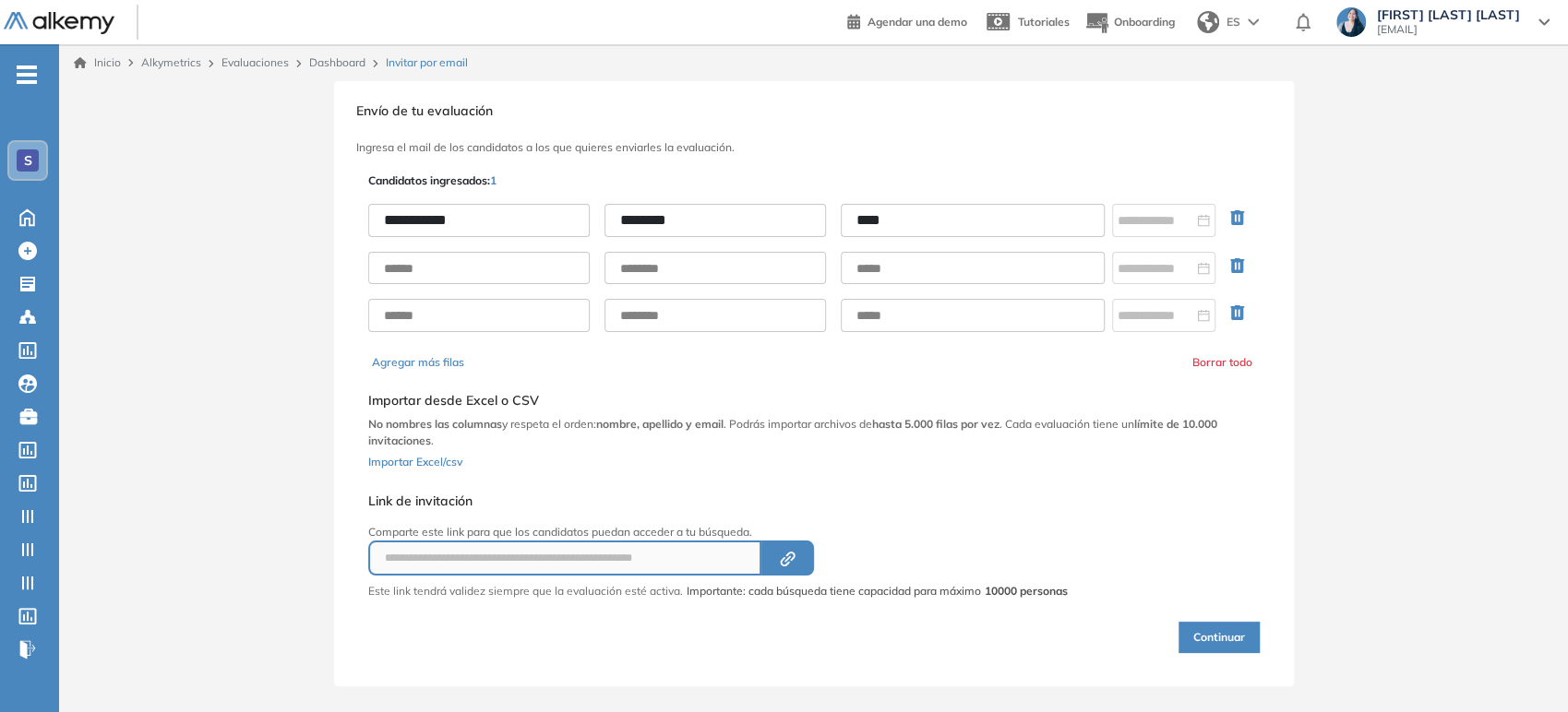 type on "**********" 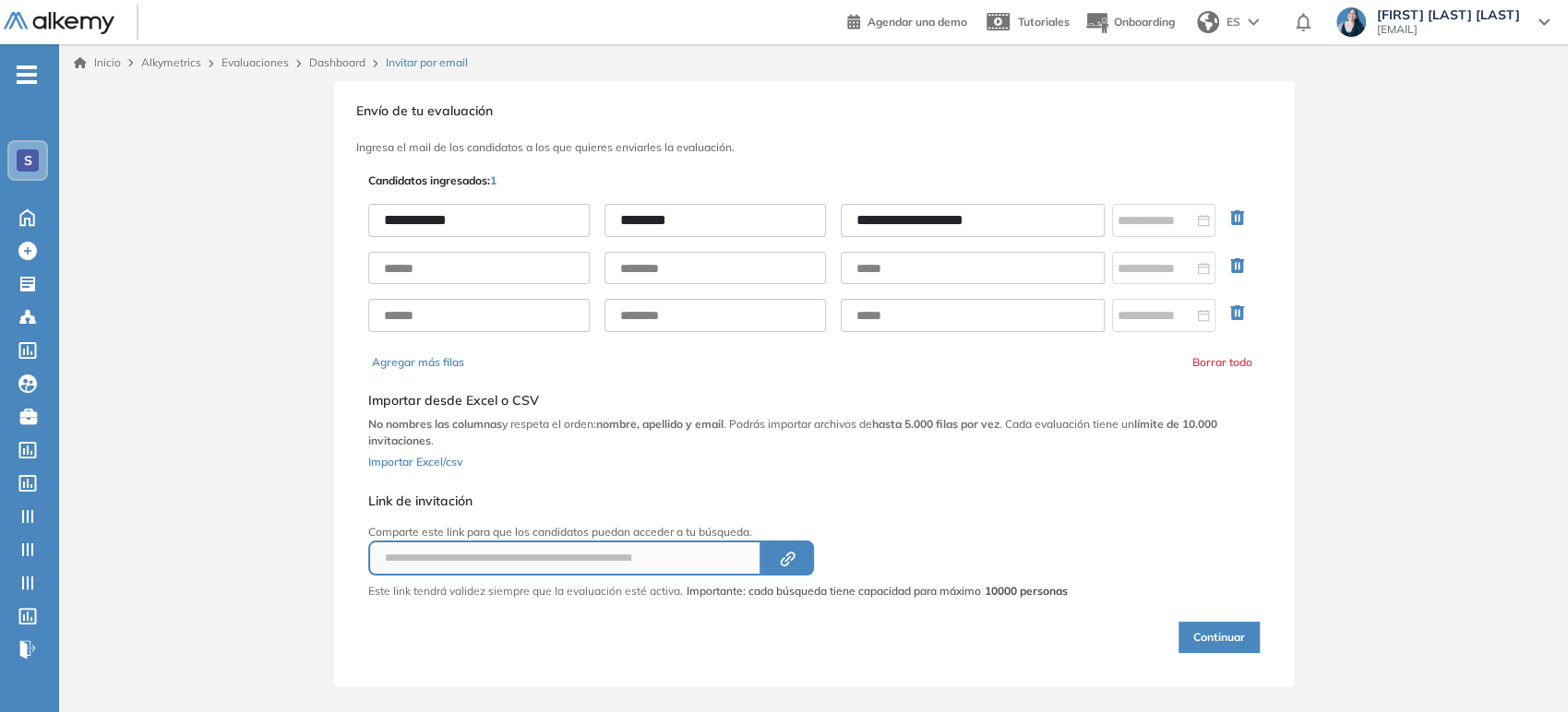 click on "Continuar" at bounding box center [1219, 637] 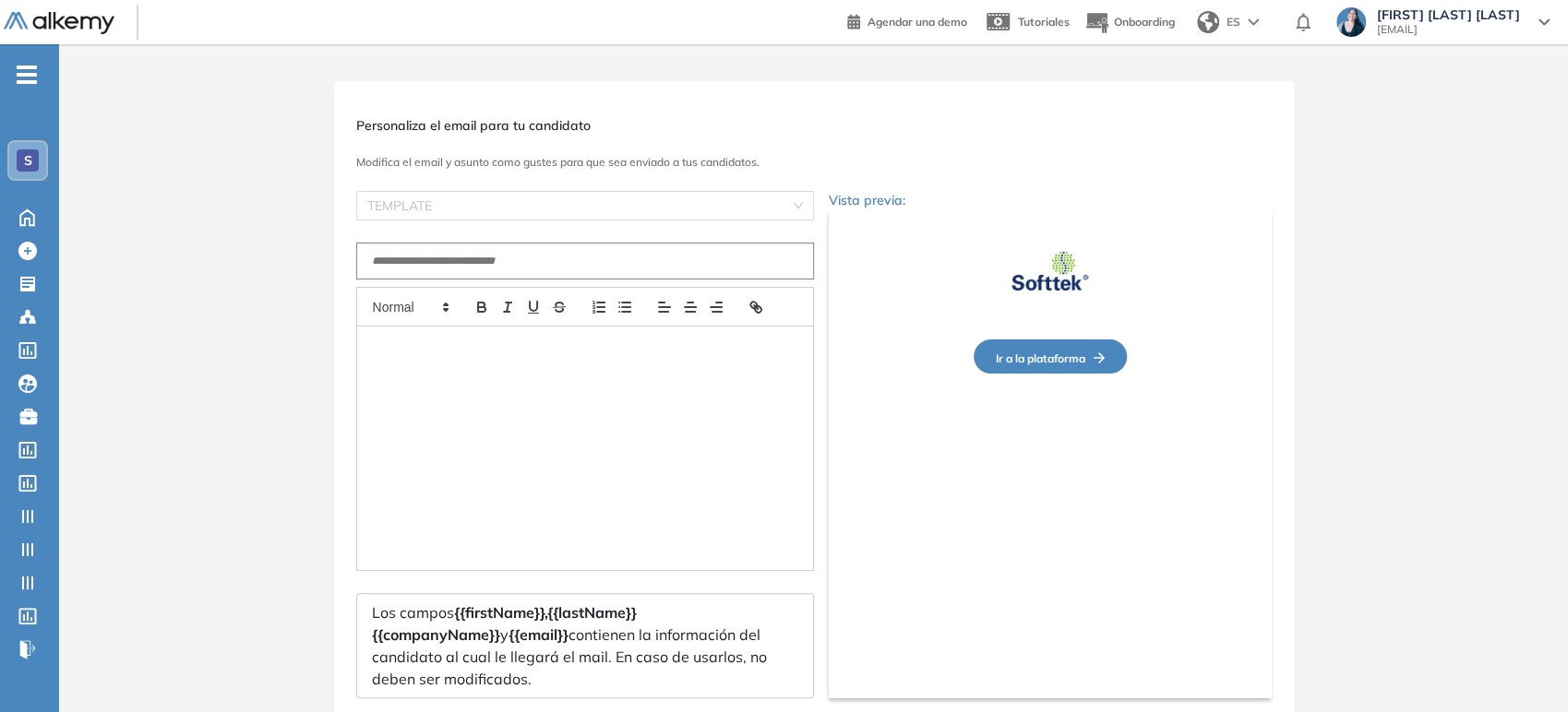 type on "**********" 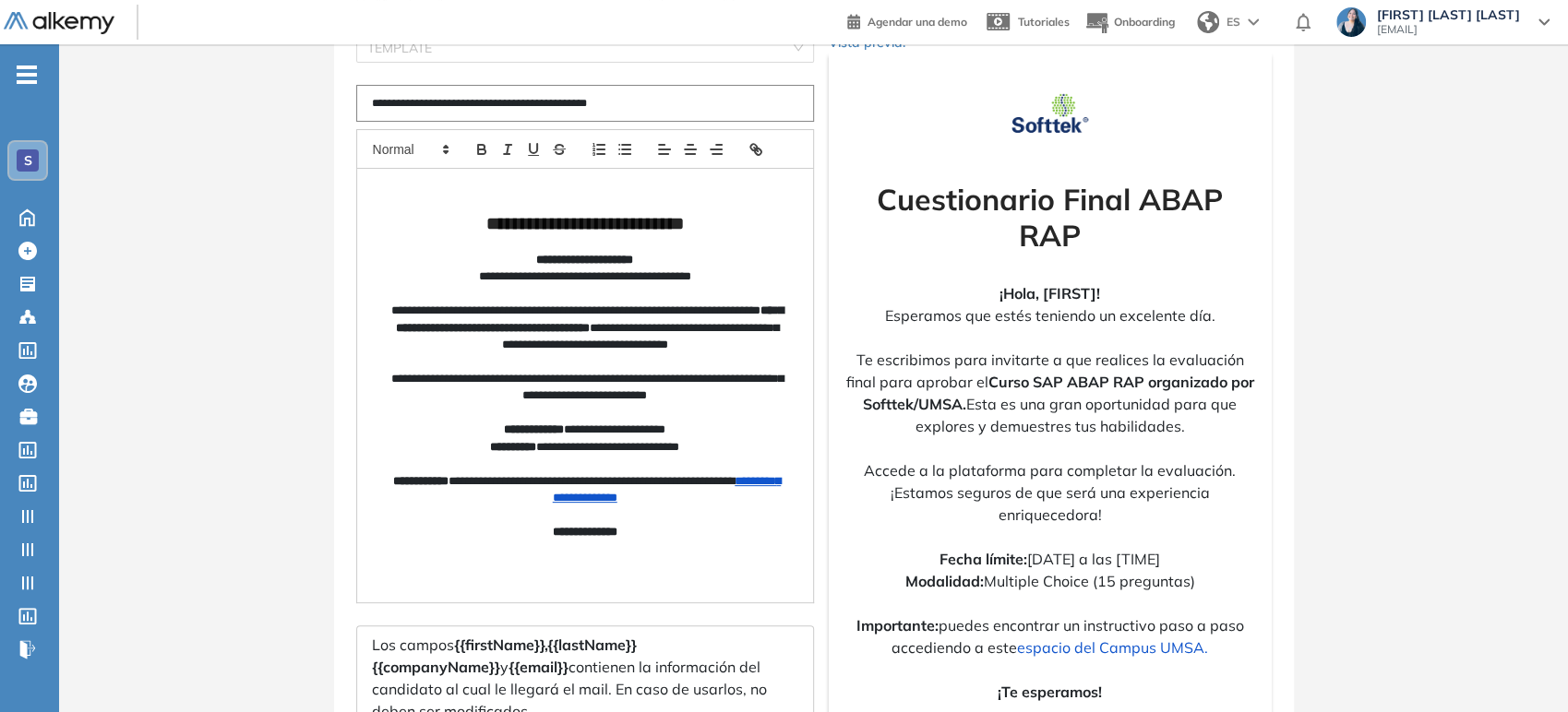 scroll, scrollTop: 205, scrollLeft: 0, axis: vertical 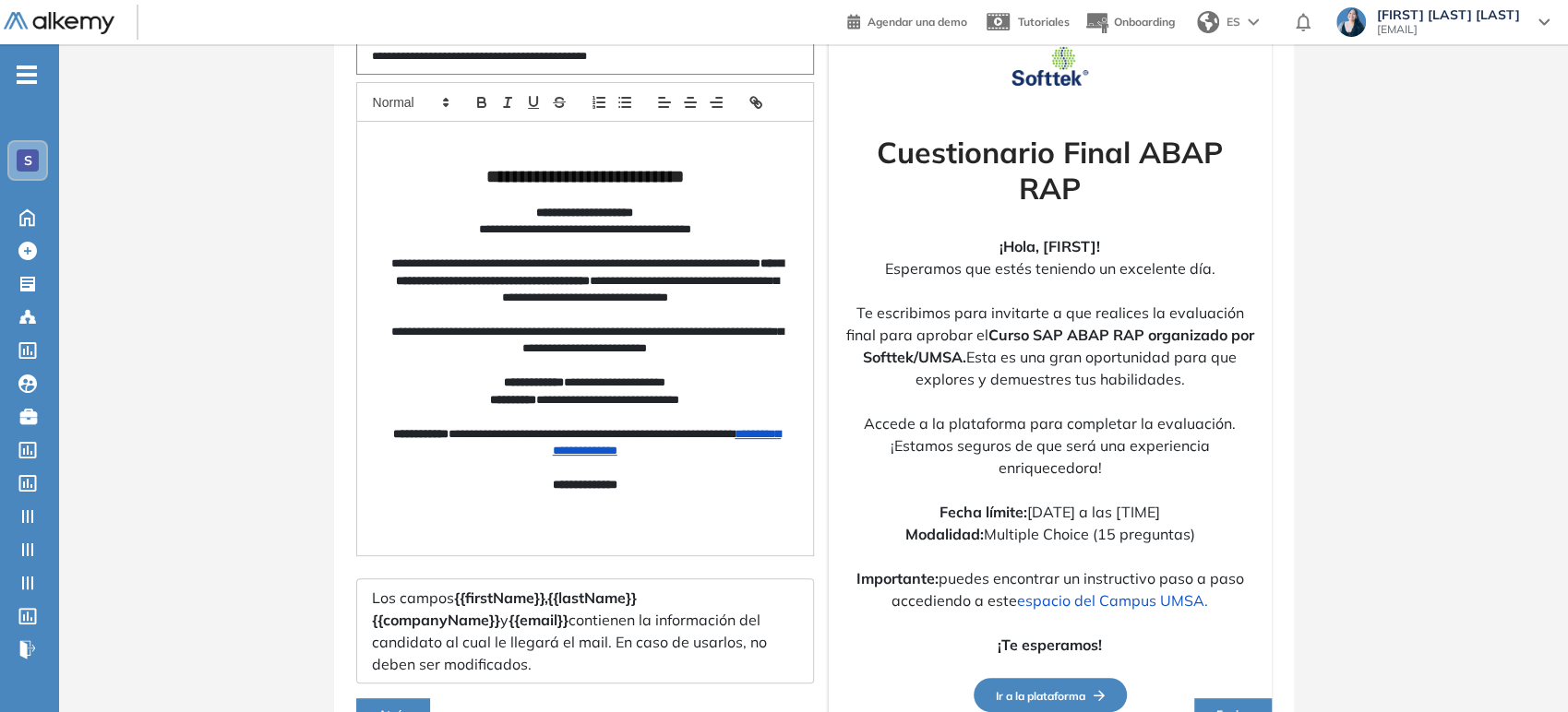 click on "**********" at bounding box center [585, 338] 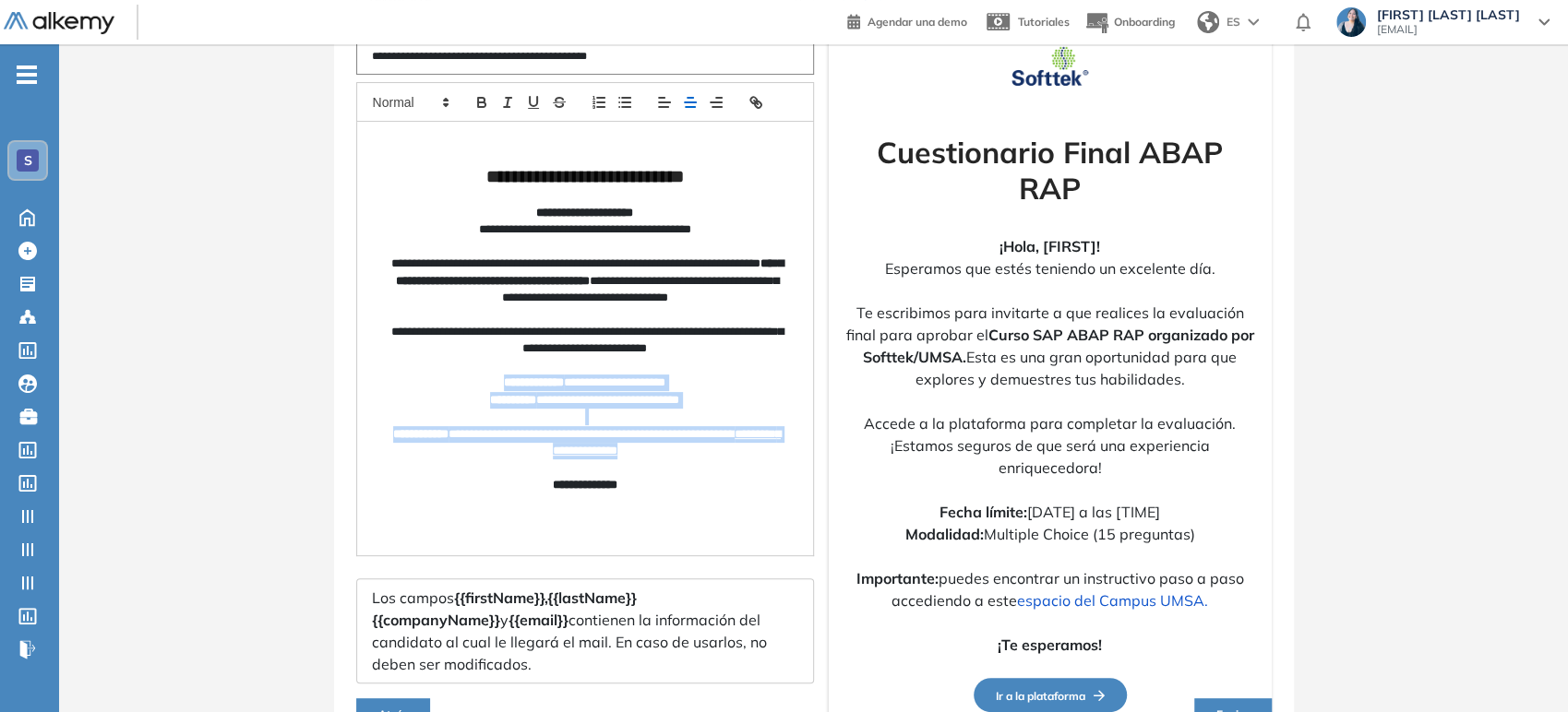 drag, startPoint x: 471, startPoint y: 376, endPoint x: 689, endPoint y: 451, distance: 230.54067 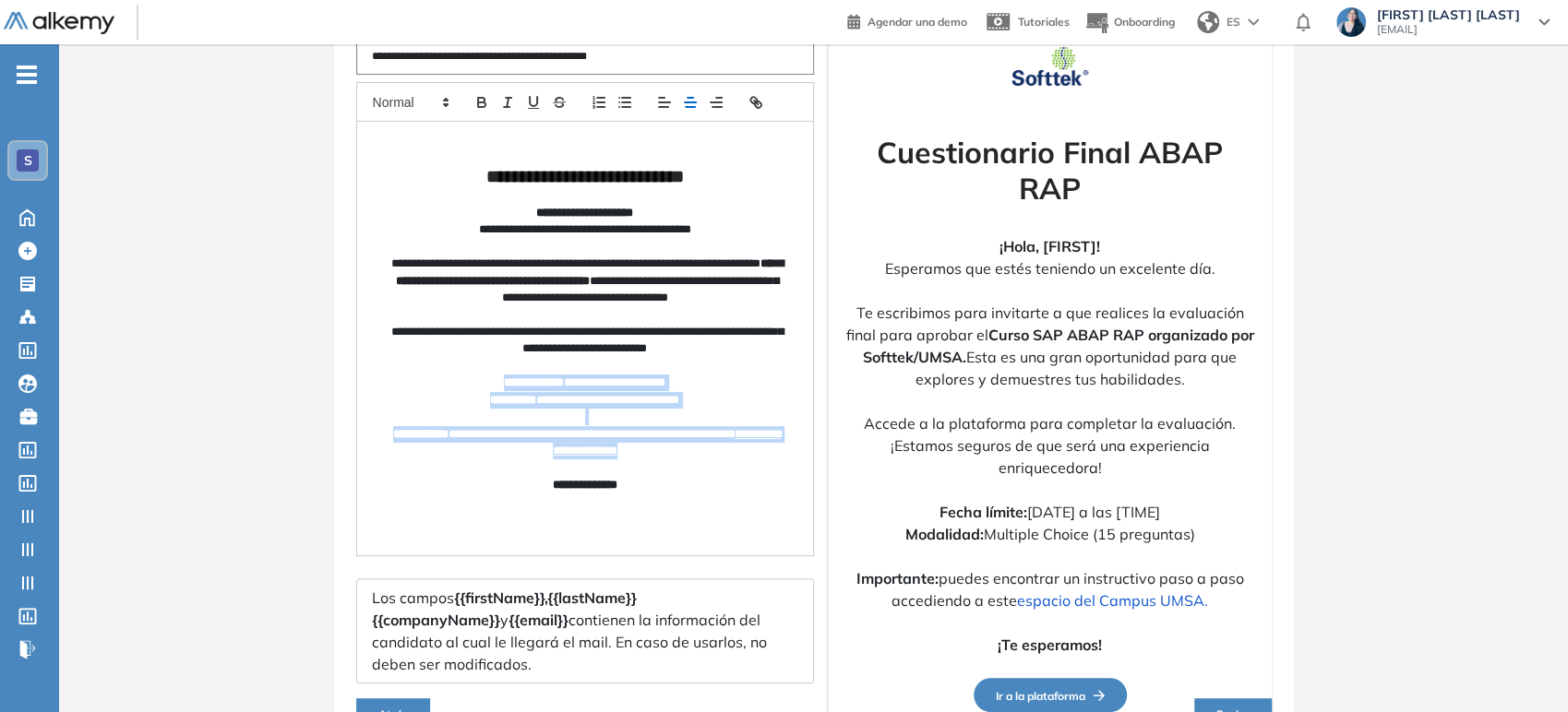 click on "**********" at bounding box center [585, 338] 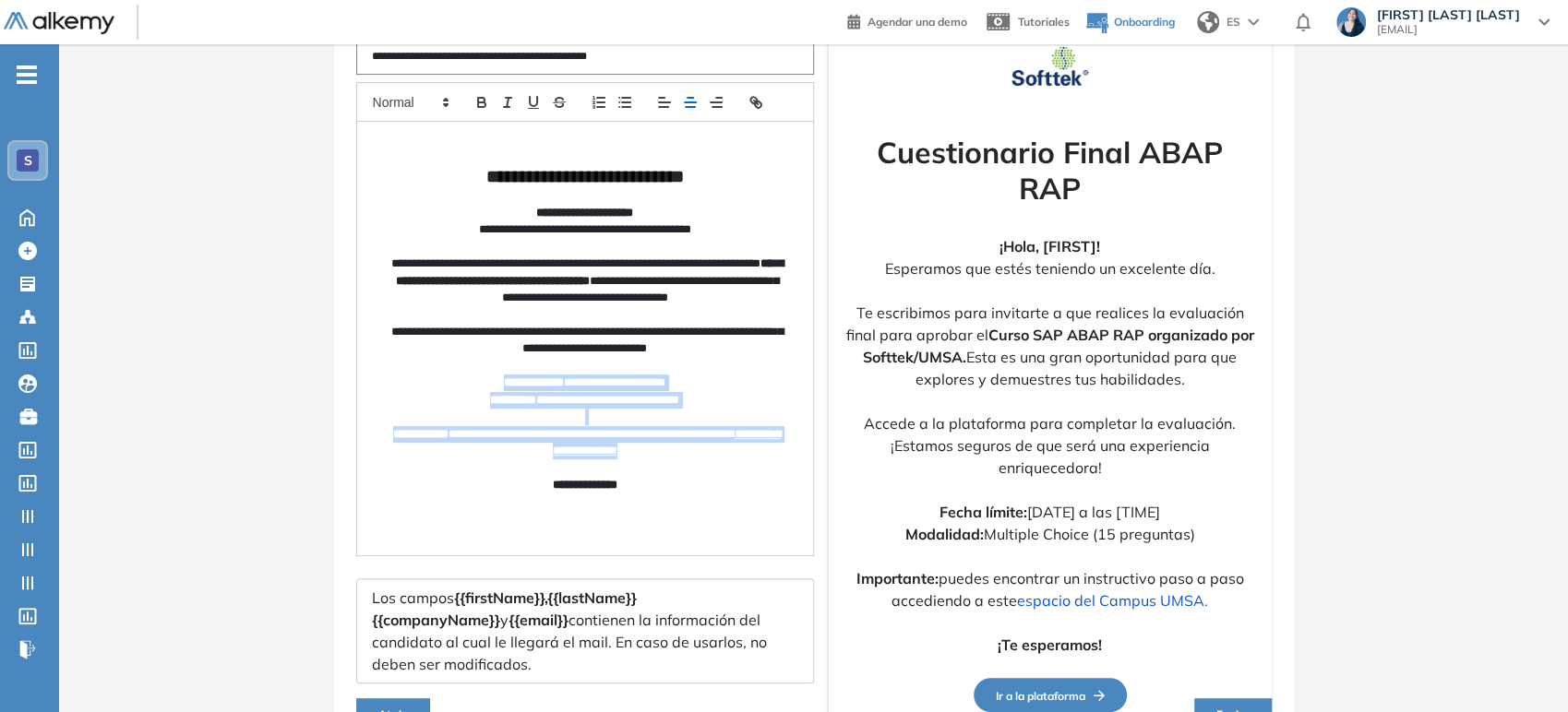 copy on "**********" 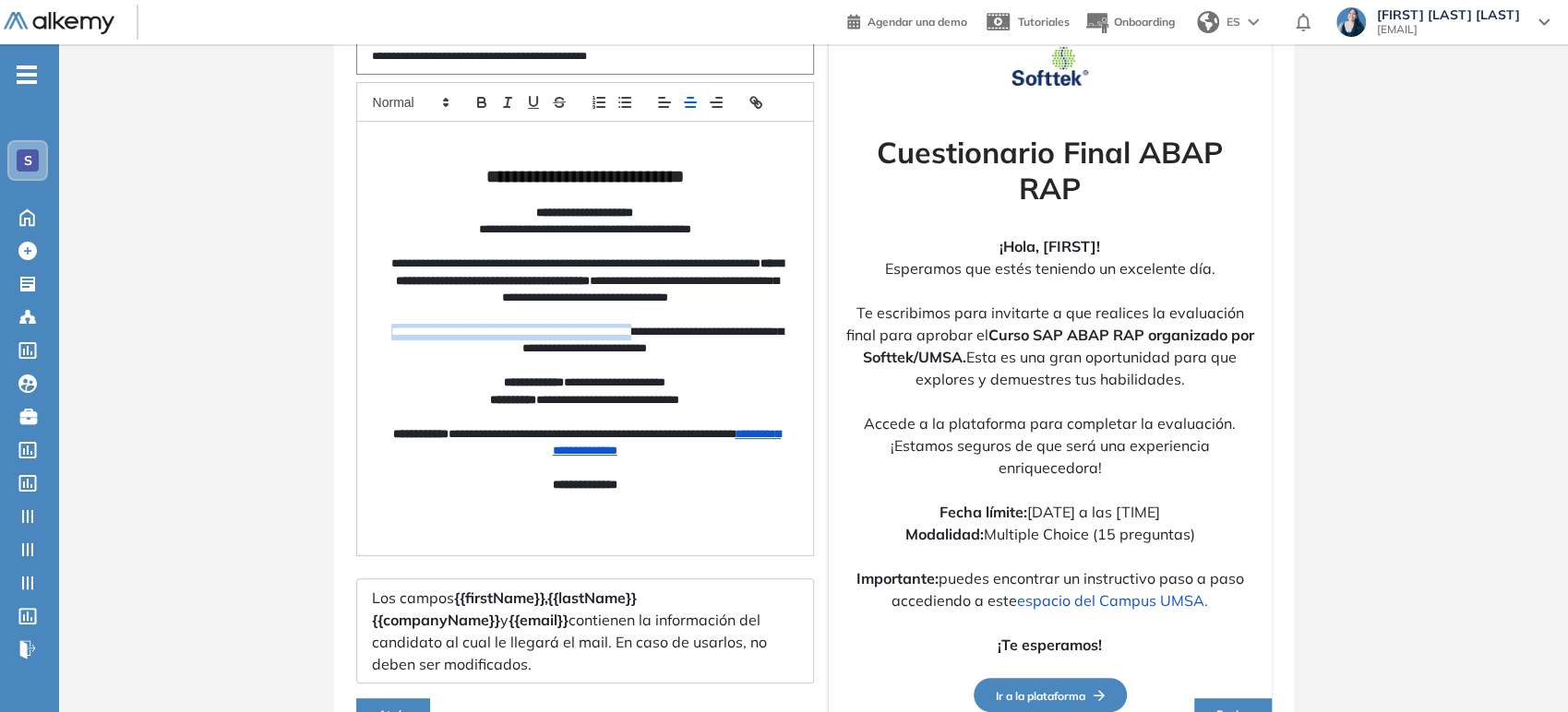 drag, startPoint x: 674, startPoint y: 333, endPoint x: 393, endPoint y: 329, distance: 281.0285 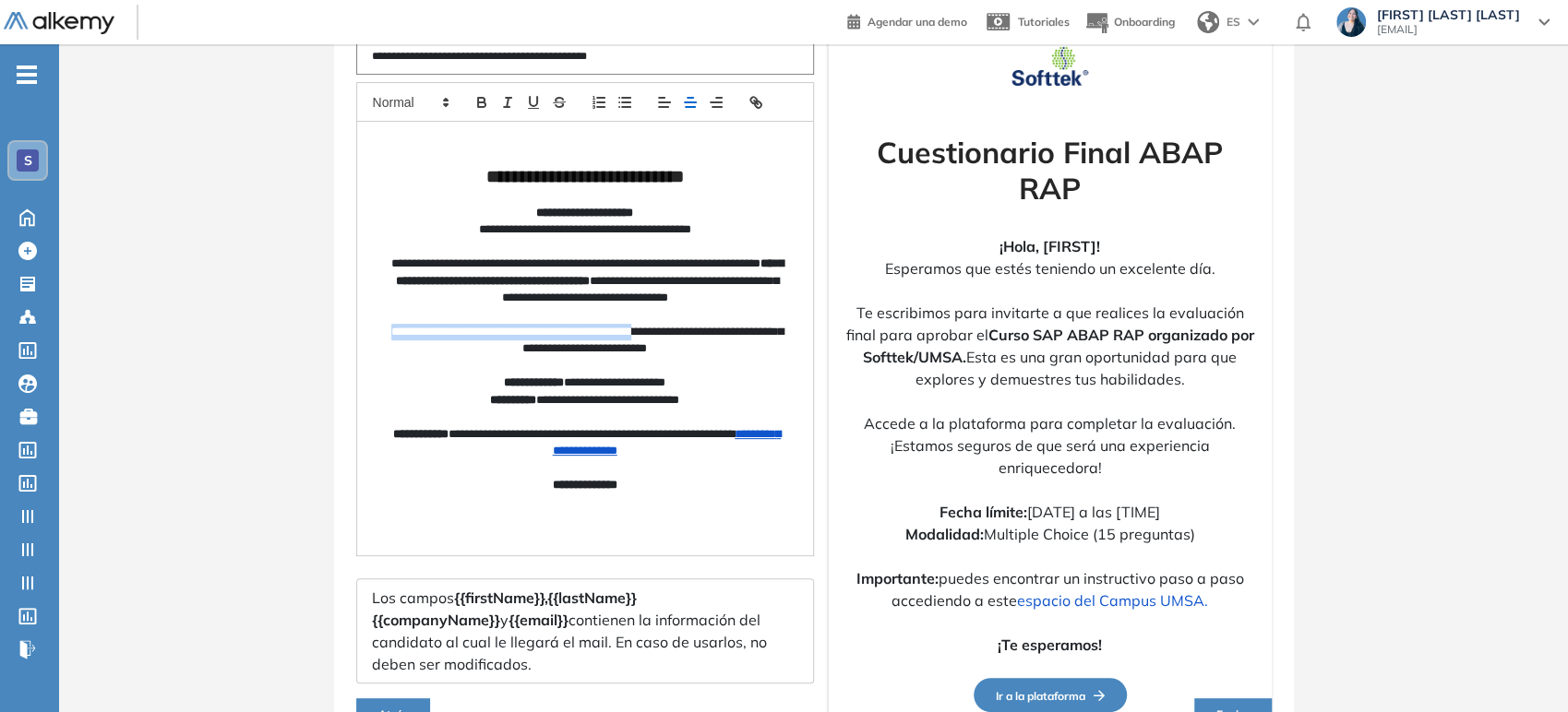 click on "**********" at bounding box center [585, 340] 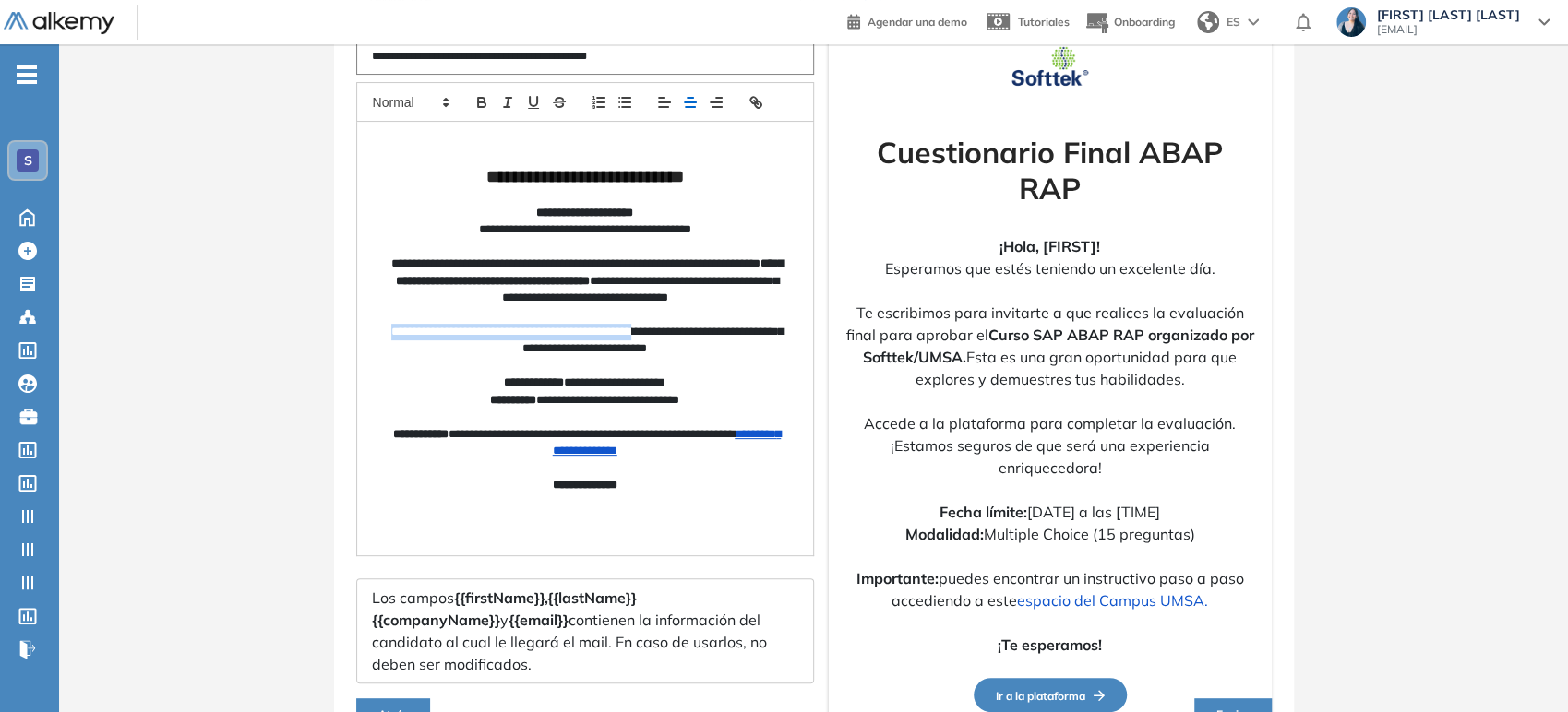 copy on "**********" 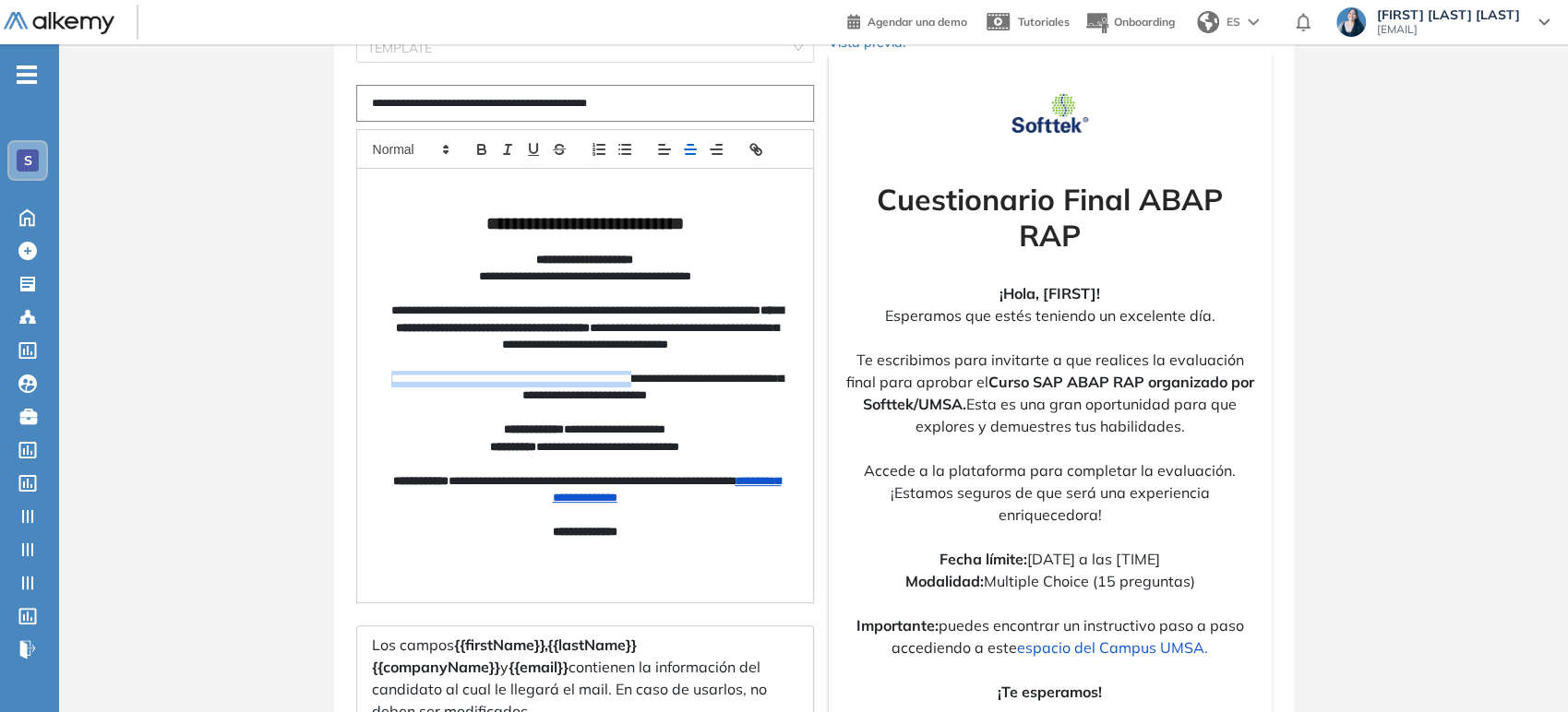 scroll, scrollTop: 286, scrollLeft: 0, axis: vertical 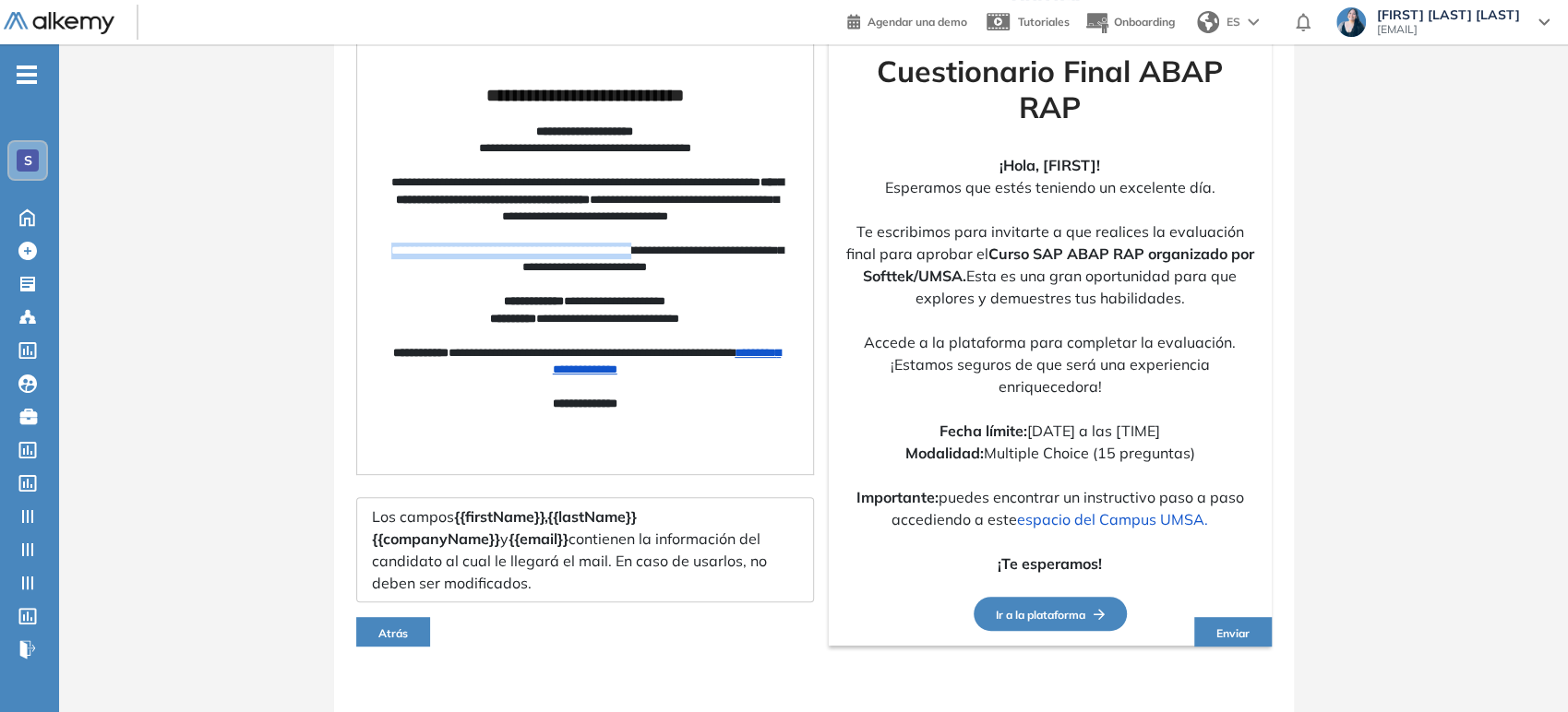 click on "Atrás" at bounding box center (393, 633) 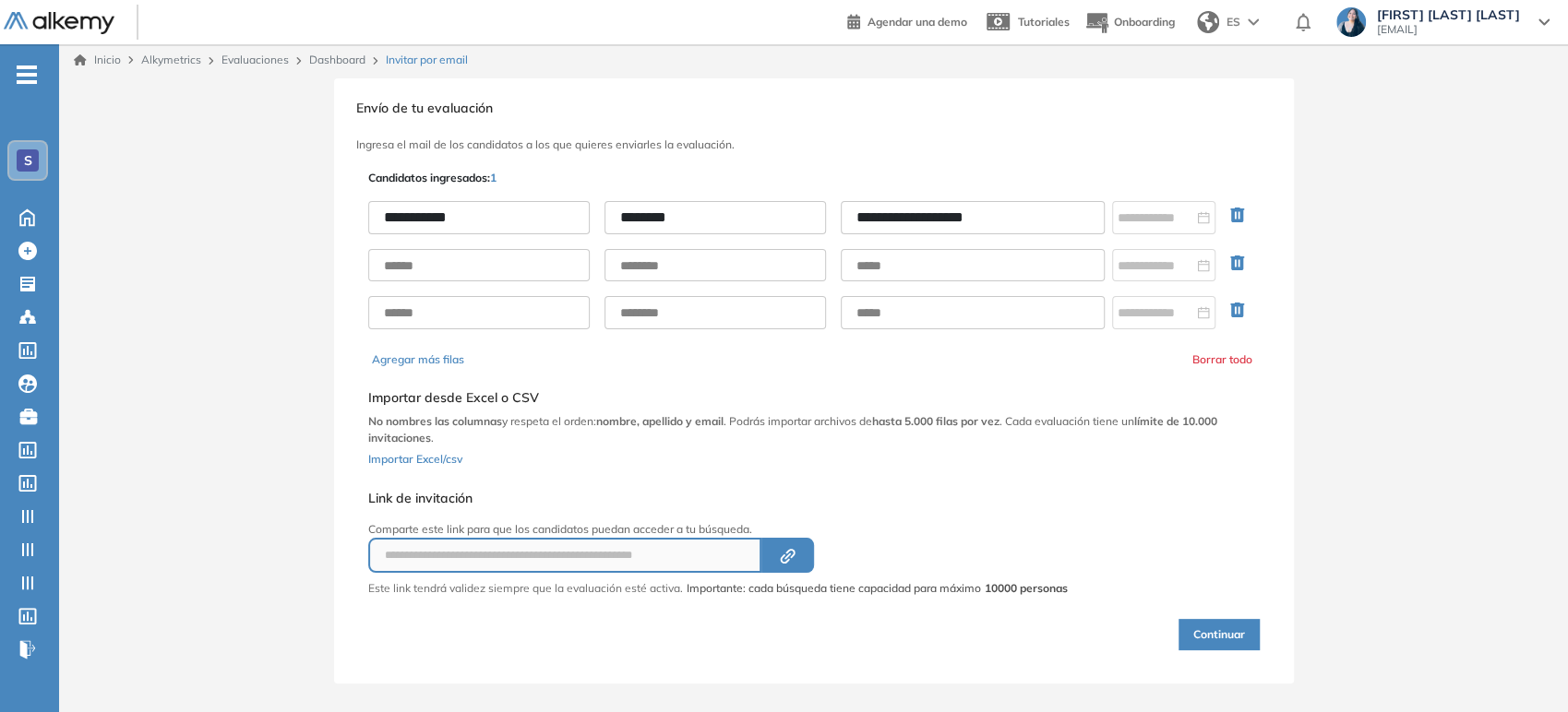 scroll, scrollTop: 0, scrollLeft: 0, axis: both 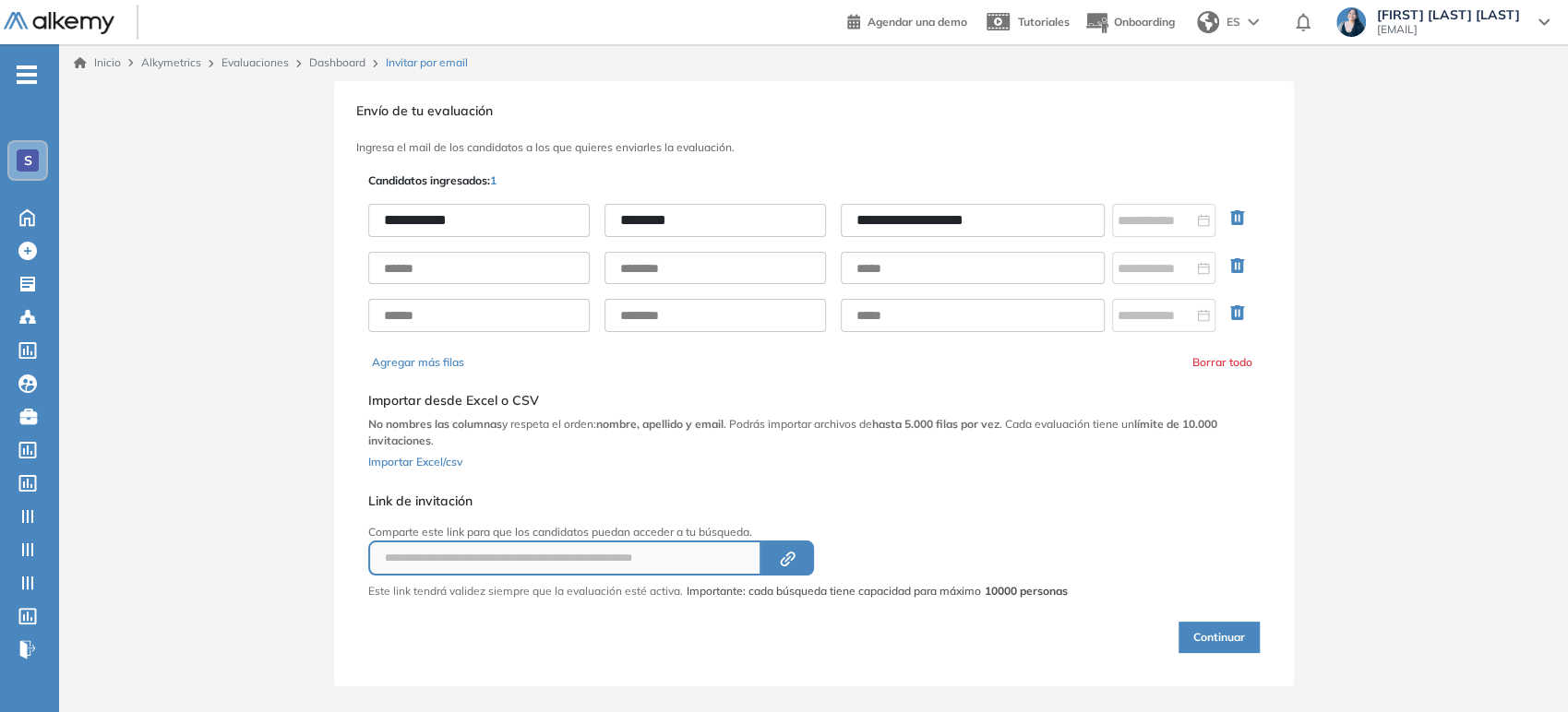 click on "Dashboard" at bounding box center [337, 62] 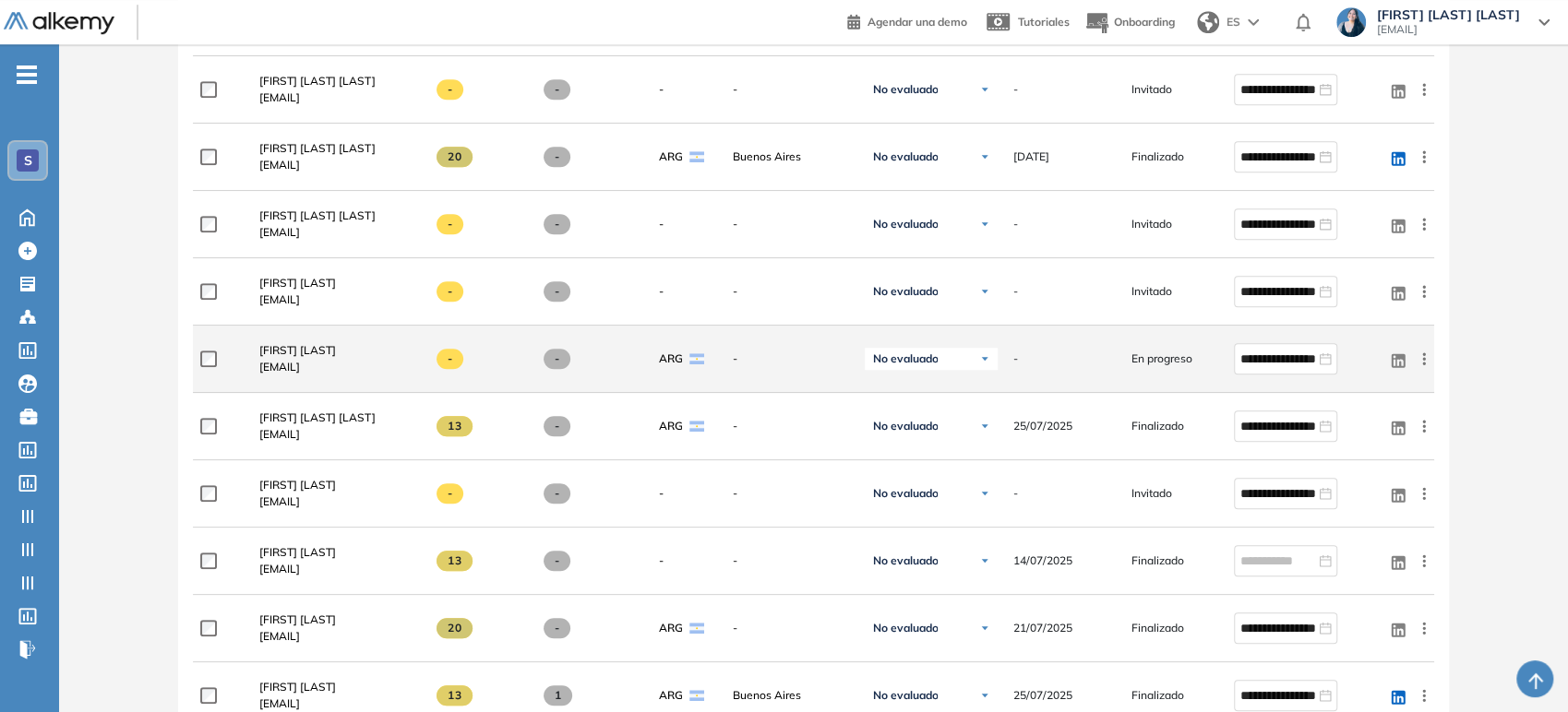 scroll, scrollTop: 1453, scrollLeft: 0, axis: vertical 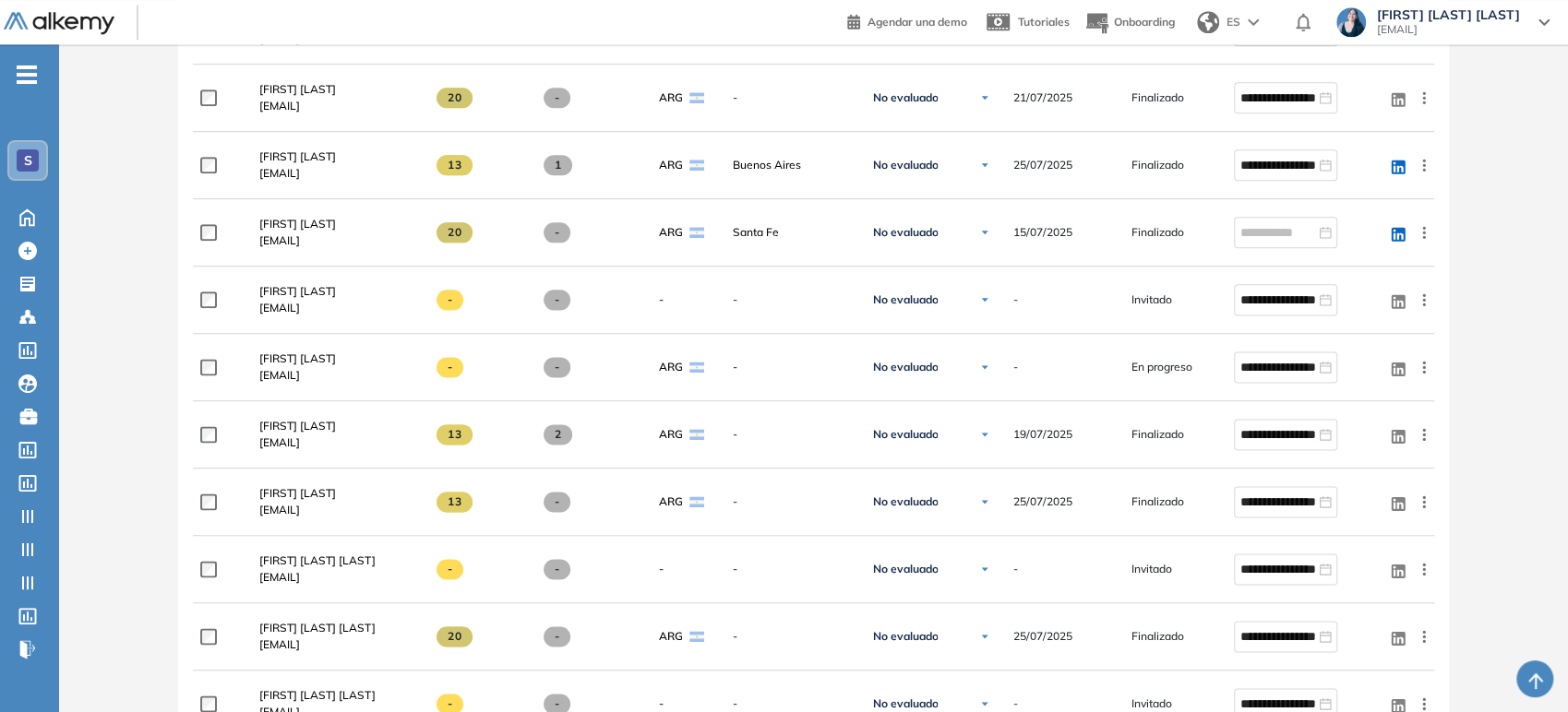 click on "Evaluación : Cuestionario Final - Softtek ABAP RAP Abierta Ver evaluación Cerrar evaluación Del 07/07/2025 00:00 AM al 19/08/2025 00:00 AM Dashboard Estadísticas Configuraciones opcionales Los siguientes tests ya no están disponibles o tienen una nueva versión Revisa en el catálogo otras opciones o su detalle. Entendido Duplicar Mover 27 Total Candidatos Invitados 9 Cuentas creadas 1 Iniciadas 2 Completadas 15   Personalizar columnas Personalizar columnas Candidato Fijar columna Puntaje Fijar columna Proctoring Fijar columna País Fijar columna Provincia Fijar columna Estado Fijar columna Completado Fijar columna Evaluación Fijar columna Fecha límite Fijar columna SAP ABAP RAP - Cuestionario Integrador Cancelar Aplicar Más filtros Puntaje 0 - 100 Incidencias Estado Candidato Puntaje Proctoring País Provincia Estado Completado Evaluación Fecha límite Linkedin   Rafael Guillermo Olivar Villegas rafael.olivar@softtek.com     27     -     ARG     -     No evaluado No evaluado Evaluado A entrevistar" at bounding box center [813, -2] 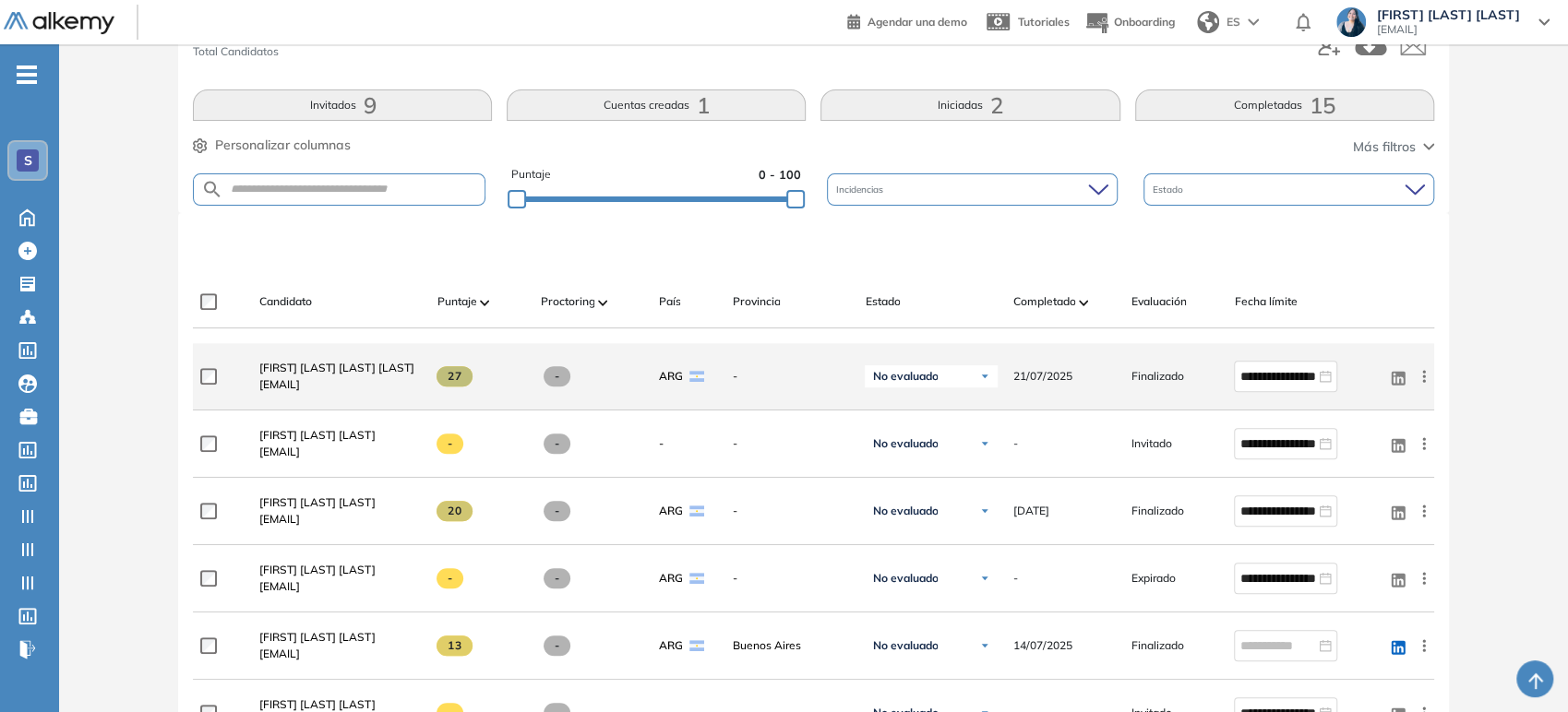 scroll, scrollTop: 325, scrollLeft: 0, axis: vertical 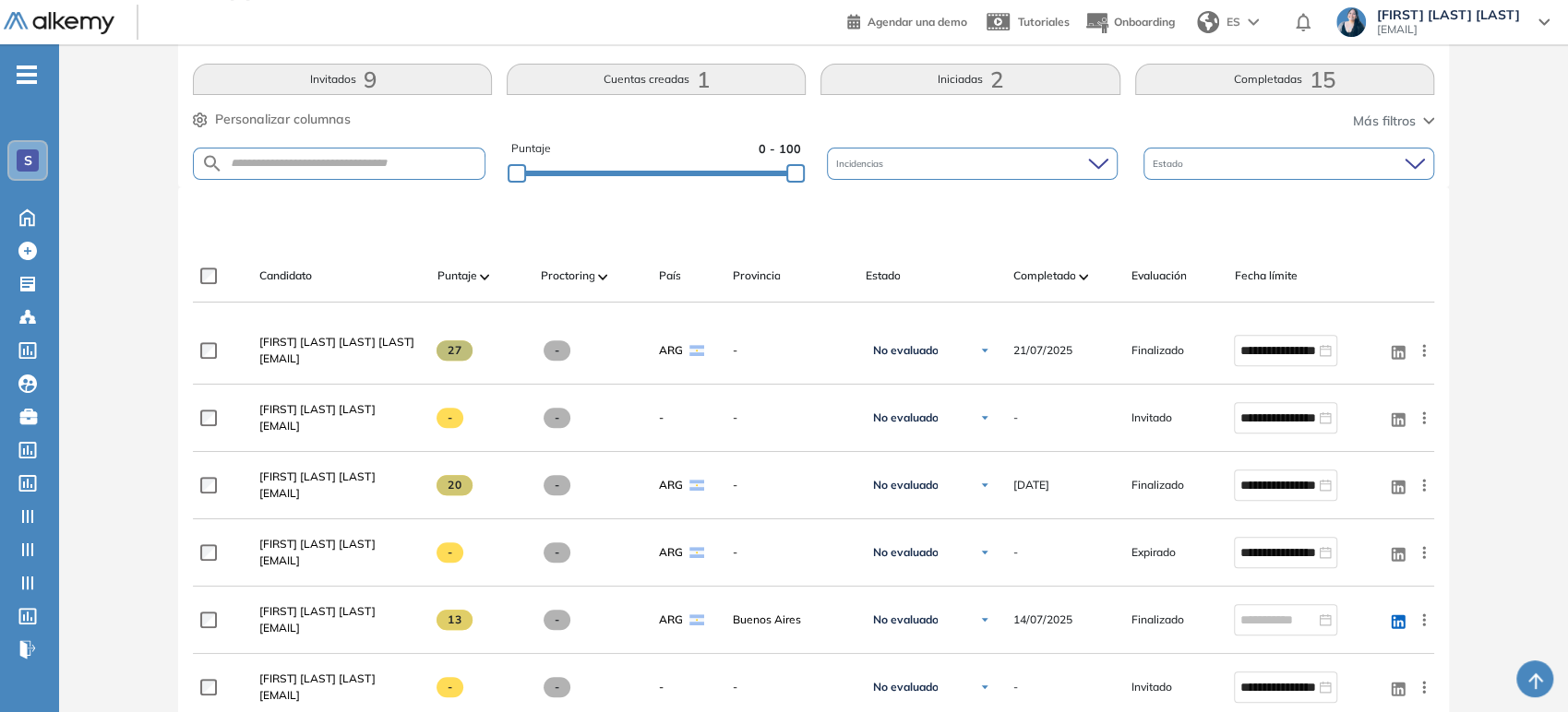 click at bounding box center (1083, 277) 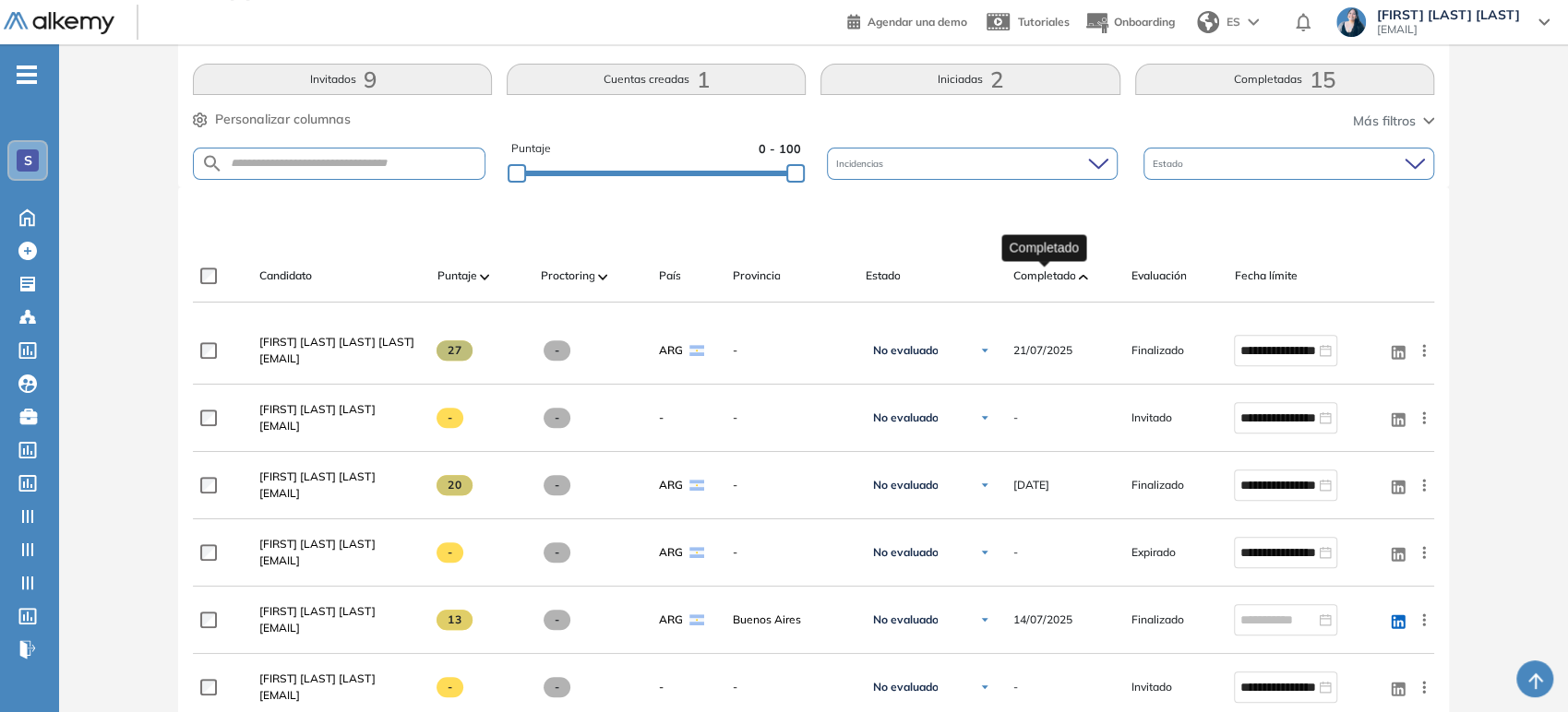 click on "Completado" at bounding box center (1044, 276) 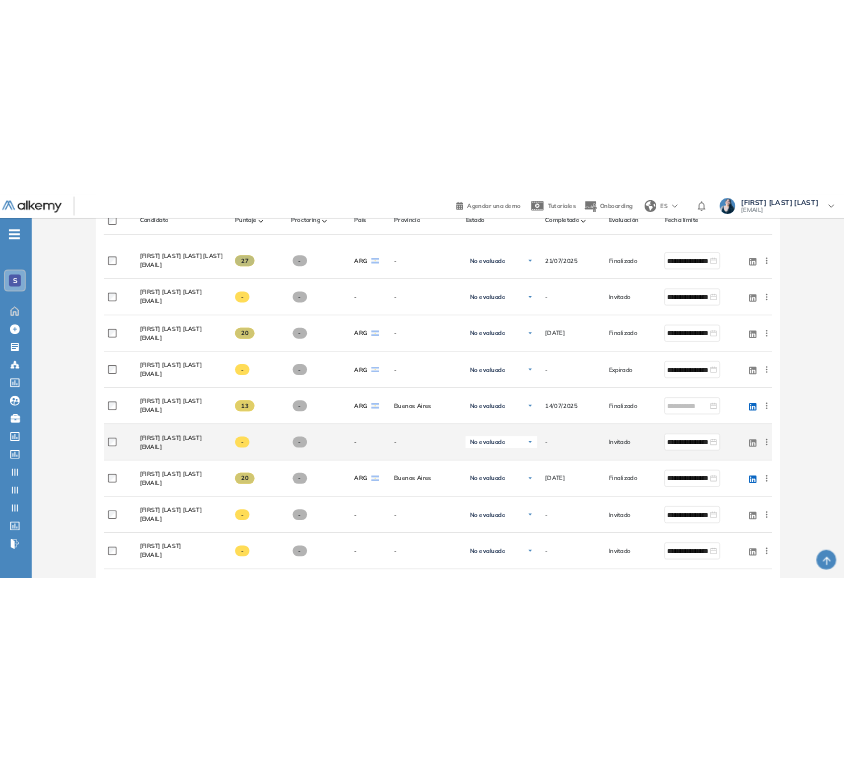 scroll, scrollTop: 575, scrollLeft: 0, axis: vertical 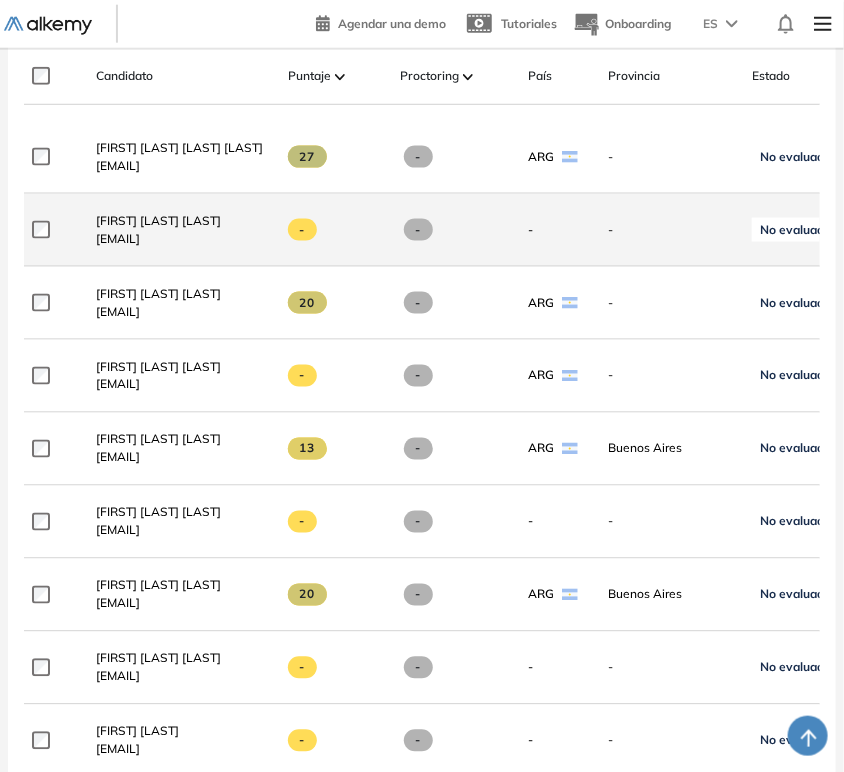 drag, startPoint x: 251, startPoint y: 246, endPoint x: 97, endPoint y: 254, distance: 154.20766 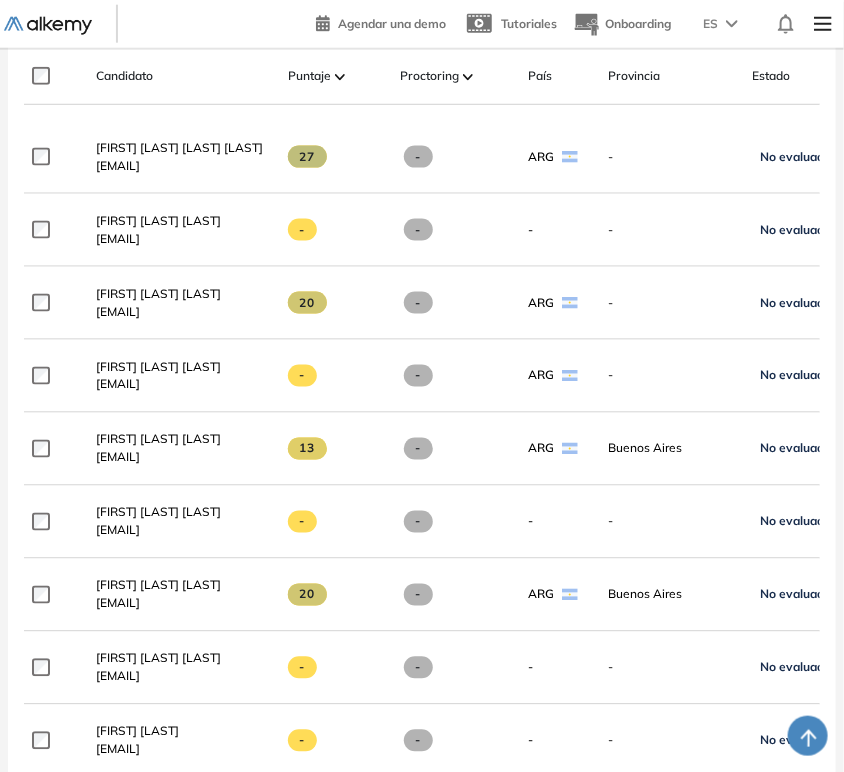 copy on "[EMAIL]" 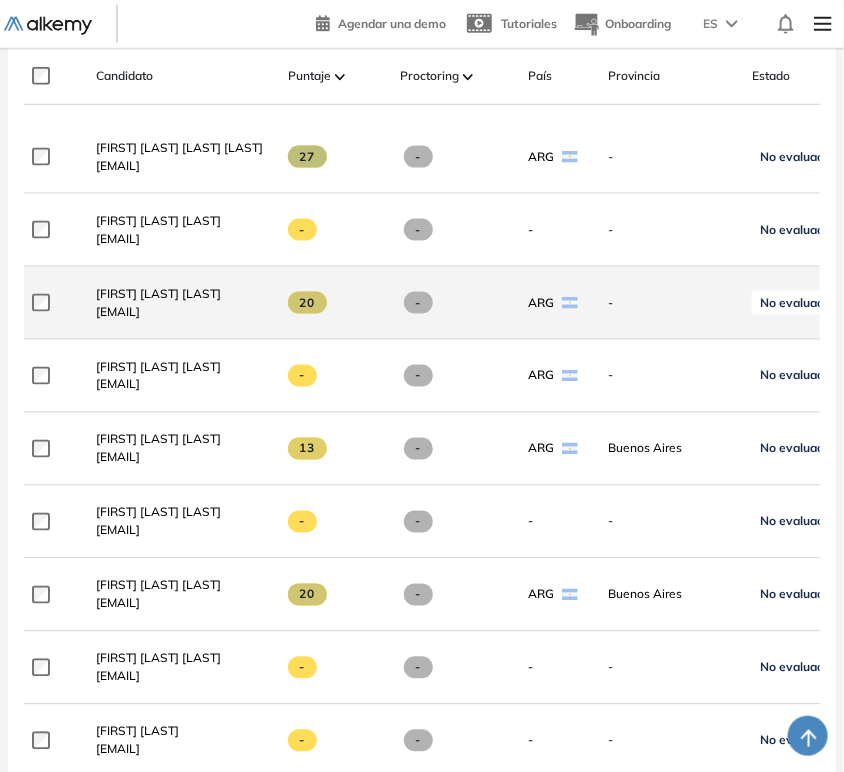 drag, startPoint x: 224, startPoint y: 319, endPoint x: 96, endPoint y: 319, distance: 128 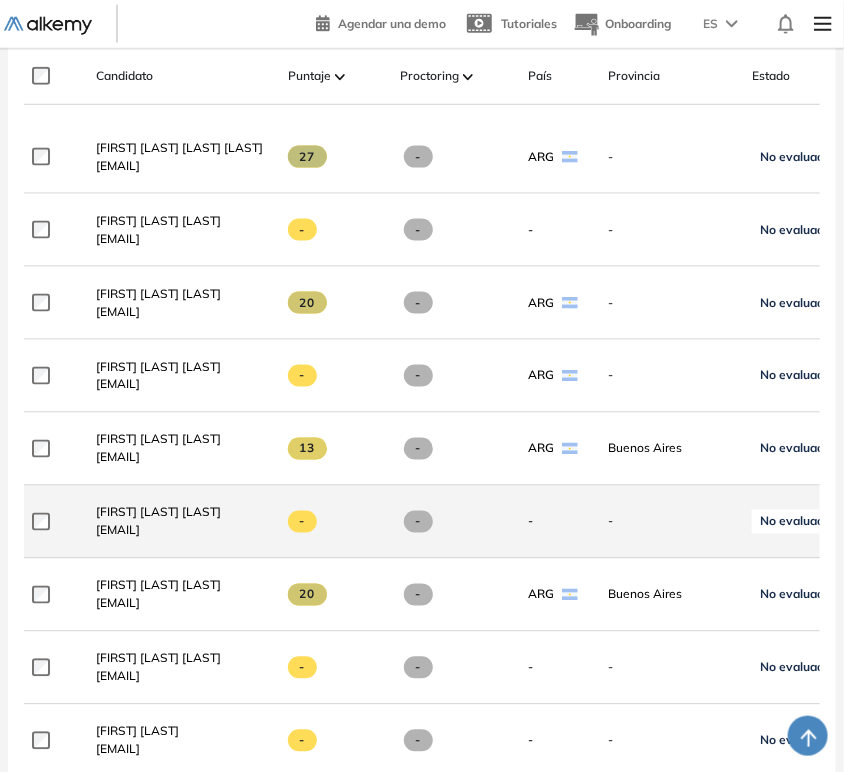 drag, startPoint x: 272, startPoint y: 538, endPoint x: 80, endPoint y: 545, distance: 192.12756 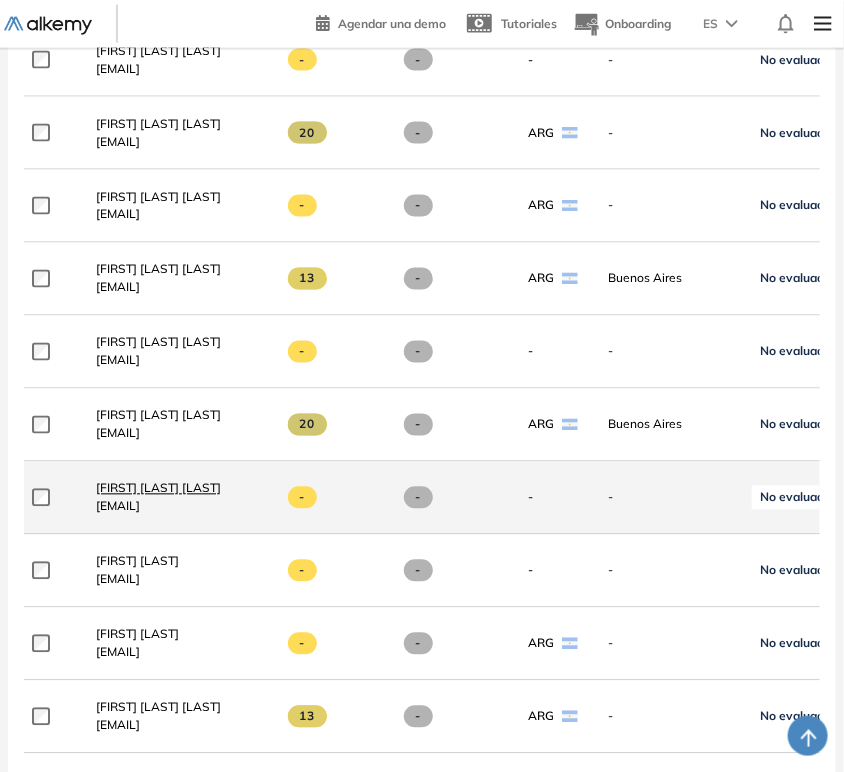 scroll, scrollTop: 797, scrollLeft: 0, axis: vertical 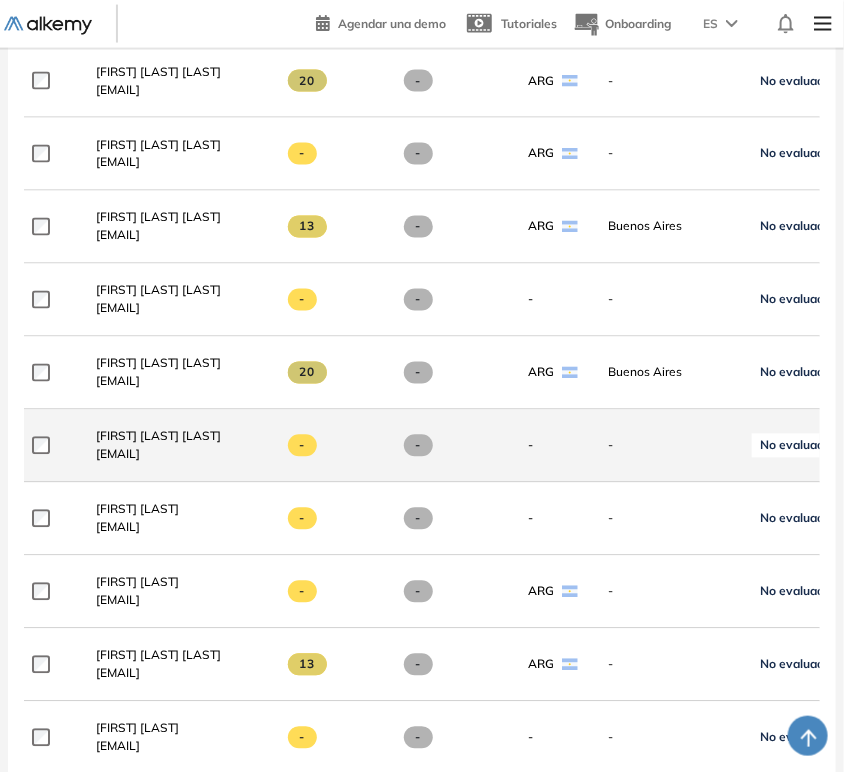 drag, startPoint x: 262, startPoint y: 466, endPoint x: 84, endPoint y: 463, distance: 178.02528 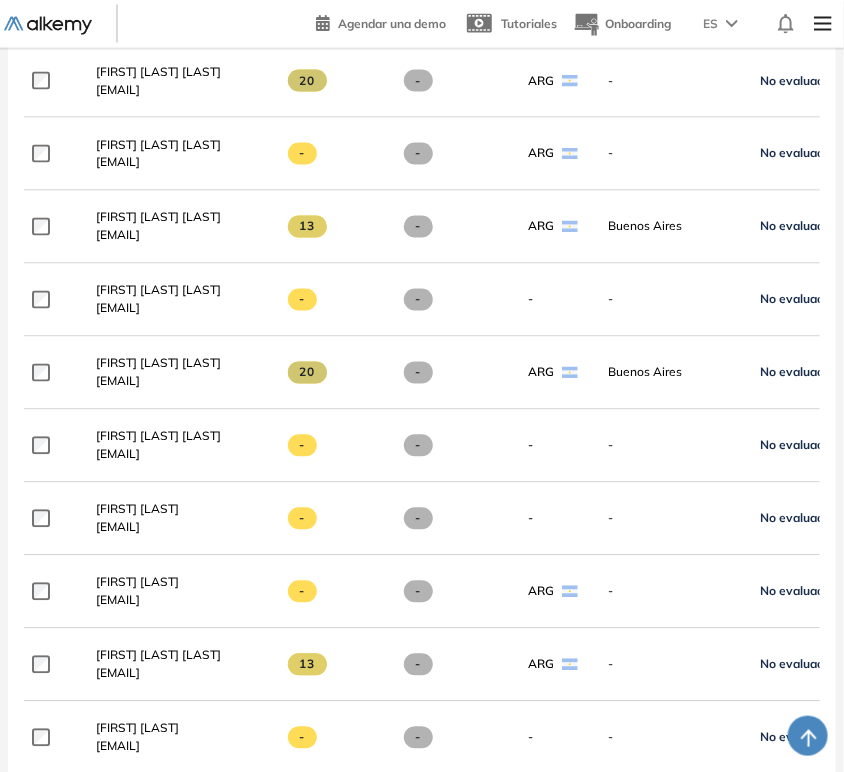 copy on "[EMAIL]" 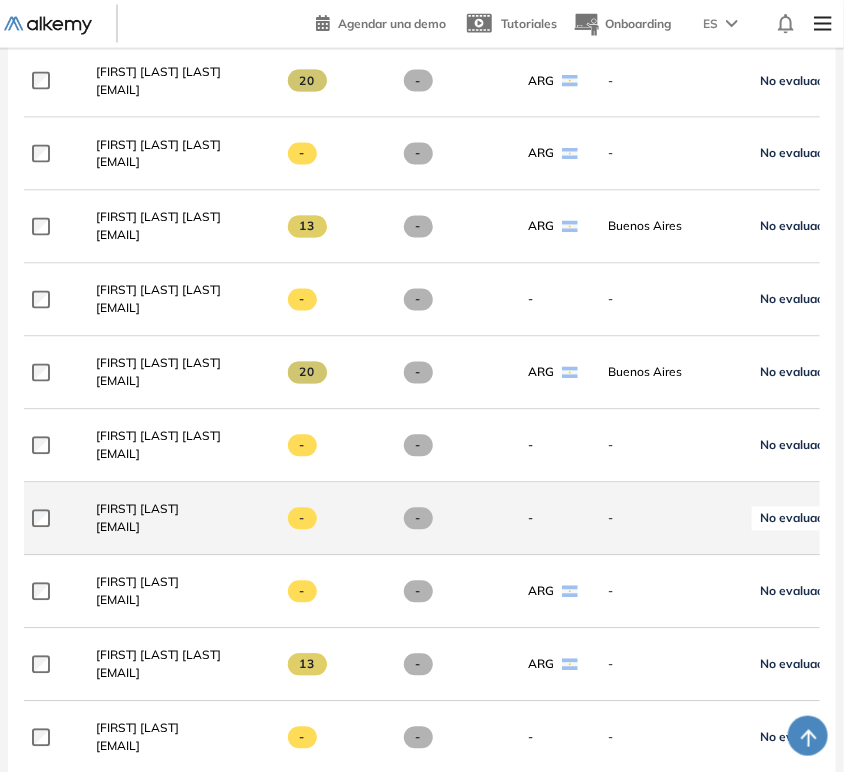 drag, startPoint x: 267, startPoint y: 534, endPoint x: 96, endPoint y: 540, distance: 171.10522 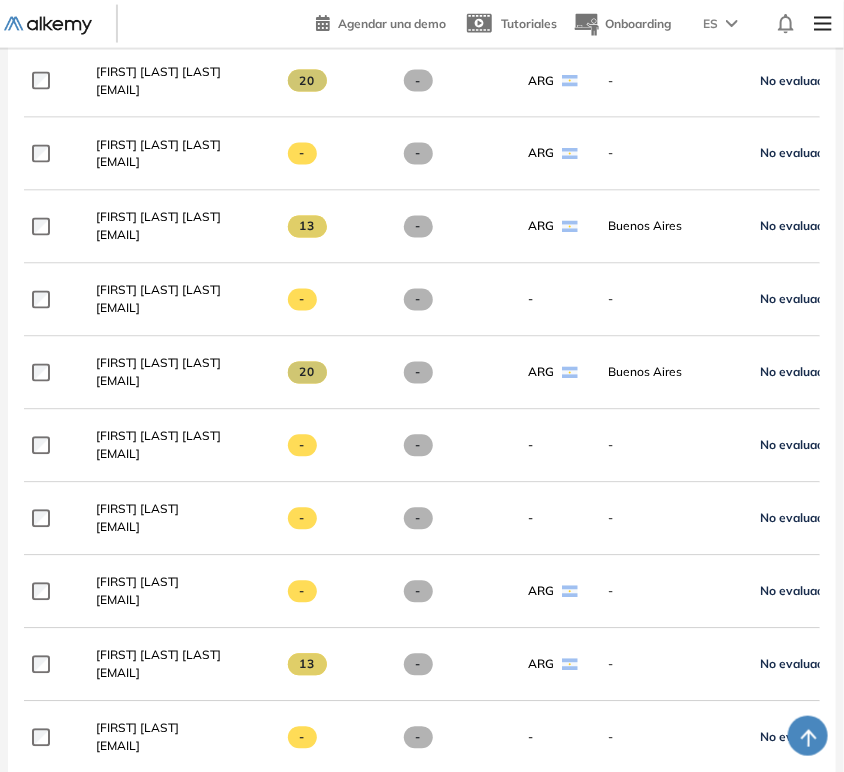 copy on "[EMAIL]" 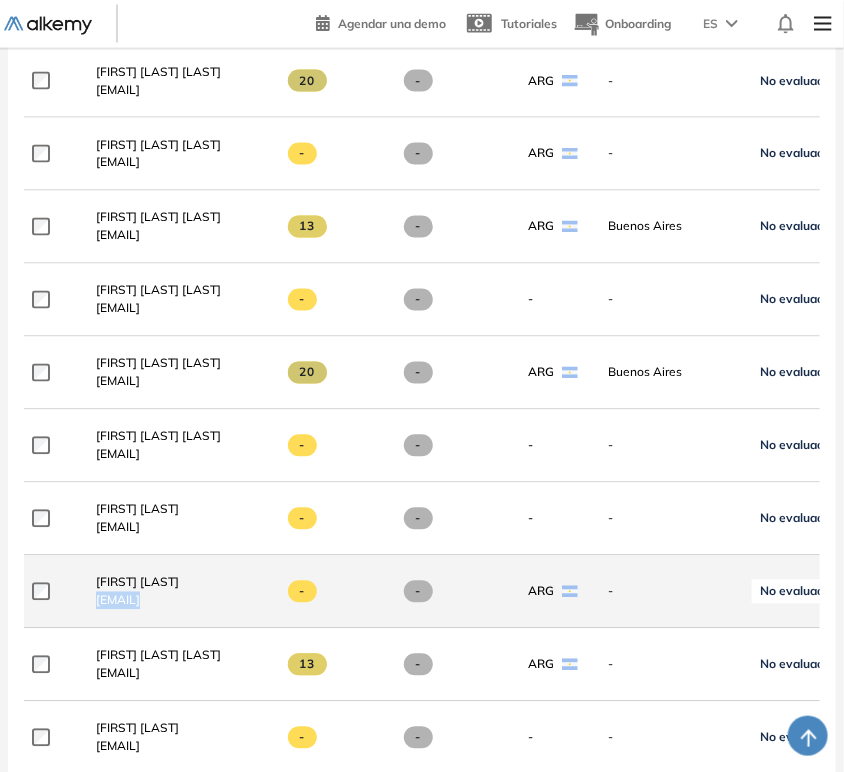 drag, startPoint x: 277, startPoint y: 606, endPoint x: 96, endPoint y: 614, distance: 181.17671 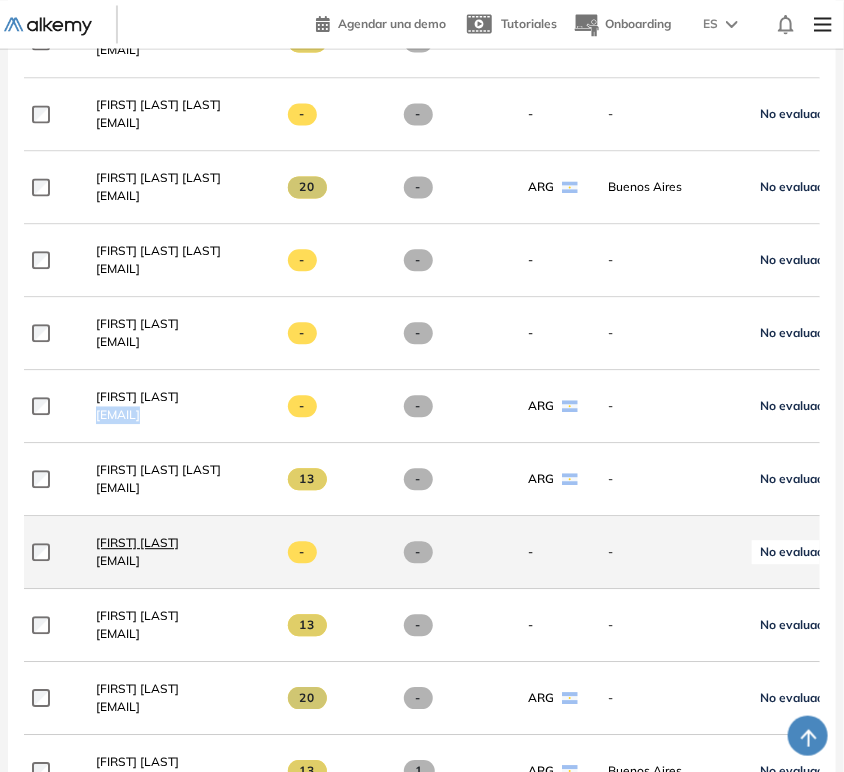 scroll, scrollTop: 1019, scrollLeft: 0, axis: vertical 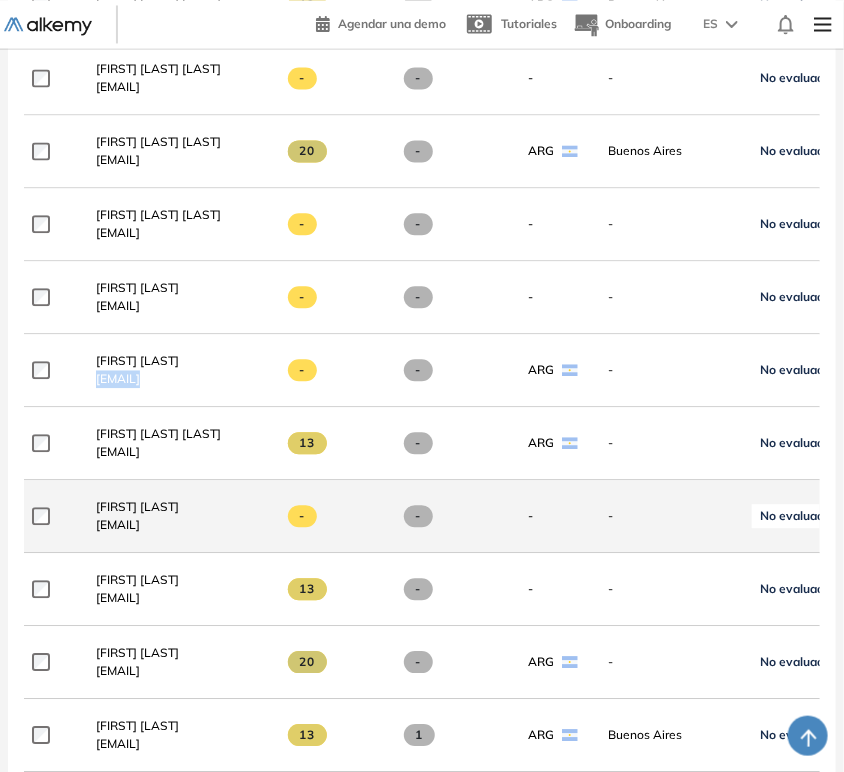 drag, startPoint x: 228, startPoint y: 531, endPoint x: 88, endPoint y: 537, distance: 140.12851 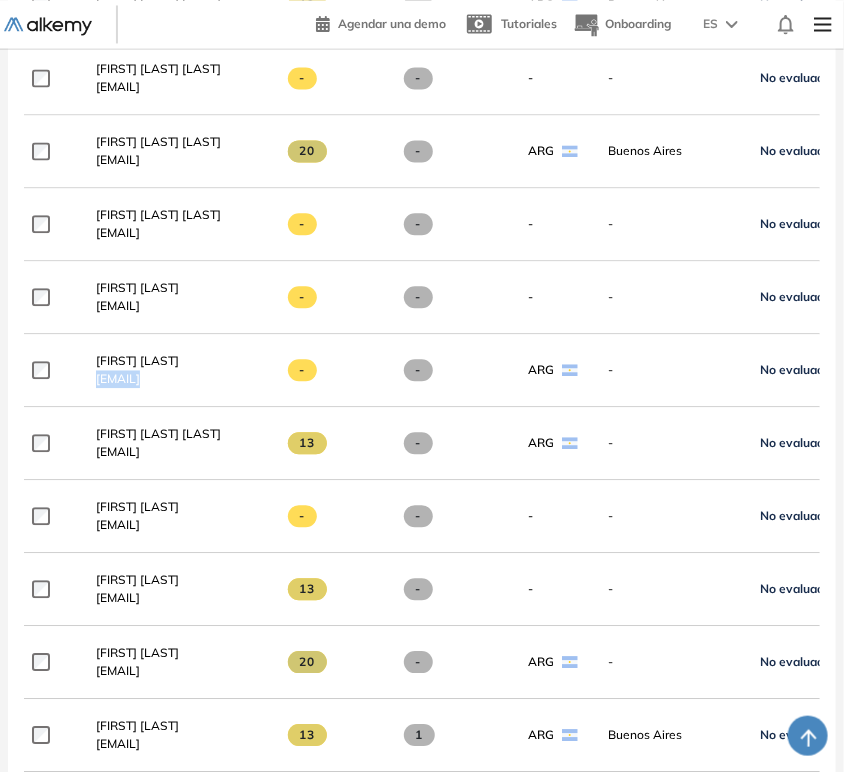 copy on "[EMAIL]" 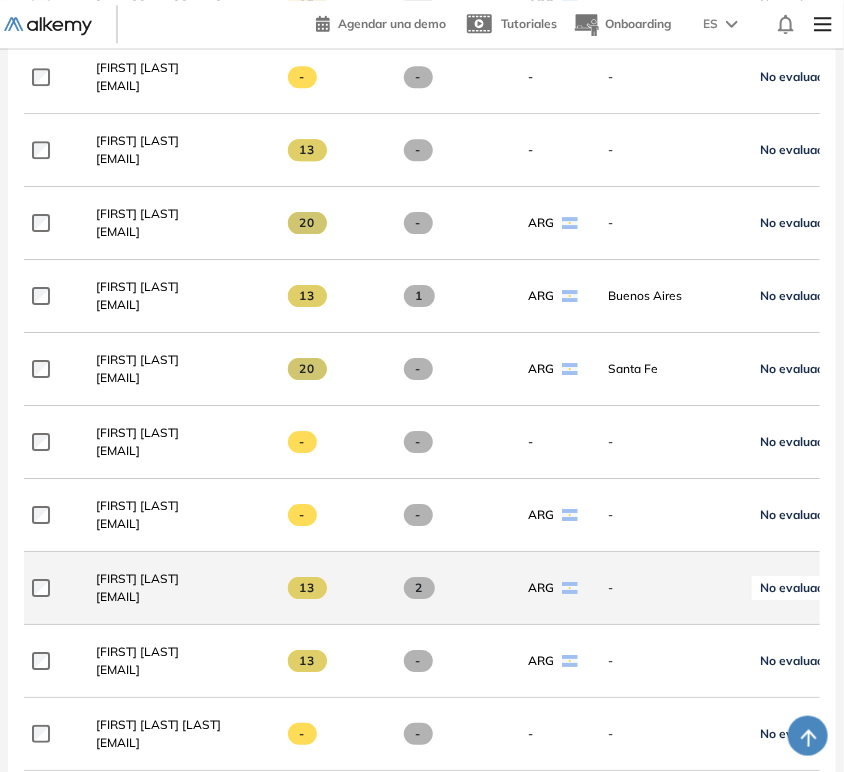 scroll, scrollTop: 1464, scrollLeft: 0, axis: vertical 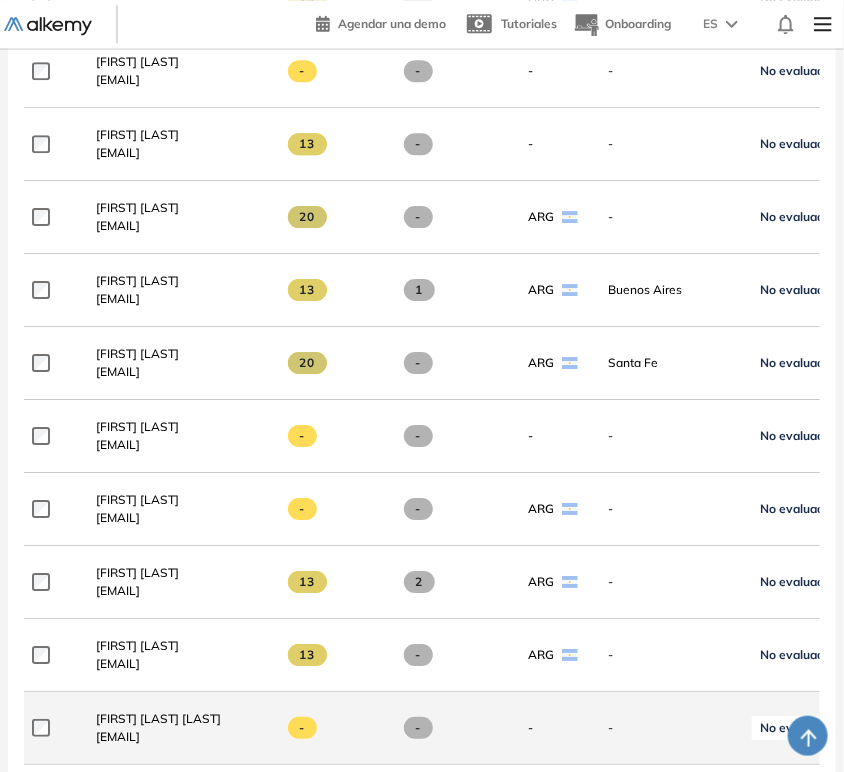drag, startPoint x: 217, startPoint y: 743, endPoint x: 95, endPoint y: 749, distance: 122.14745 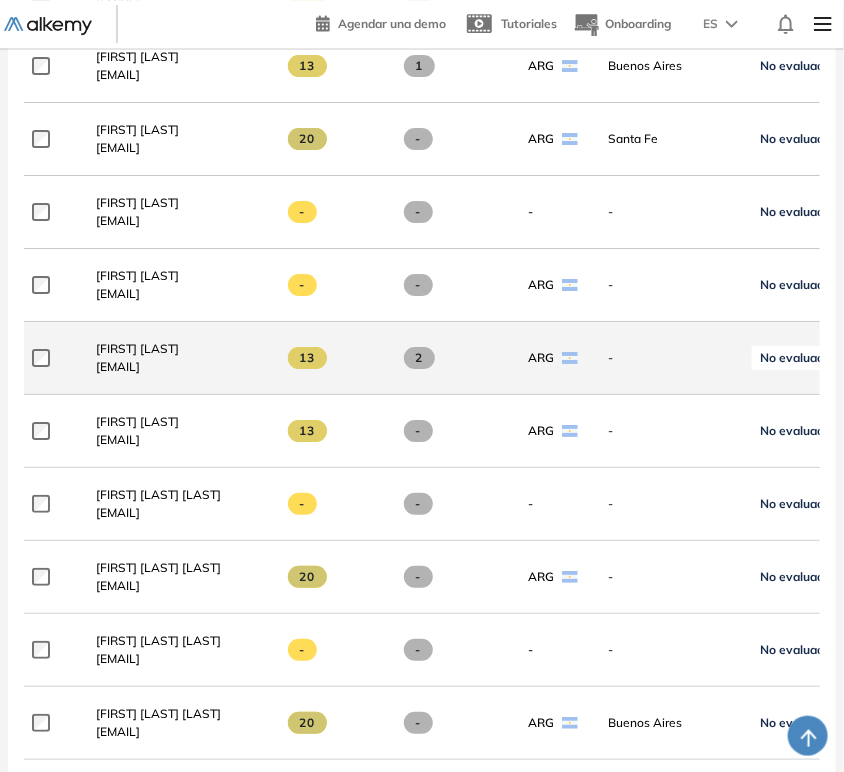 scroll, scrollTop: 1797, scrollLeft: 0, axis: vertical 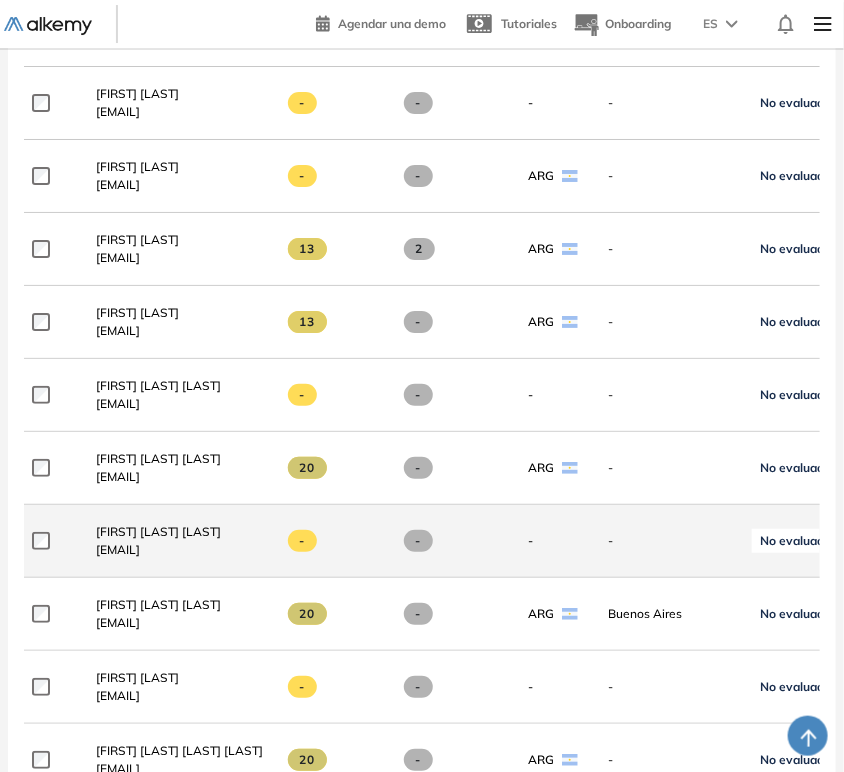 drag, startPoint x: 238, startPoint y: 559, endPoint x: 86, endPoint y: 561, distance: 152.01315 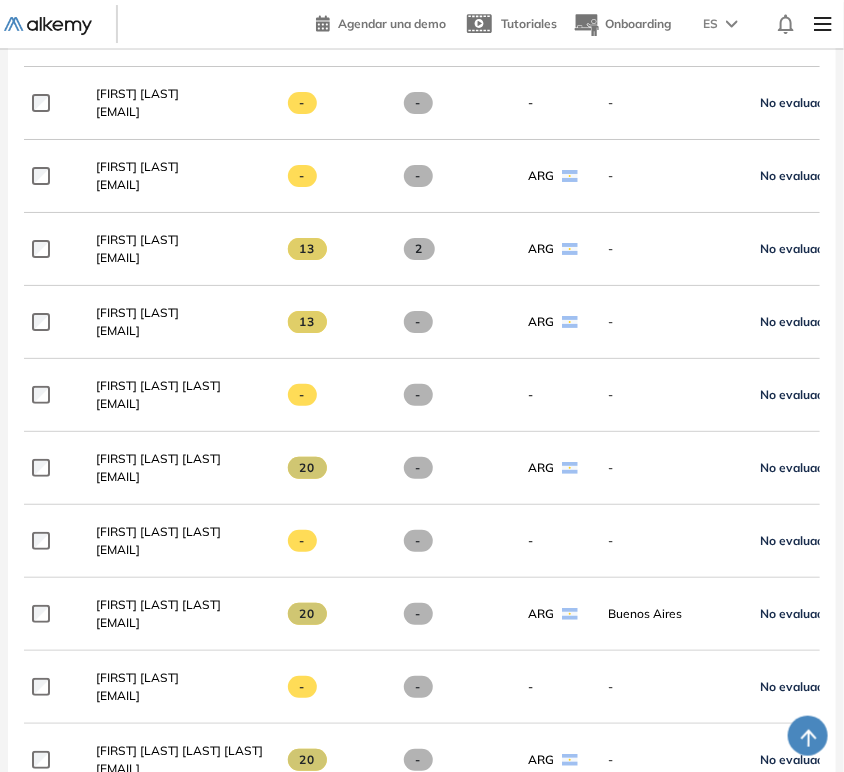 copy on "[EMAIL]" 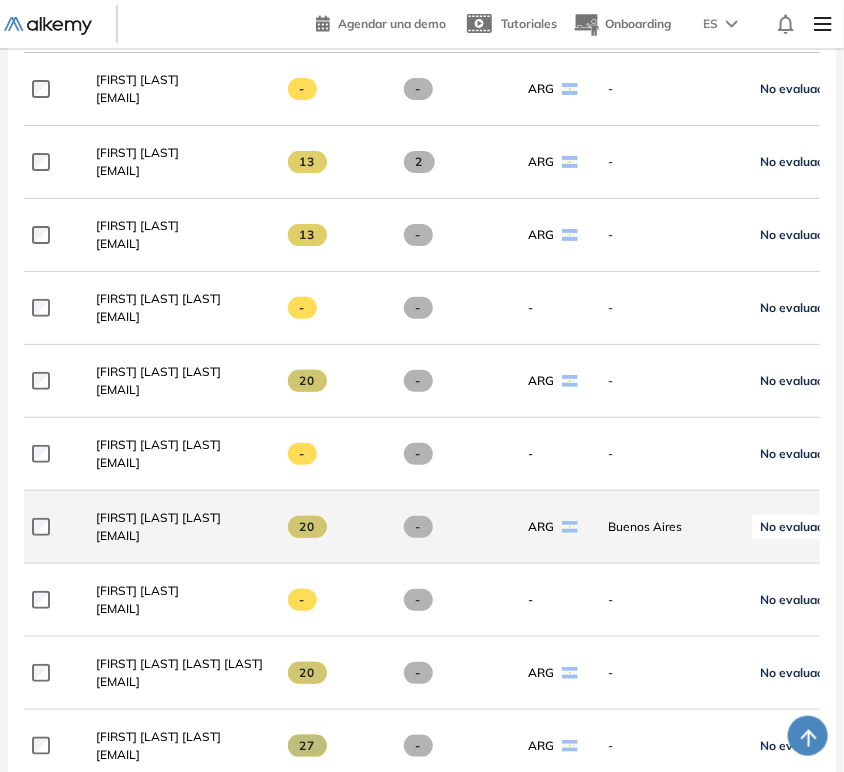 scroll, scrollTop: 1908, scrollLeft: 0, axis: vertical 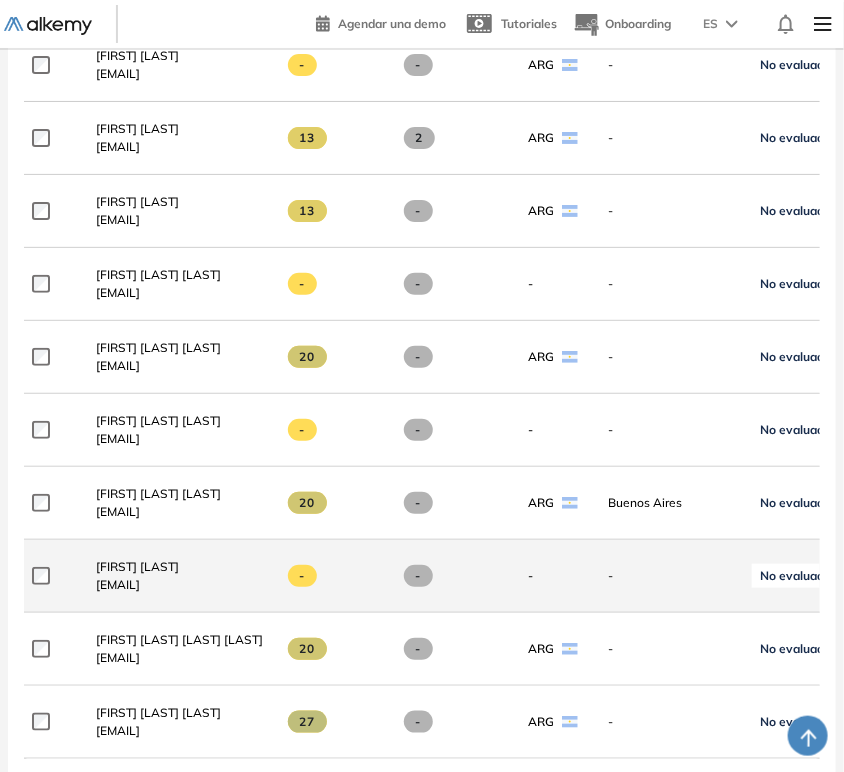 drag, startPoint x: 267, startPoint y: 593, endPoint x: 95, endPoint y: 590, distance: 172.02615 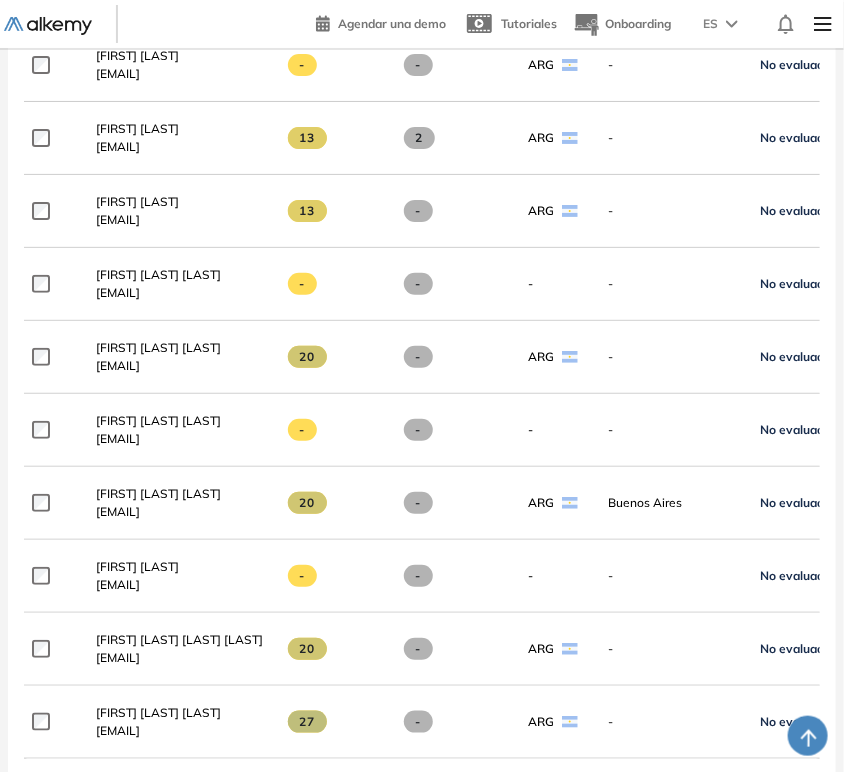 copy on "[EMAIL]" 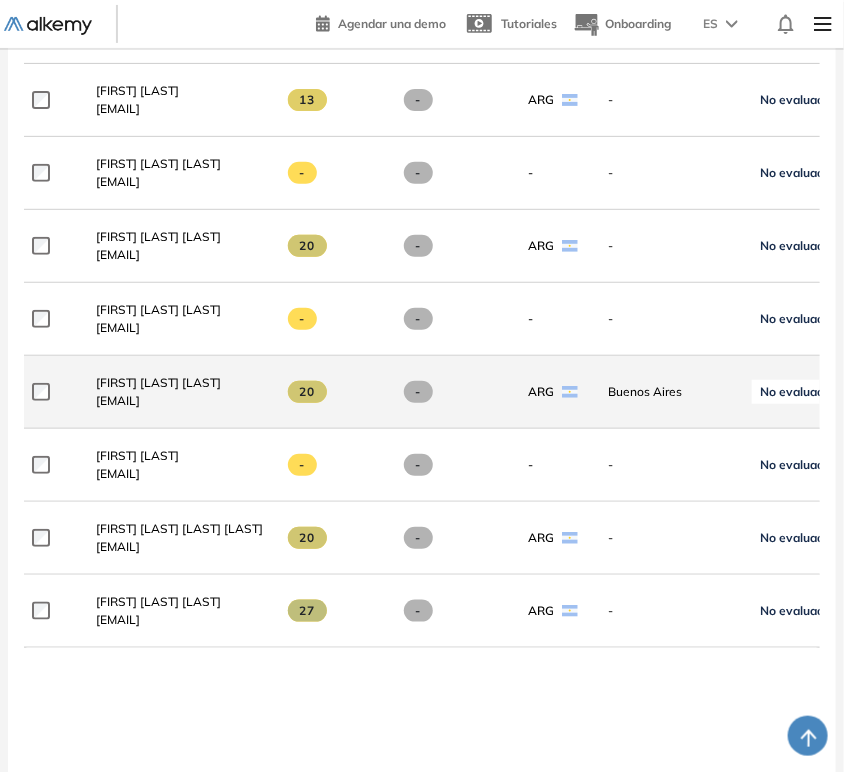 scroll, scrollTop: 2130, scrollLeft: 0, axis: vertical 